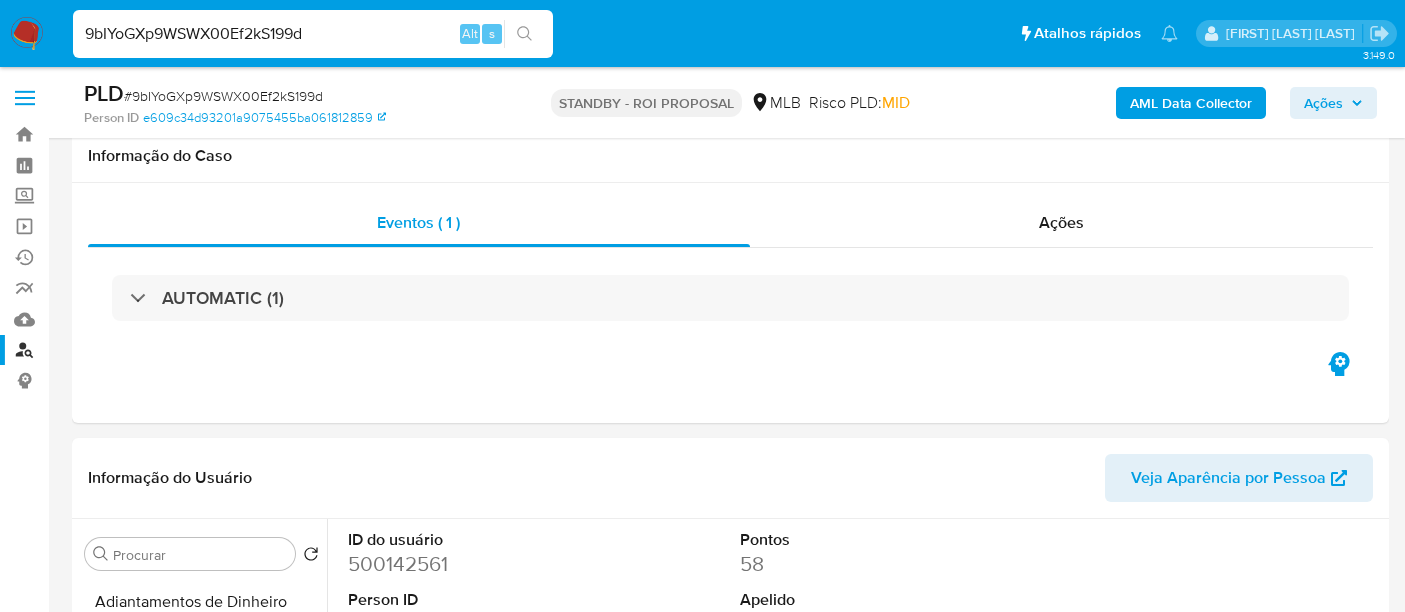 select on "10" 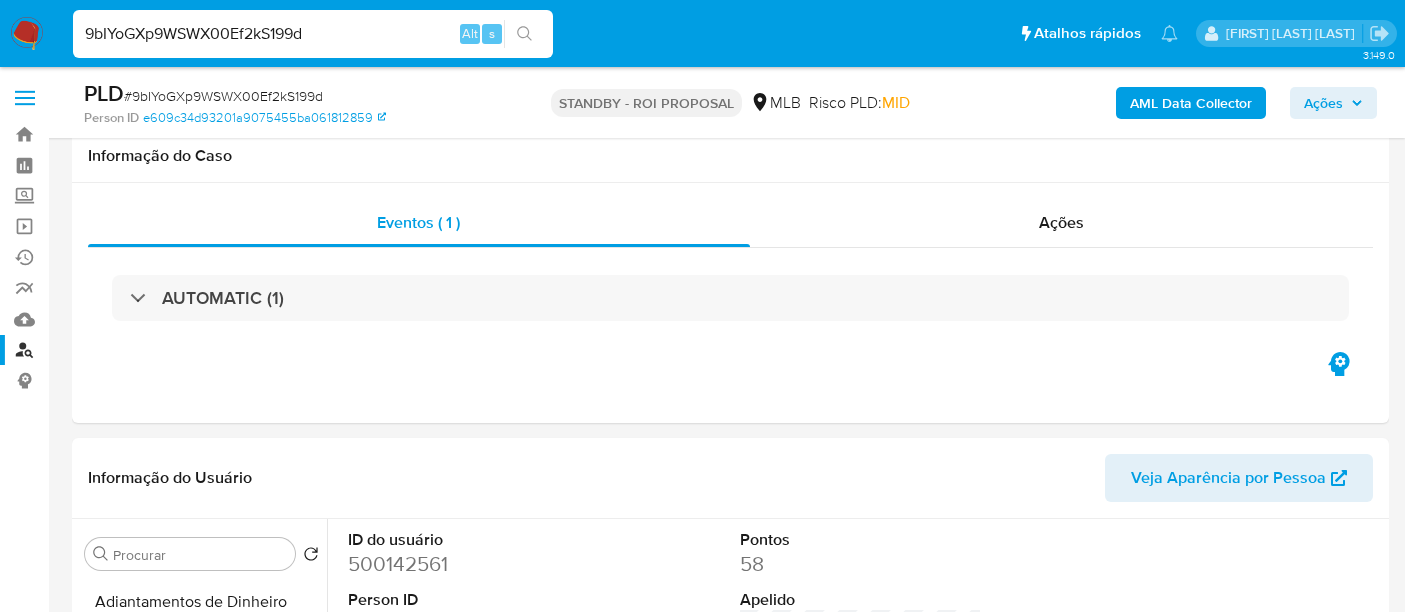 scroll, scrollTop: 444, scrollLeft: 0, axis: vertical 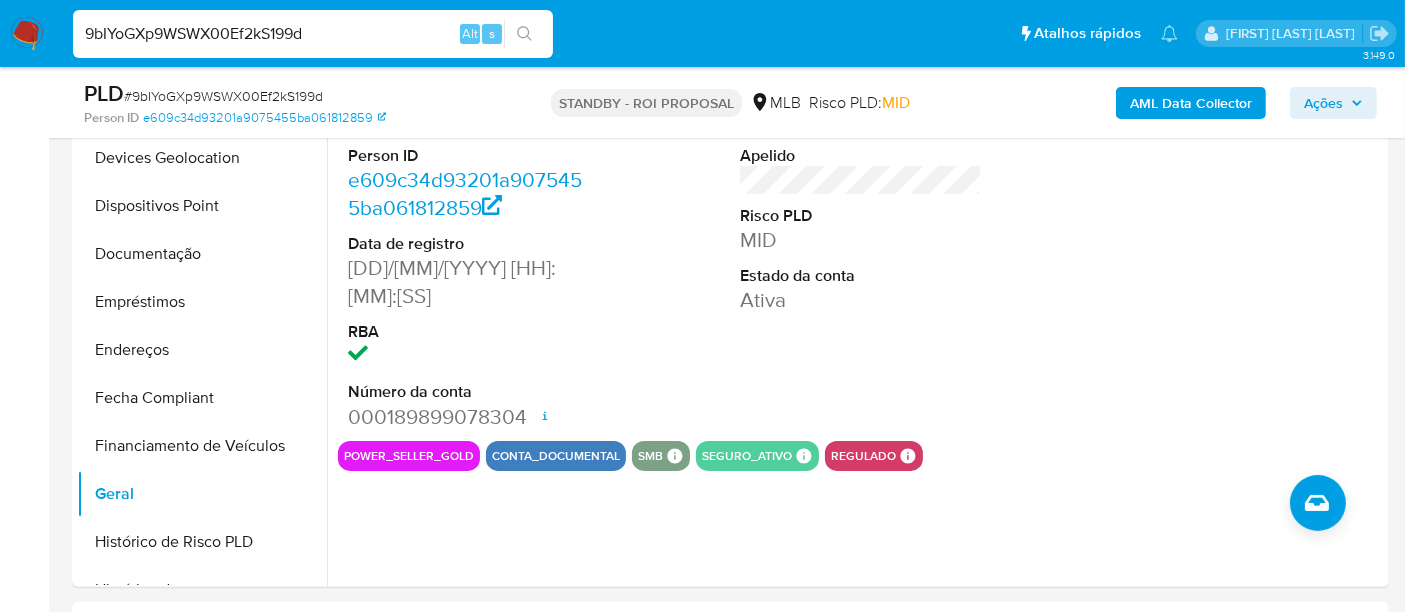click on "9bIYoGXp9WSWX00Ef2kS199d" at bounding box center [313, 34] 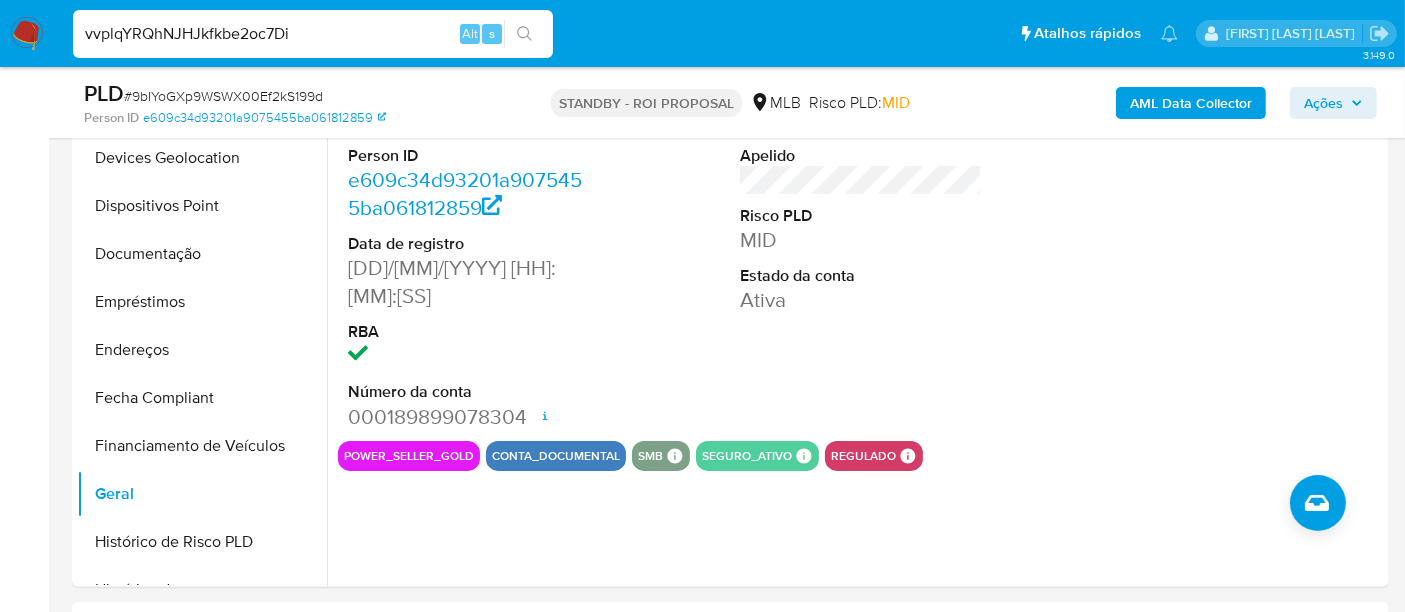 type on "vvplqYRQhNJHJkfkbe2oc7Di" 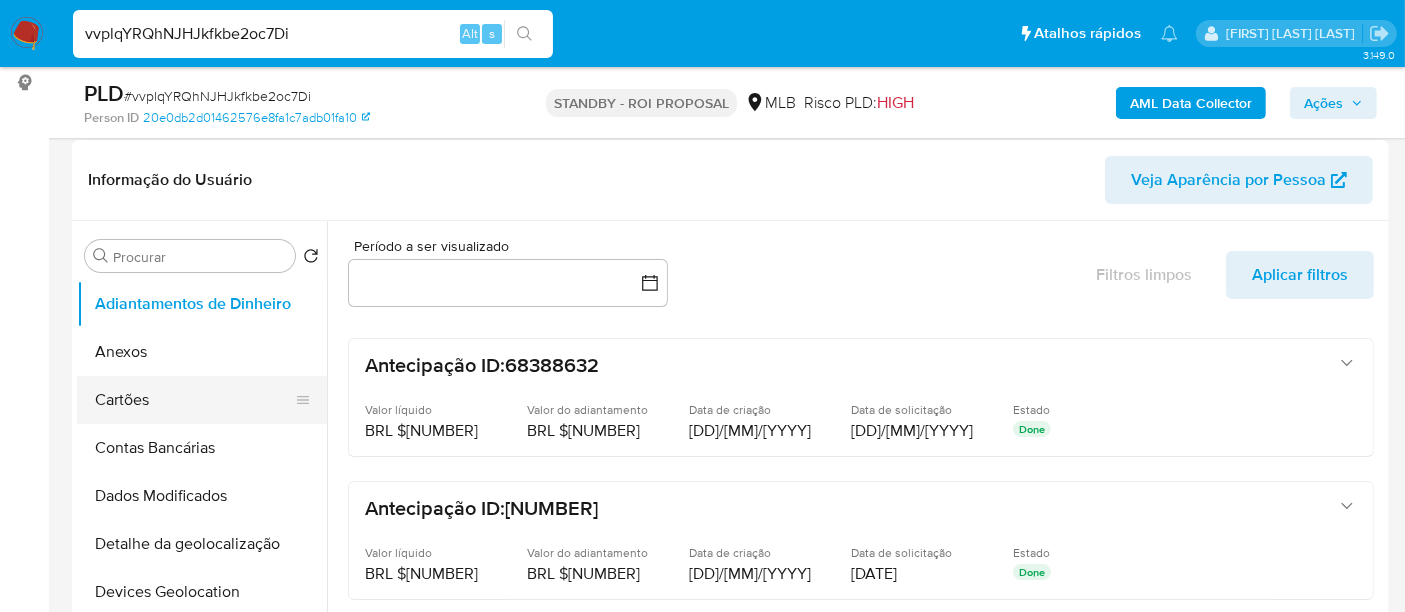 scroll, scrollTop: 333, scrollLeft: 0, axis: vertical 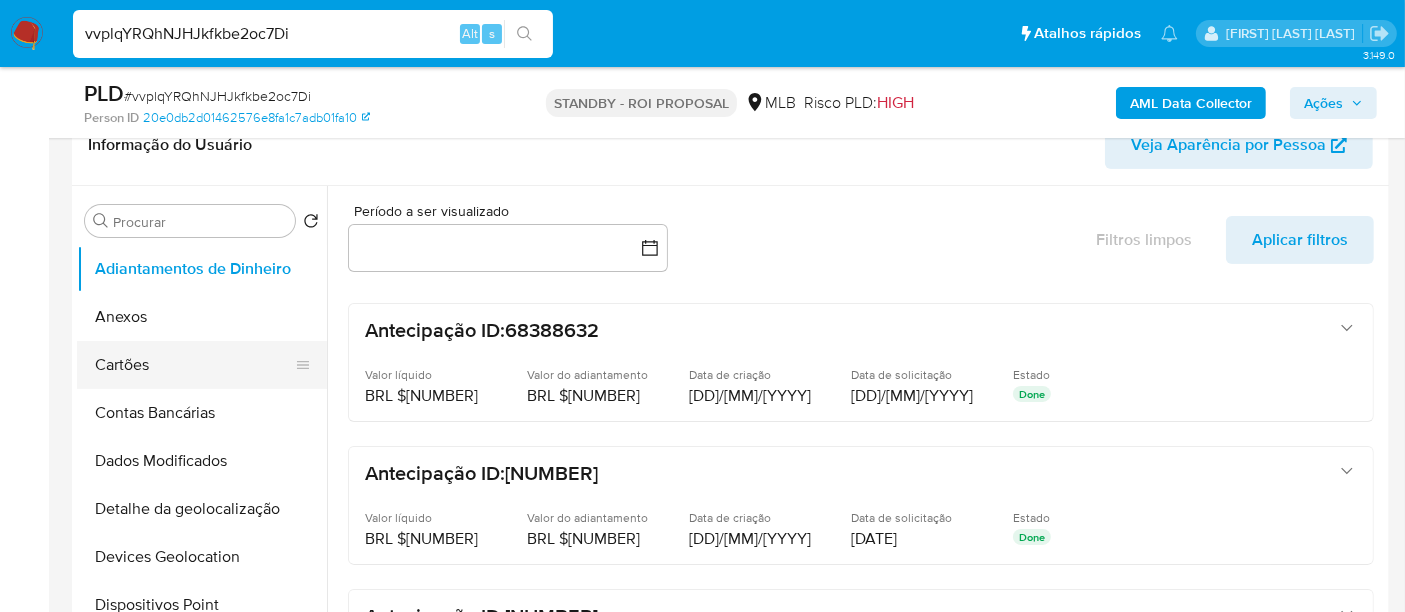select on "10" 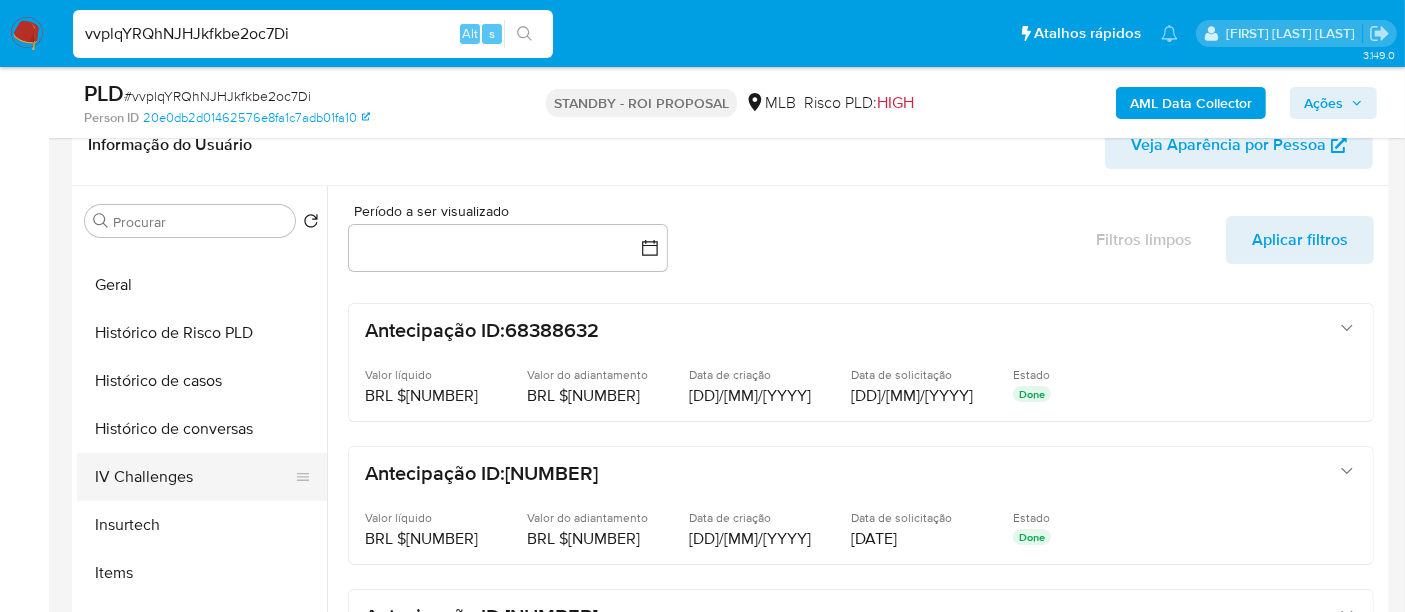 scroll, scrollTop: 666, scrollLeft: 0, axis: vertical 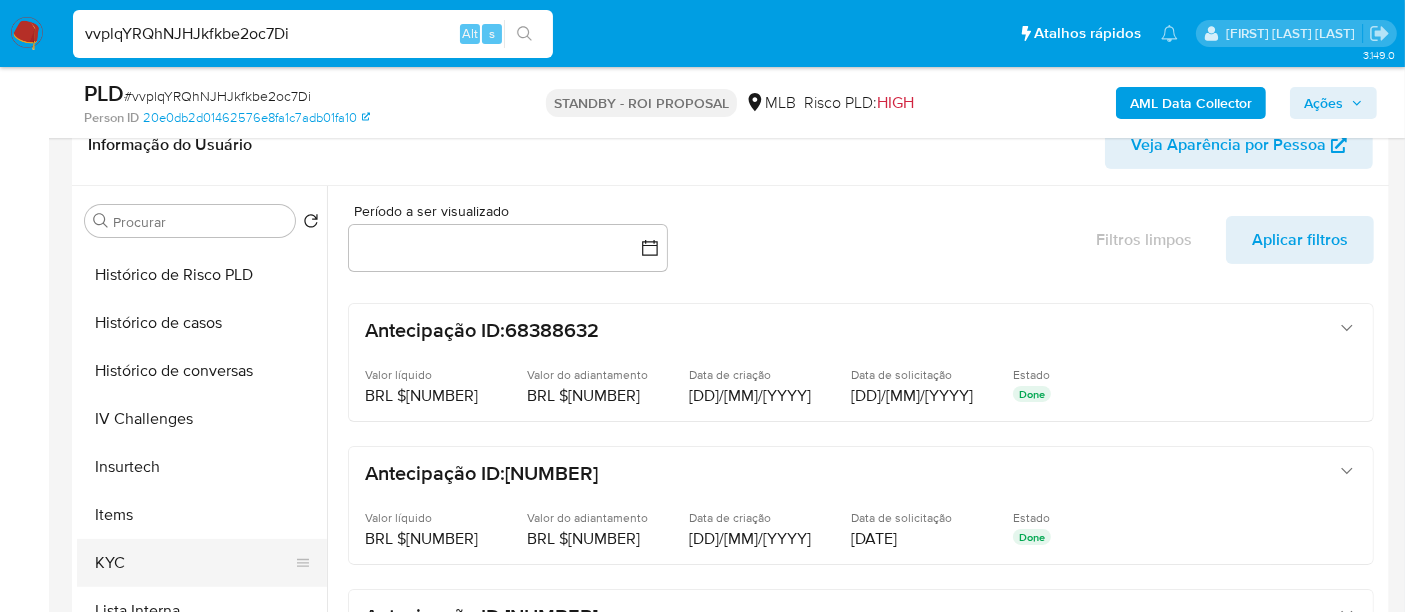 click on "KYC" at bounding box center [194, 563] 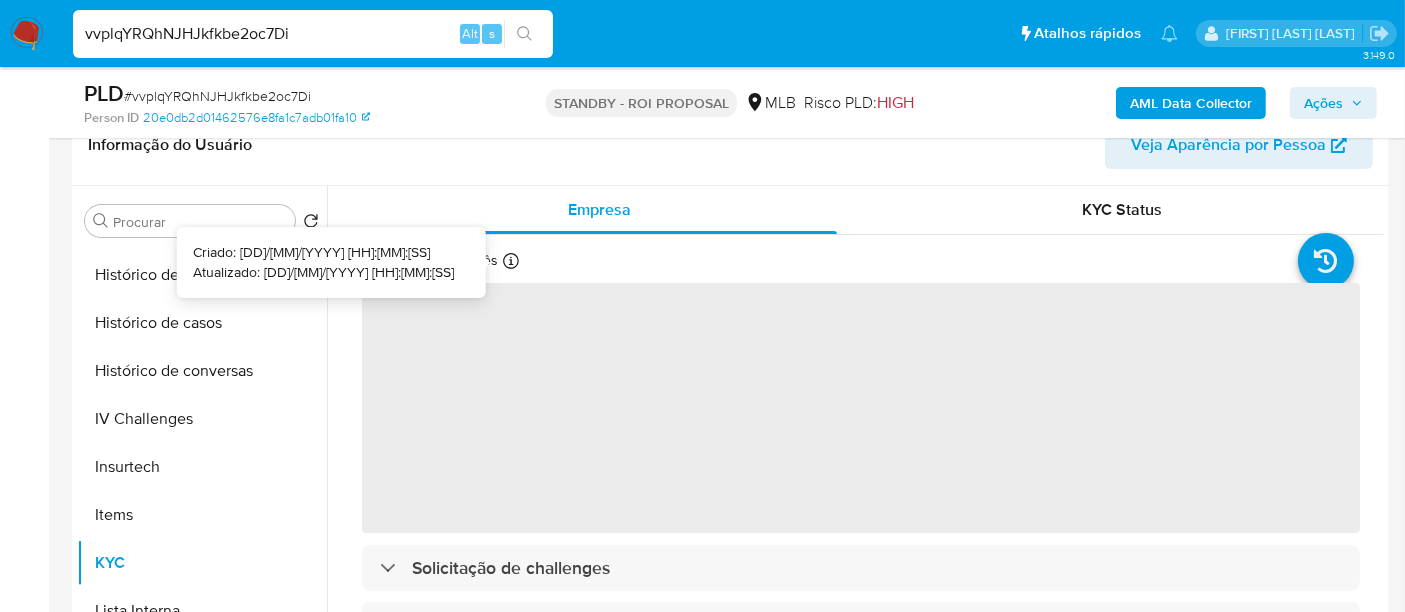 type 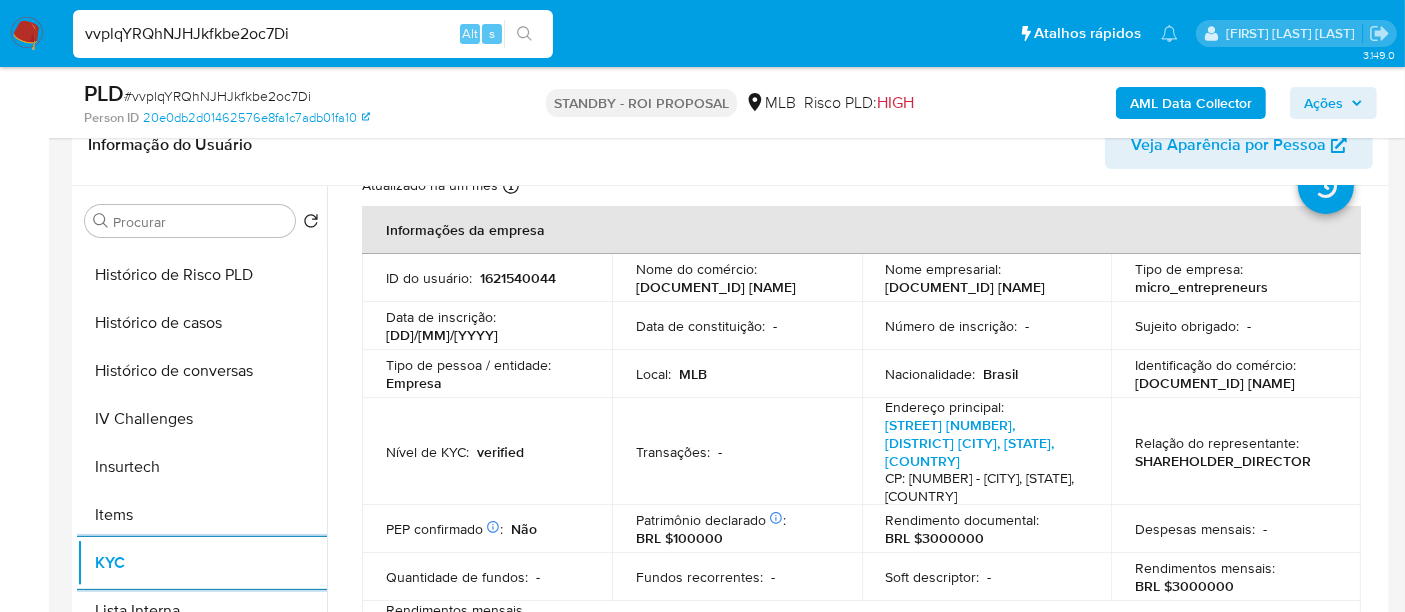 scroll, scrollTop: 111, scrollLeft: 0, axis: vertical 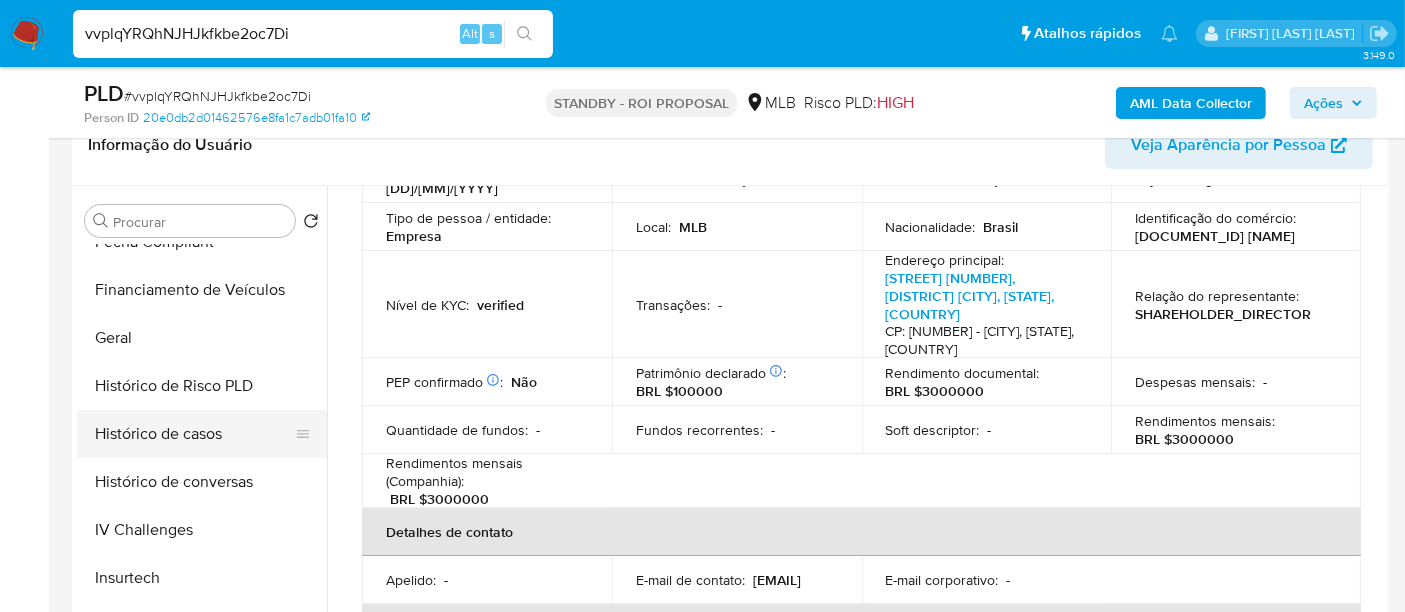 click on "Histórico de casos" at bounding box center (194, 434) 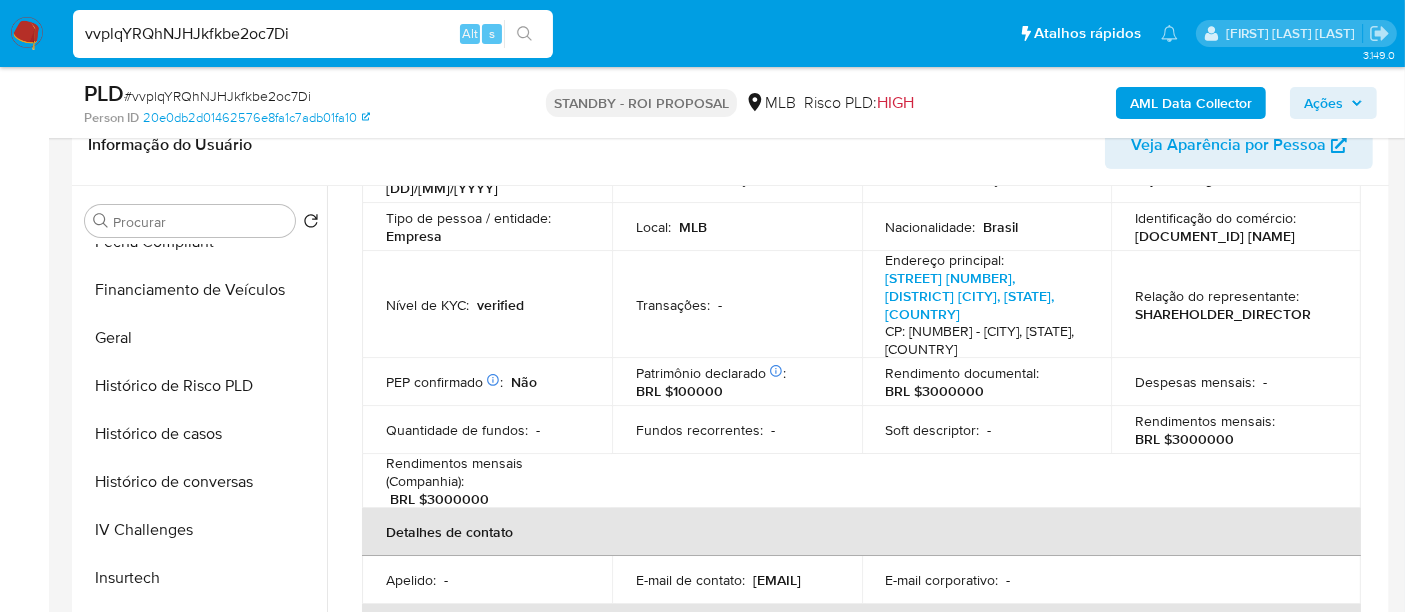 scroll, scrollTop: 0, scrollLeft: 0, axis: both 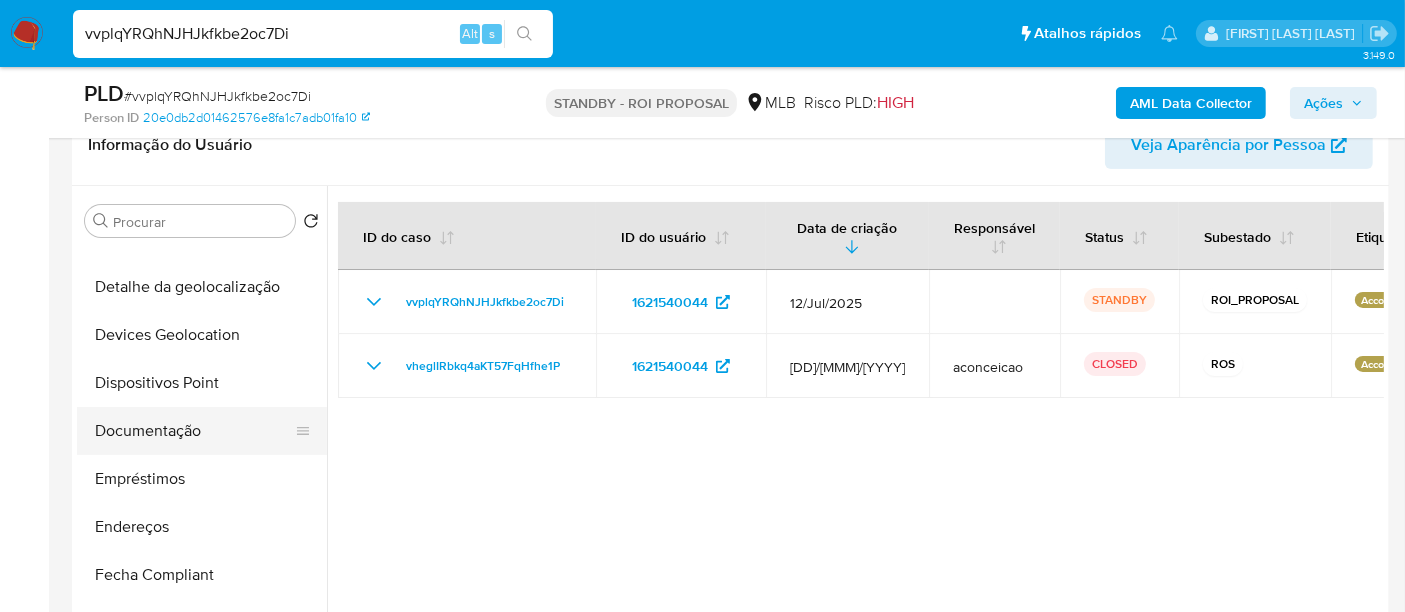 click on "Documentação" at bounding box center (194, 431) 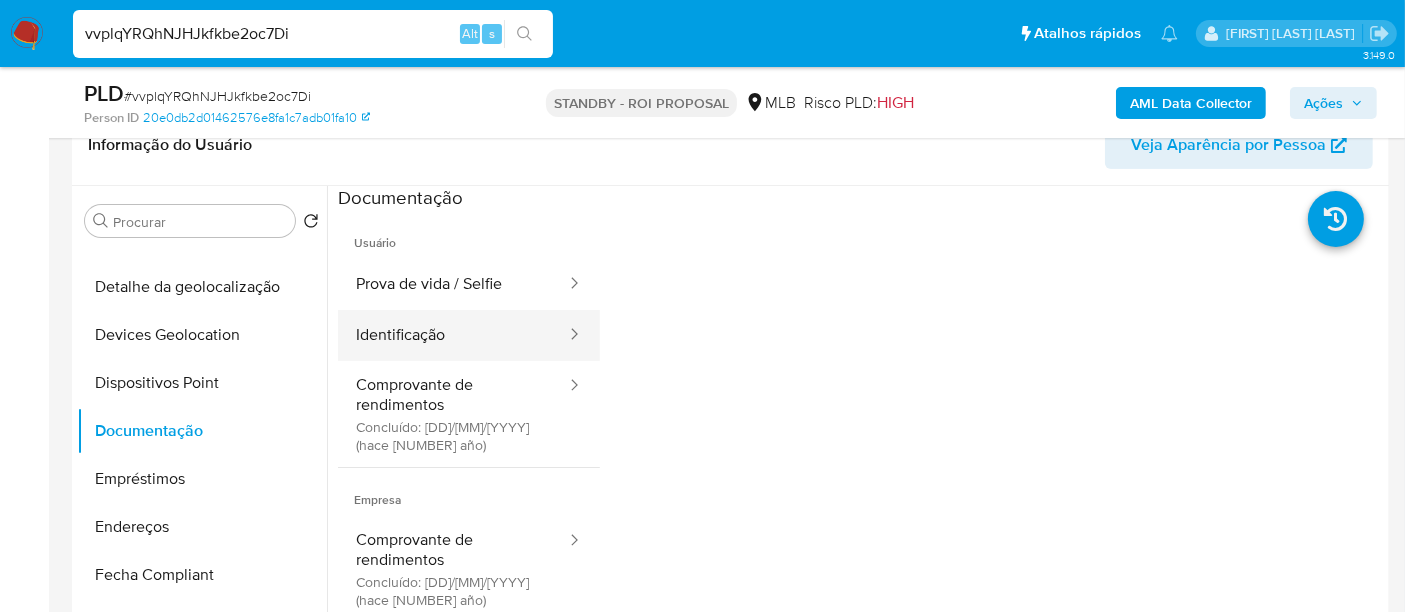 click on "Identificação" at bounding box center (453, 335) 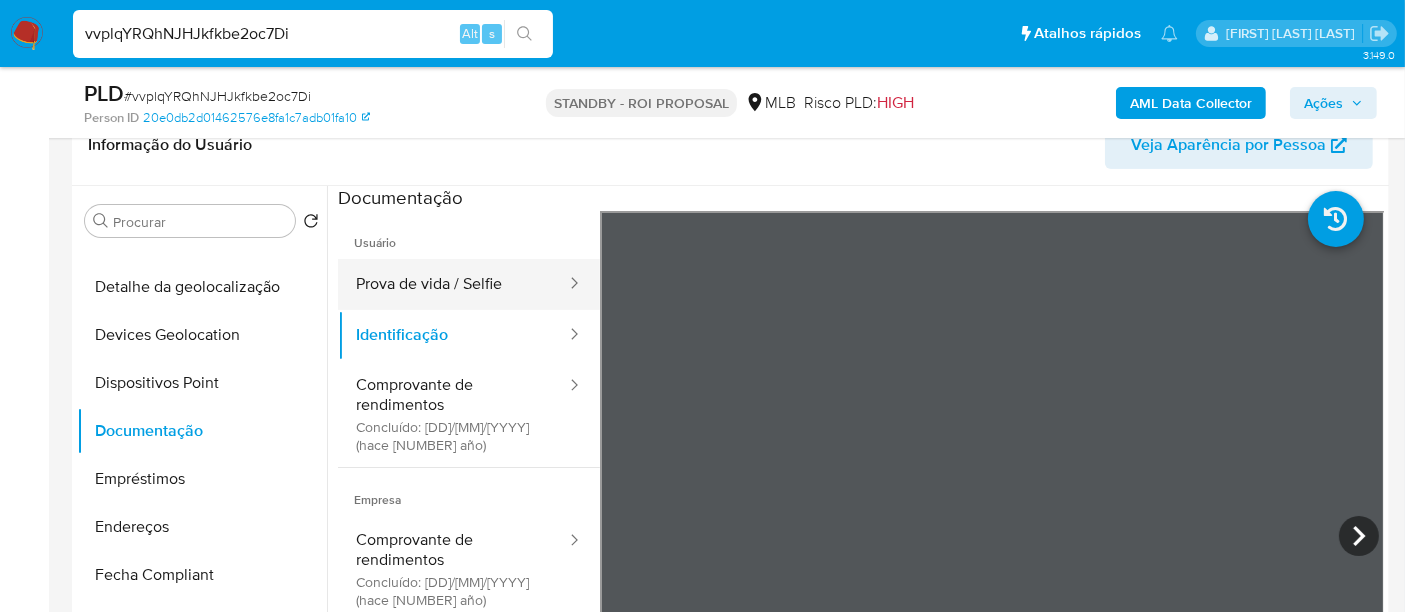 click on "Prova de vida / Selfie" at bounding box center (453, 284) 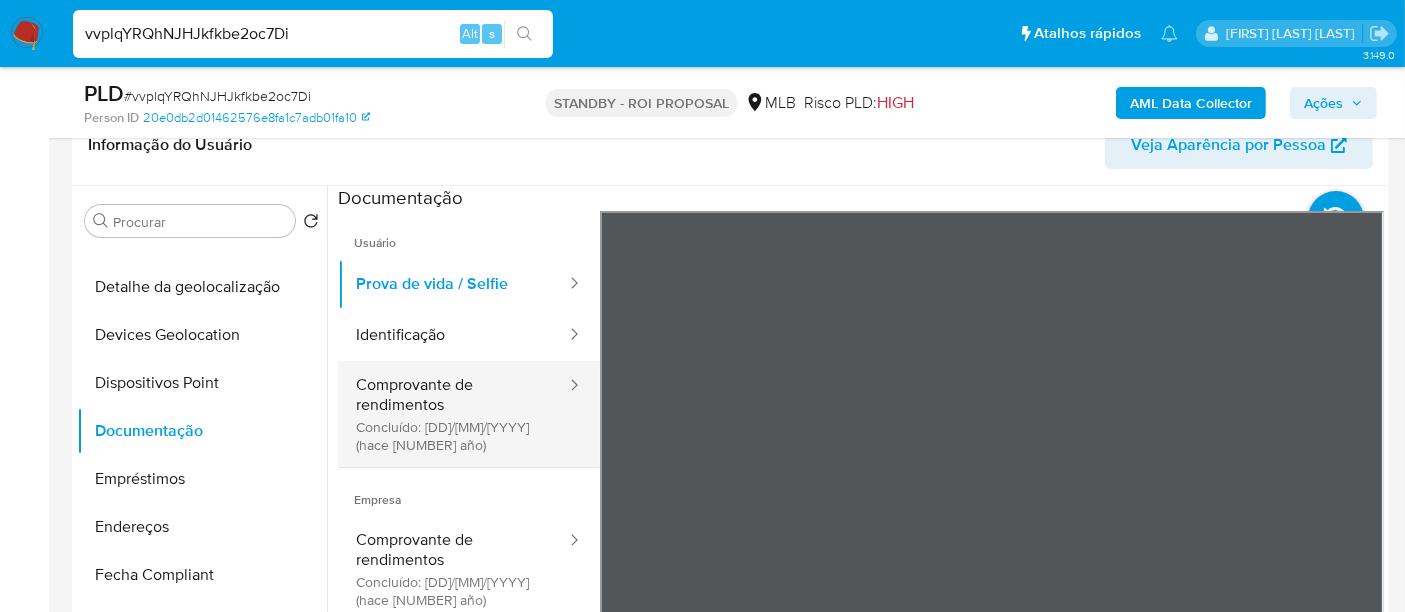 click on "Comprovante de rendimentos Concluído: [DD]/[MM]/[YYYY] (hace [NUMBER] año)" at bounding box center [453, 414] 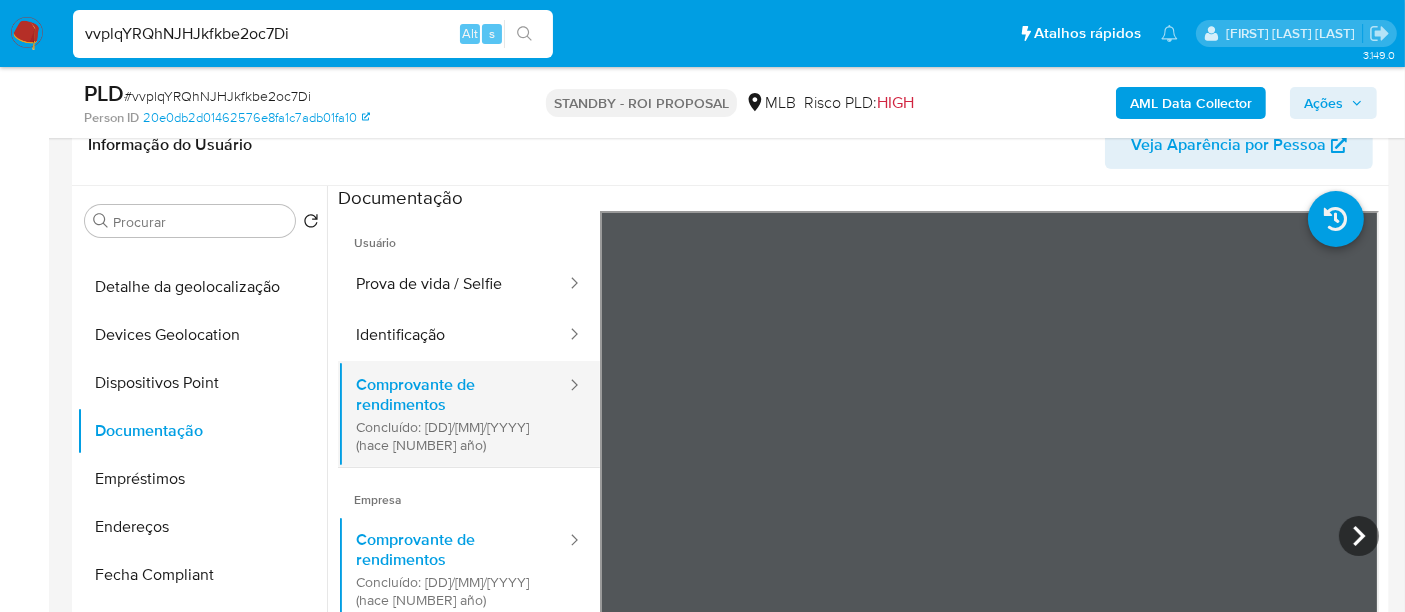type 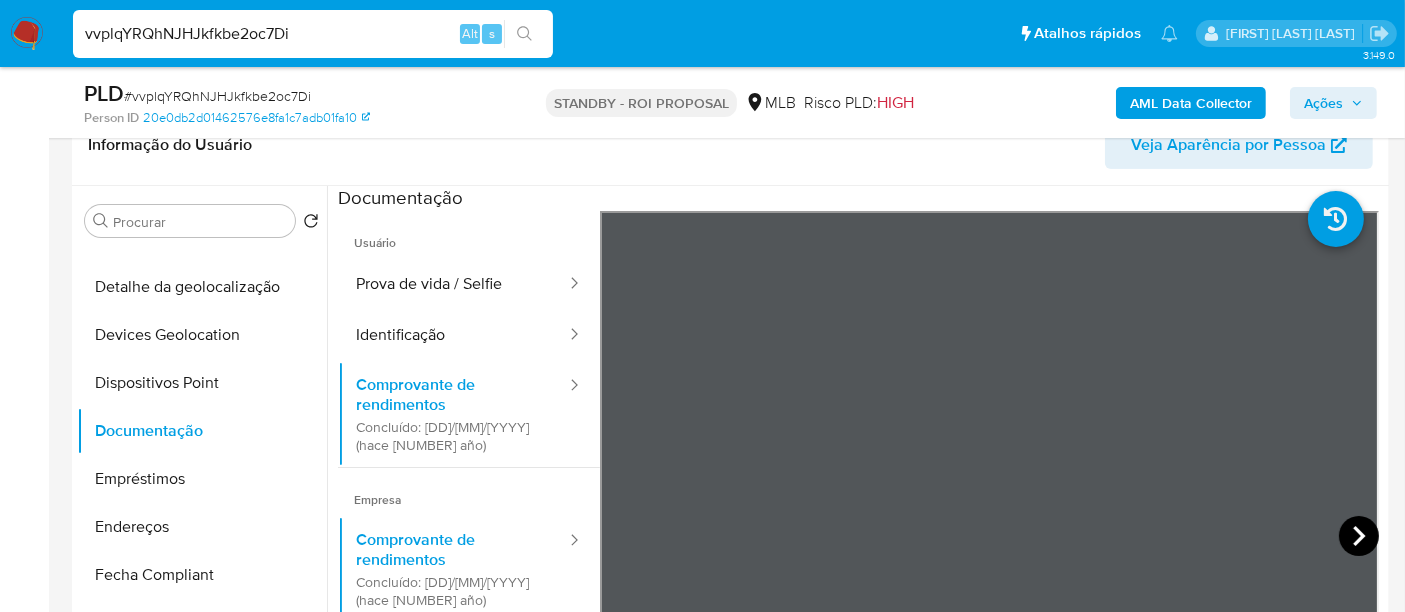 click 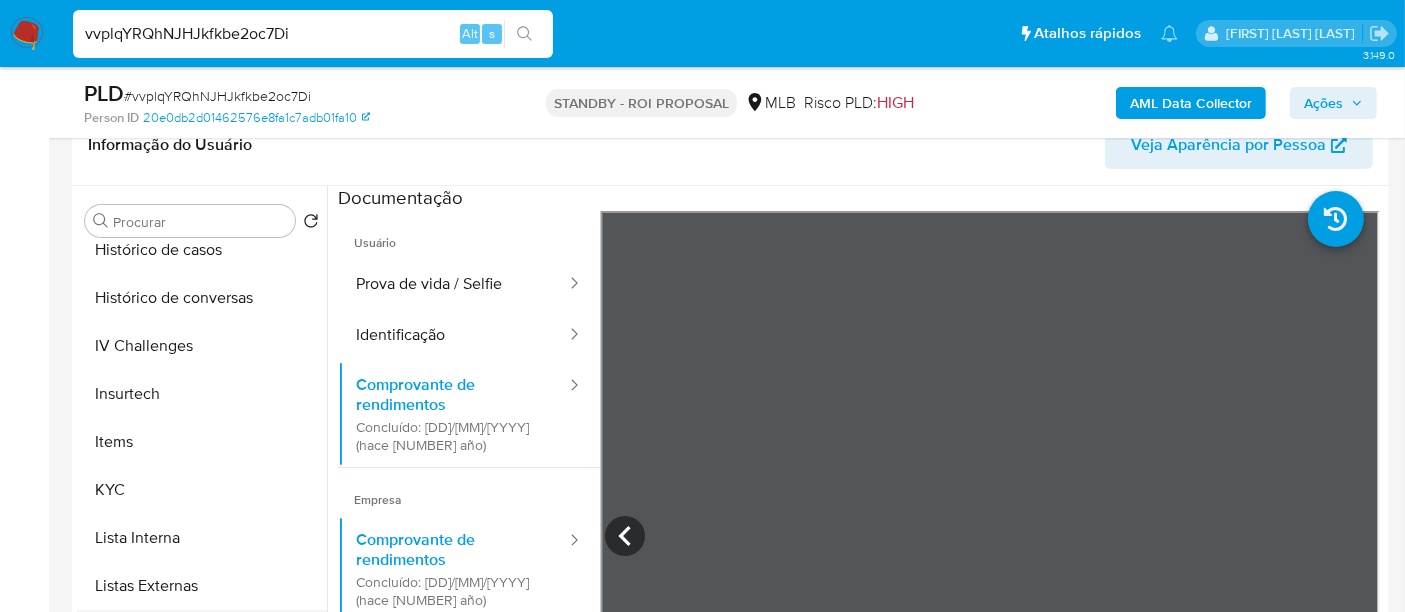 scroll, scrollTop: 844, scrollLeft: 0, axis: vertical 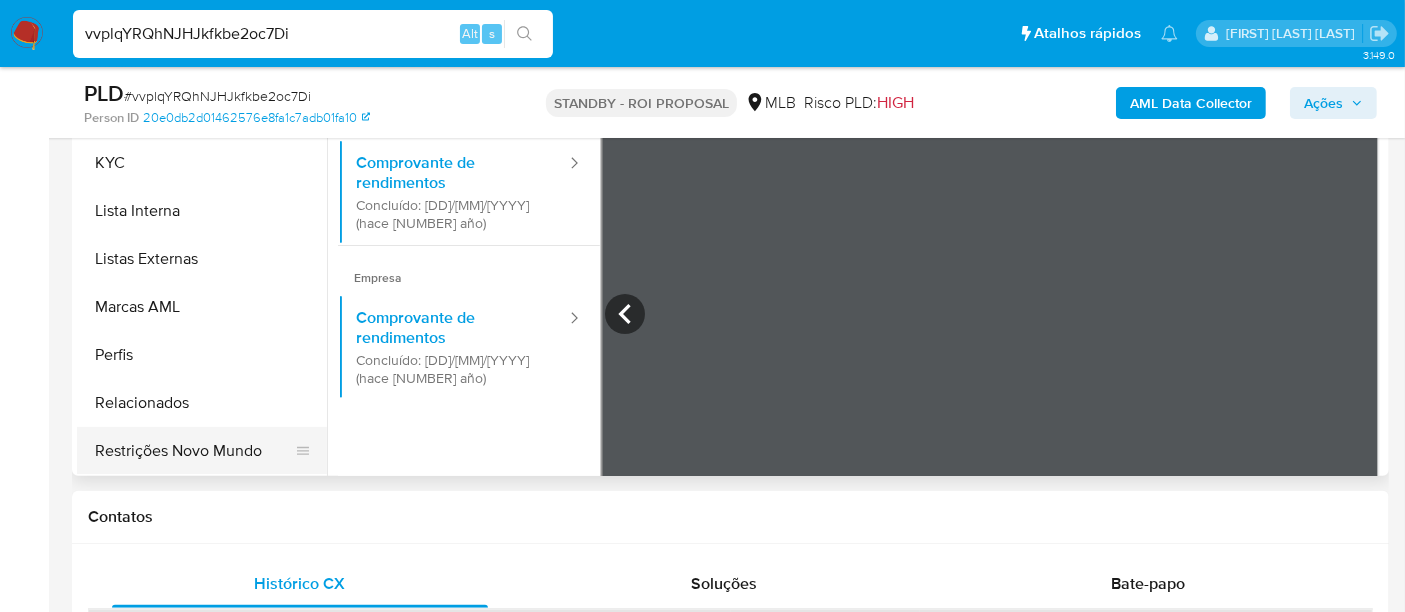 click on "Restrições Novo Mundo" at bounding box center [194, 451] 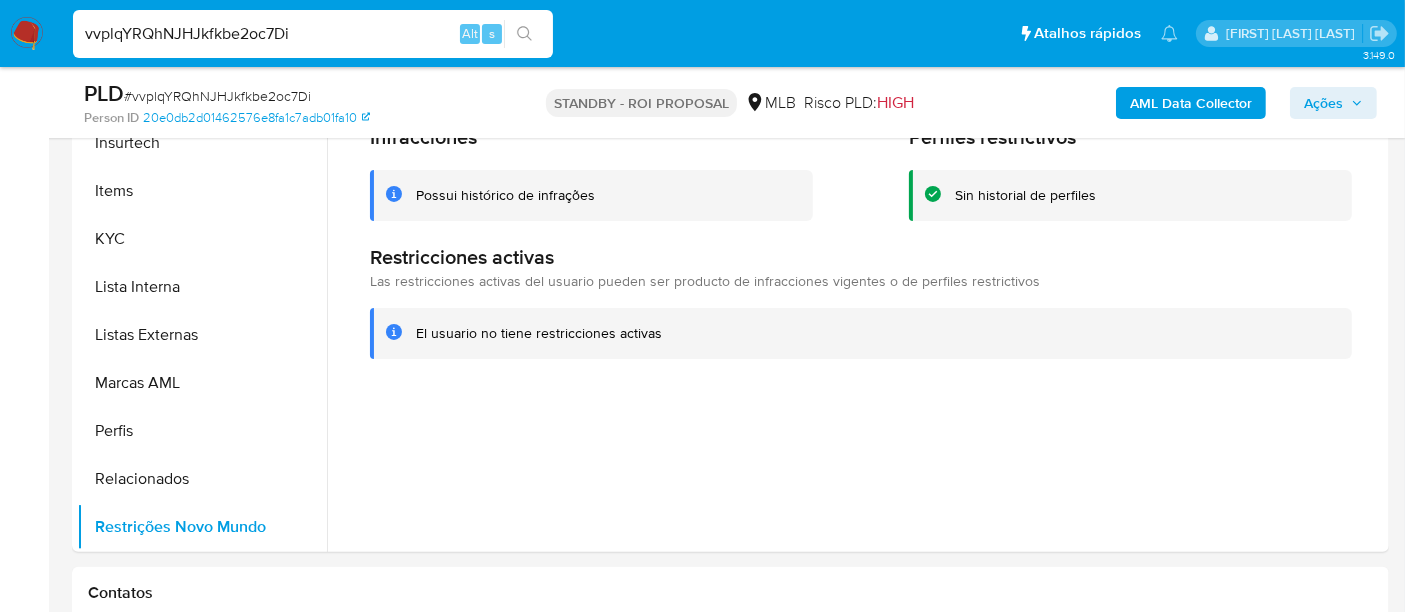 scroll, scrollTop: 444, scrollLeft: 0, axis: vertical 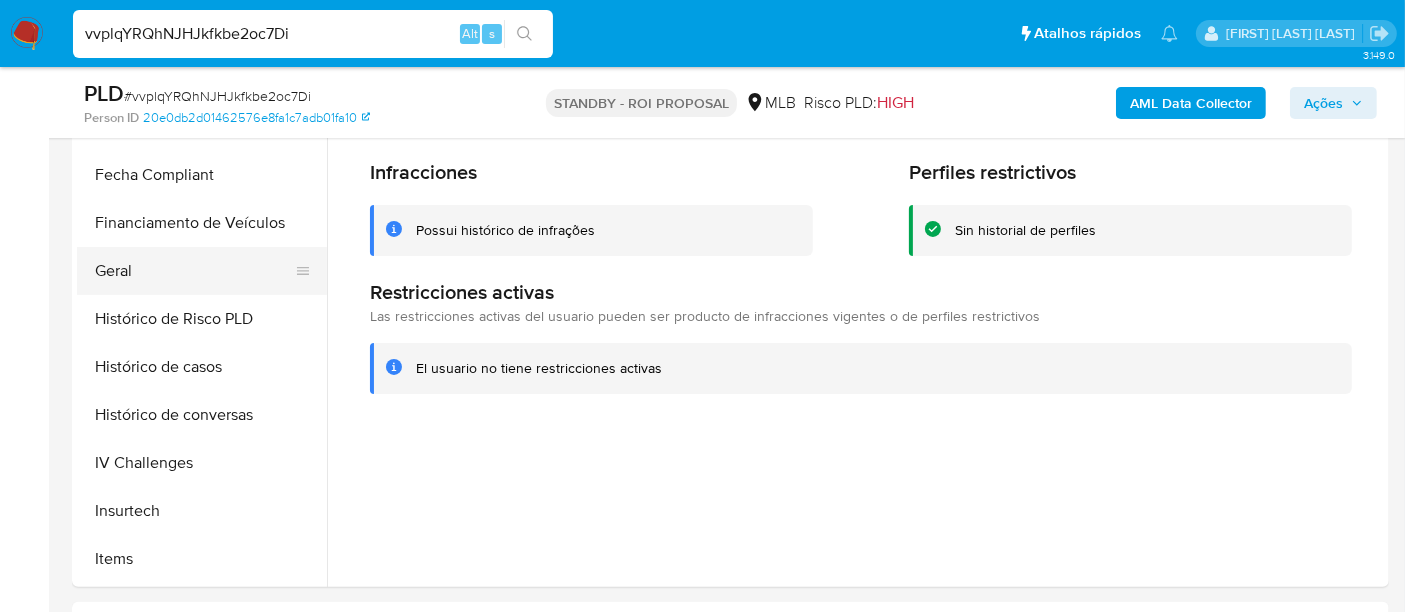 click on "Geral" at bounding box center (194, 271) 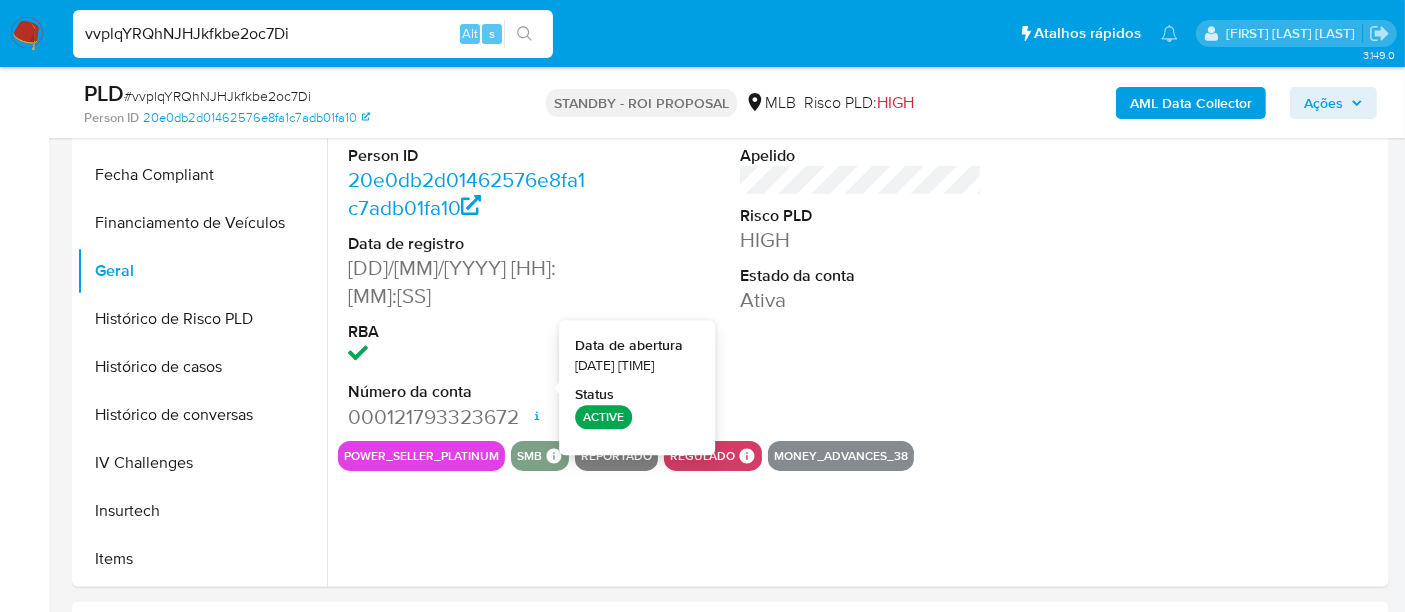 type 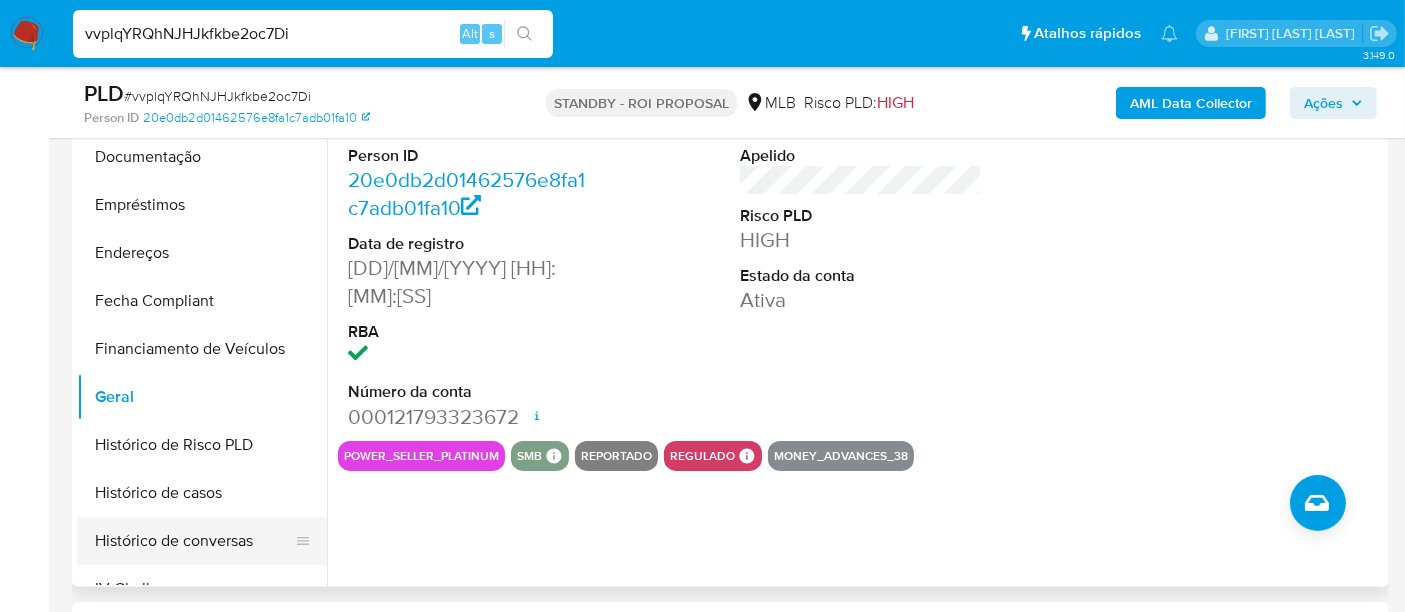 scroll, scrollTop: 288, scrollLeft: 0, axis: vertical 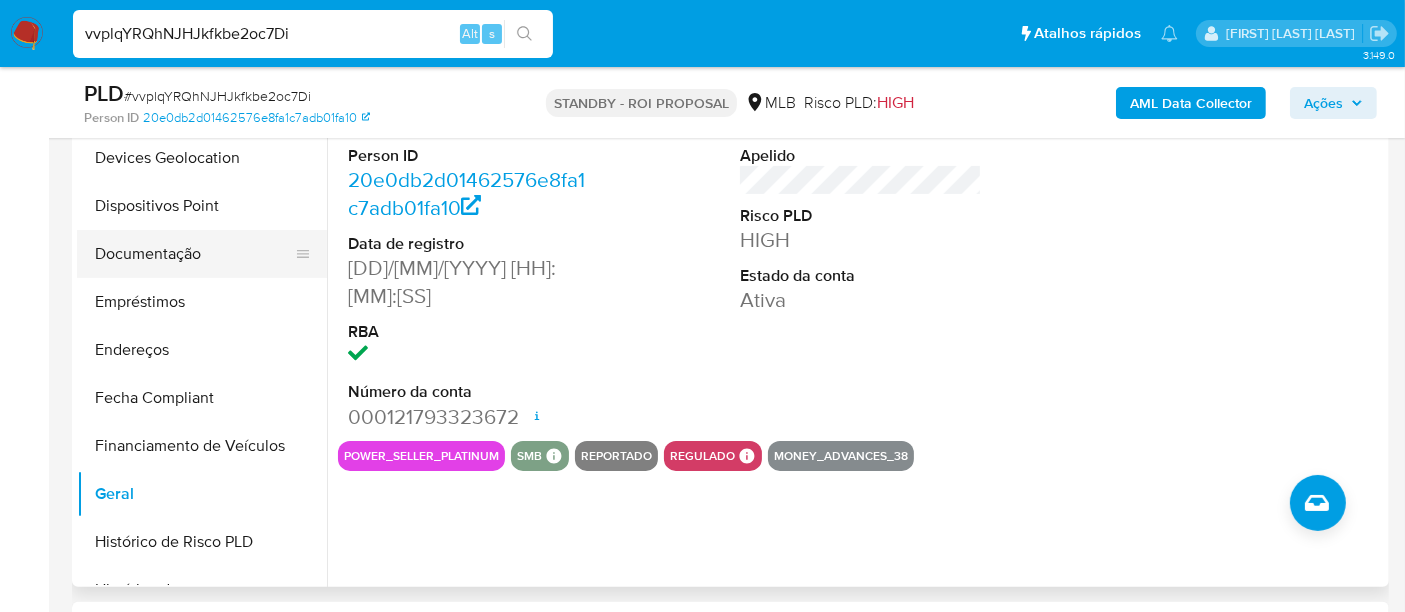 click on "Documentação" at bounding box center [194, 254] 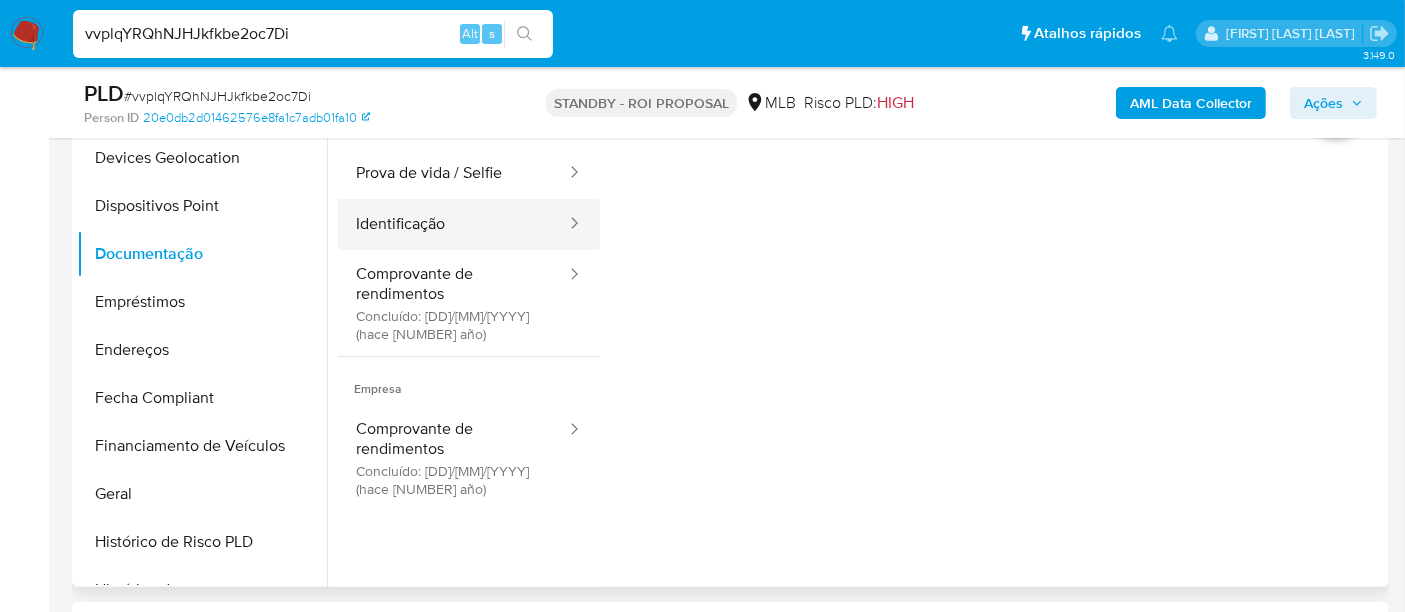 click on "Identificação" at bounding box center [453, 224] 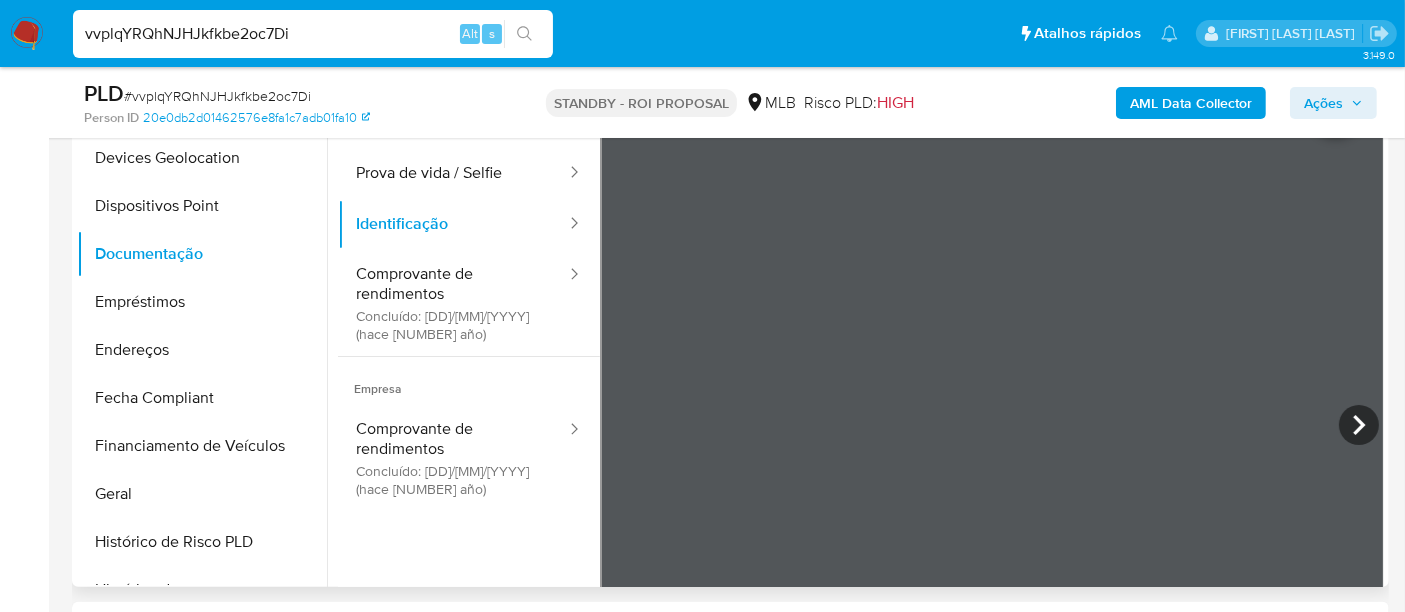 type 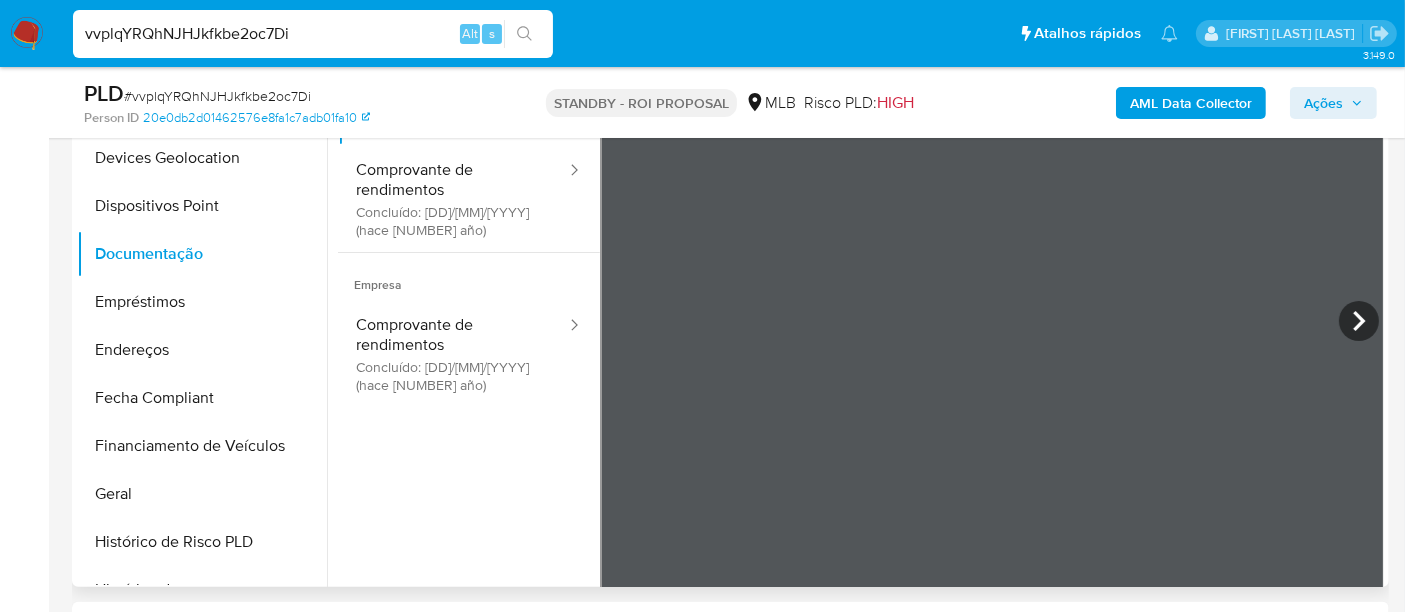 scroll, scrollTop: 168, scrollLeft: 0, axis: vertical 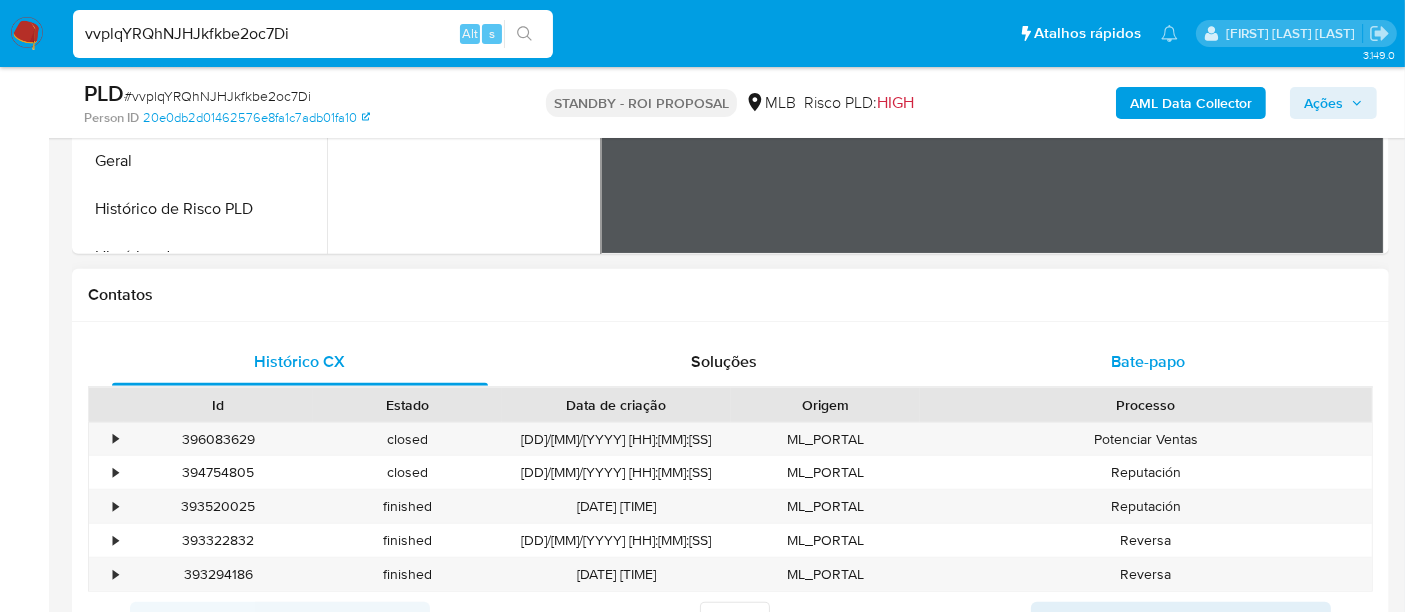click on "Bate-papo" at bounding box center [1148, 361] 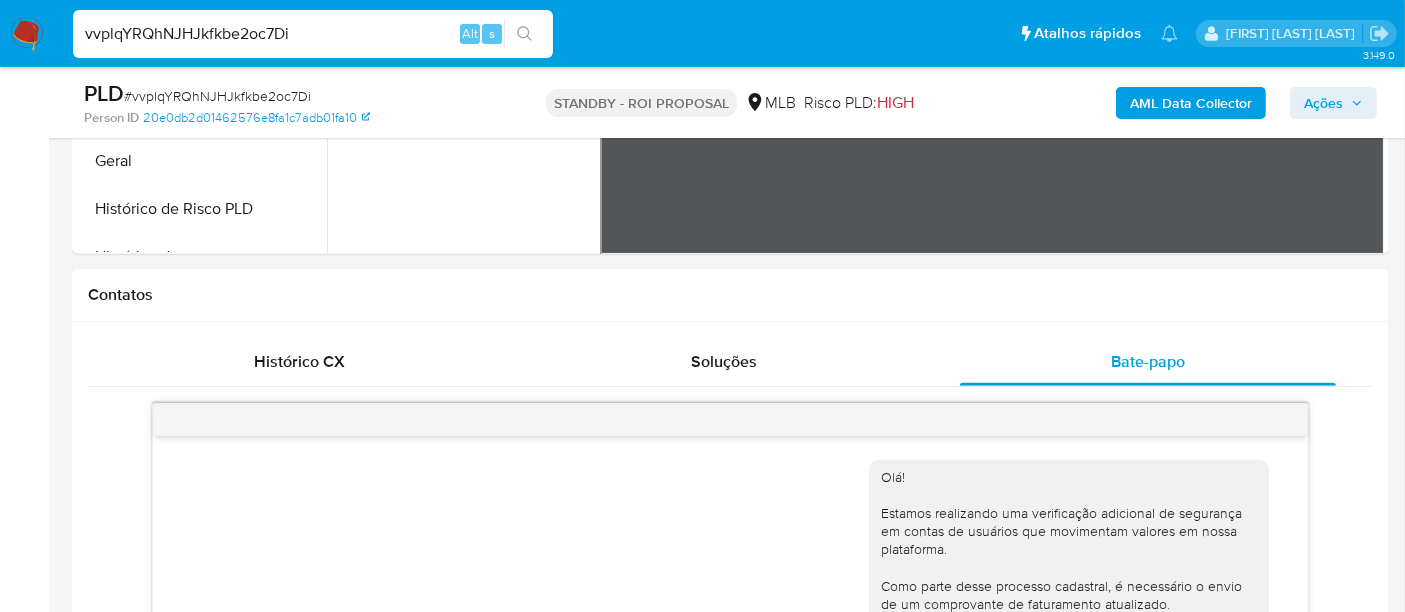 scroll, scrollTop: 833, scrollLeft: 0, axis: vertical 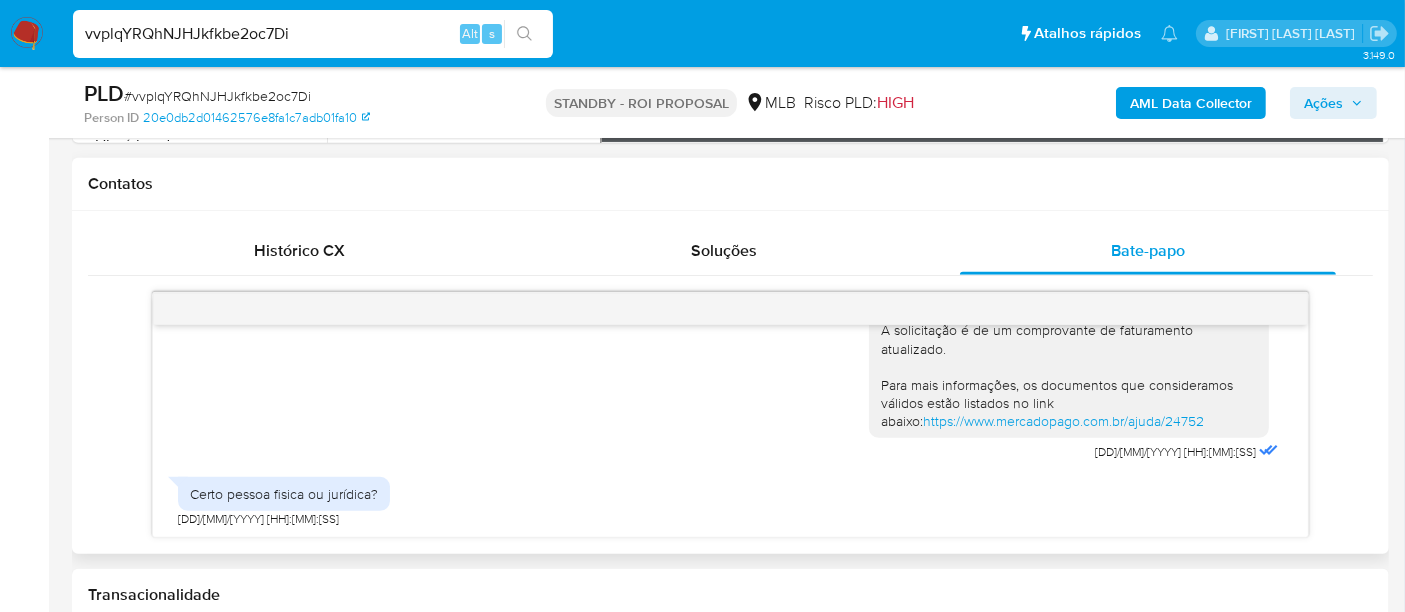 type 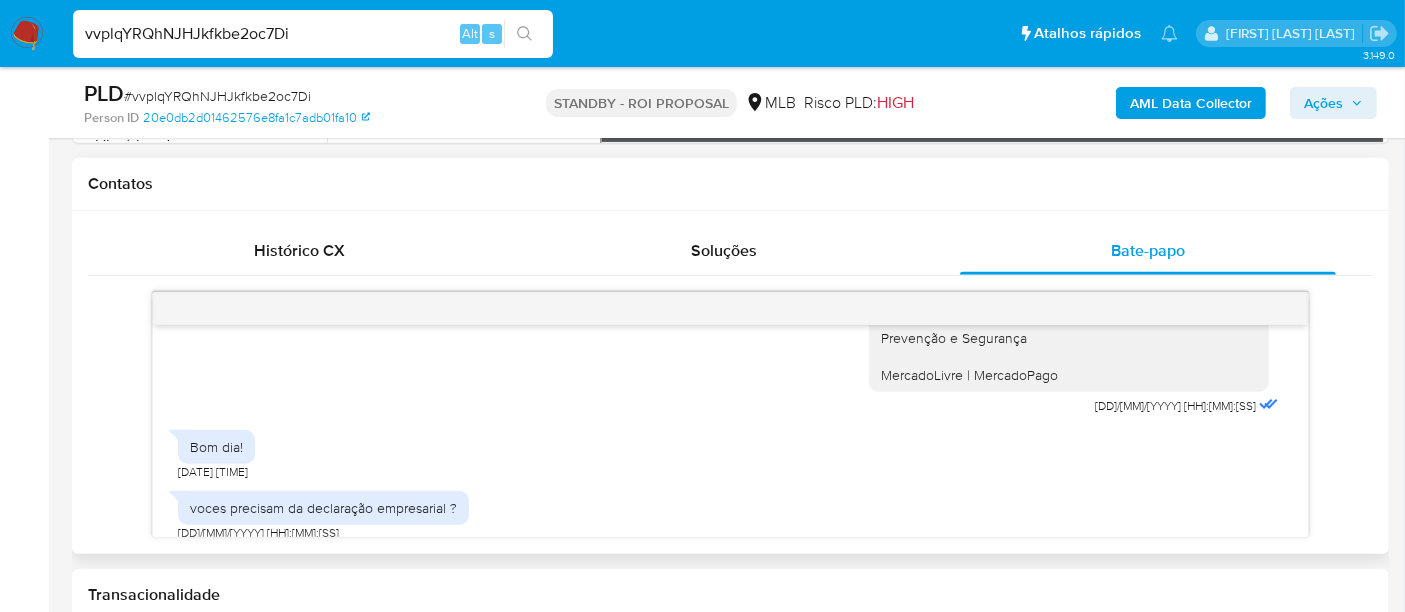 scroll, scrollTop: 277, scrollLeft: 0, axis: vertical 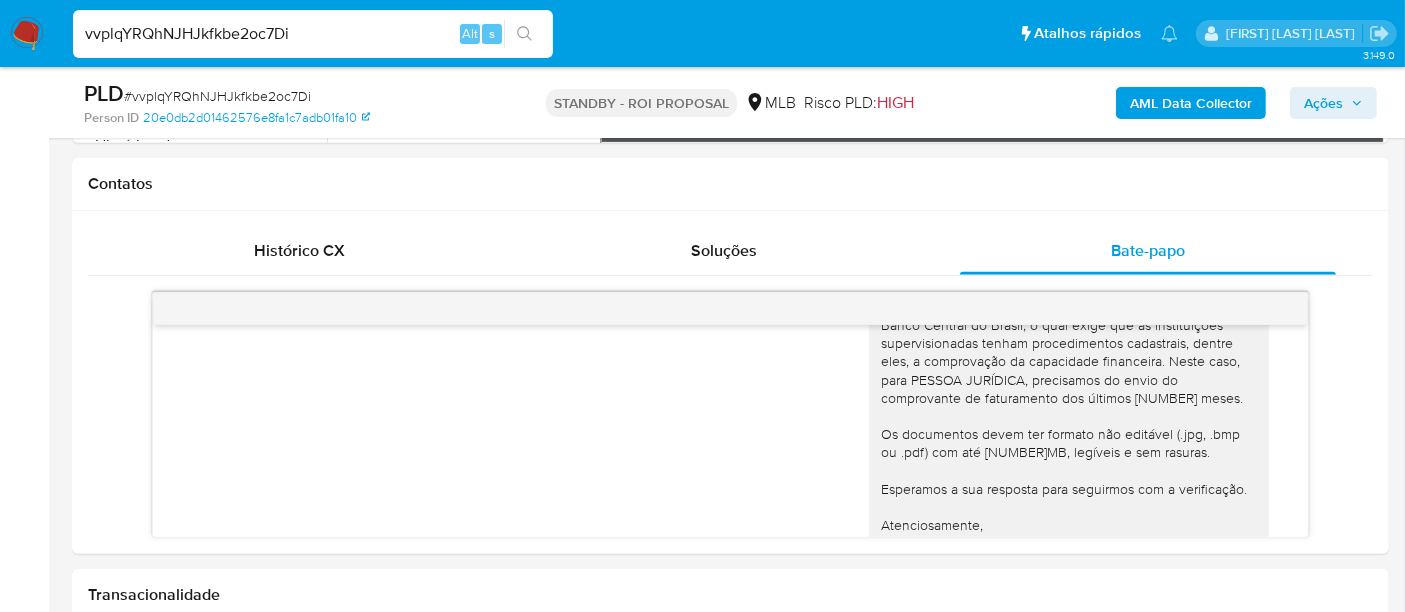 click on "vvplqYRQhNJHJkfkbe2oc7Di" at bounding box center (313, 34) 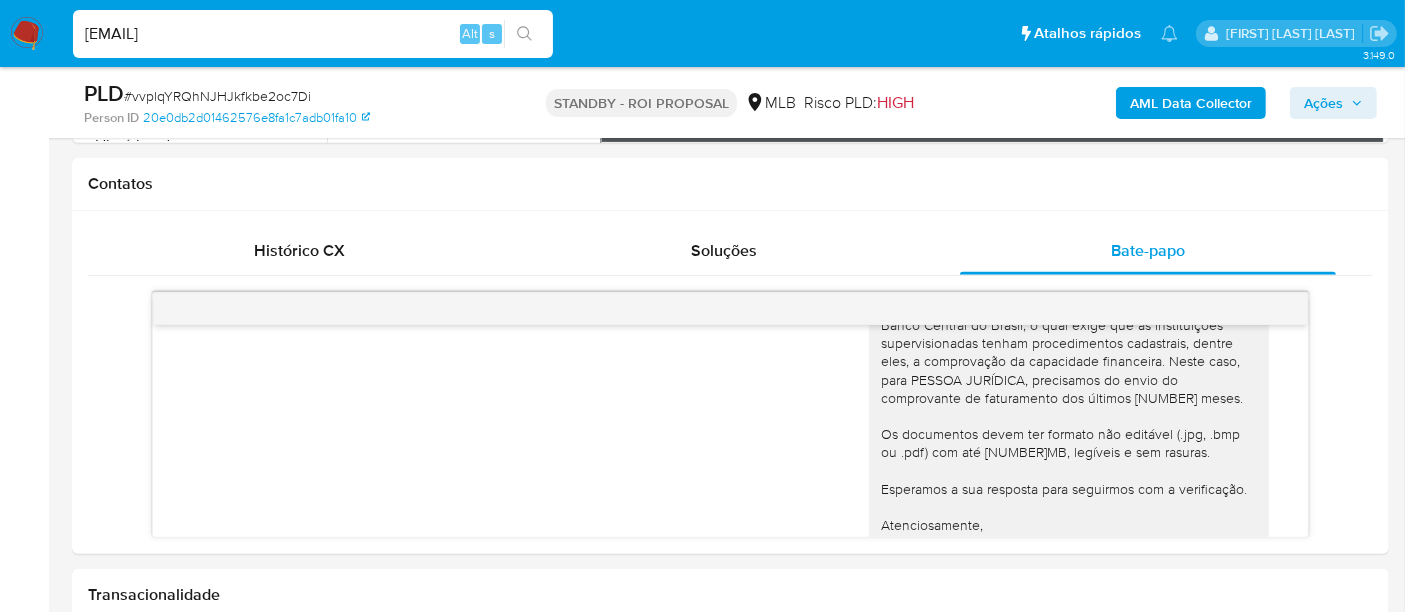 type on "[EMAIL]" 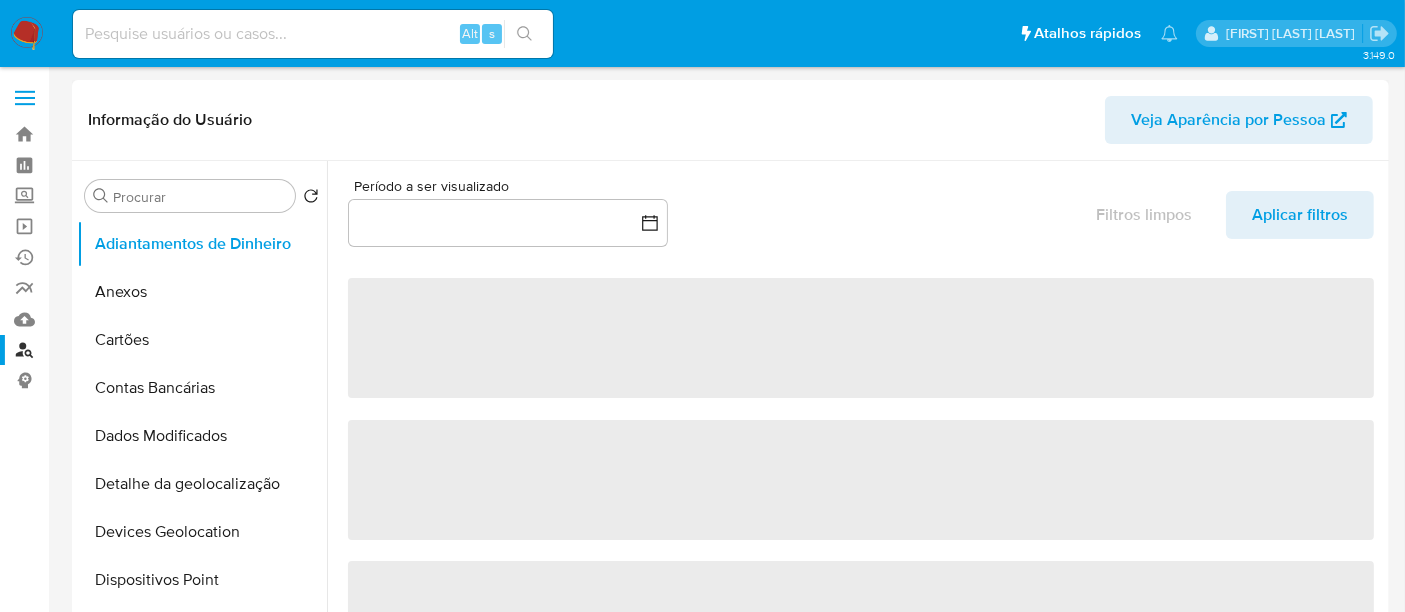 select on "10" 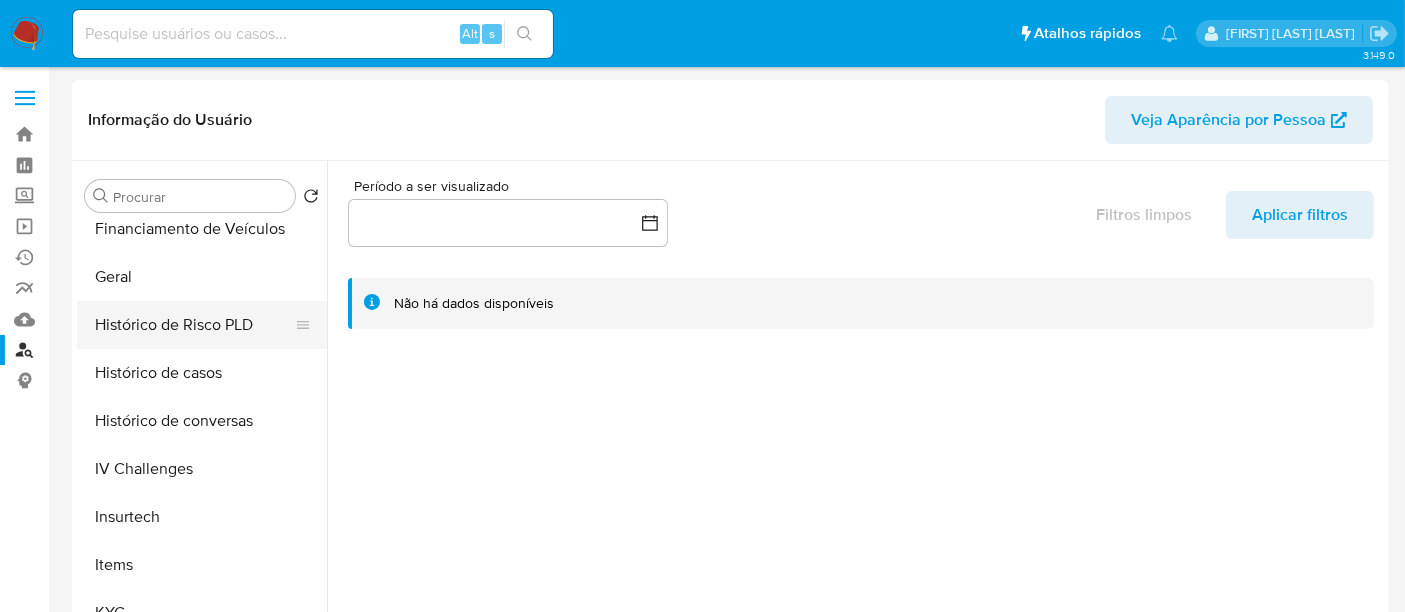 scroll, scrollTop: 666, scrollLeft: 0, axis: vertical 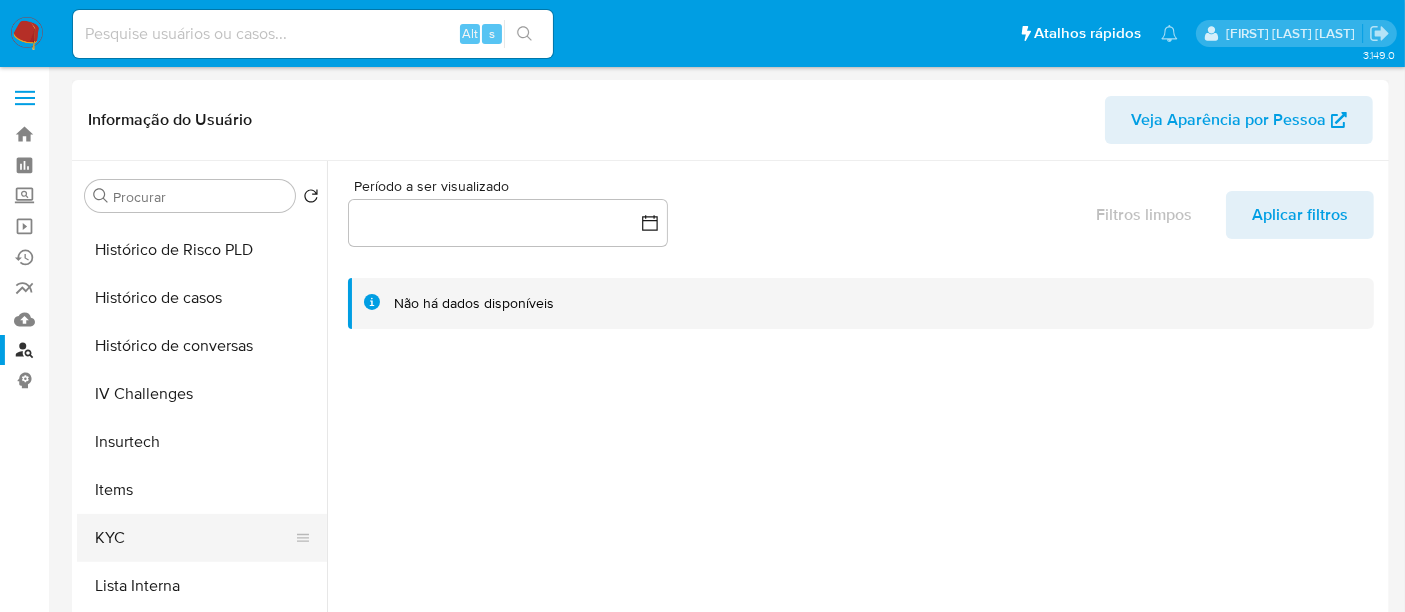 click on "KYC" at bounding box center [194, 538] 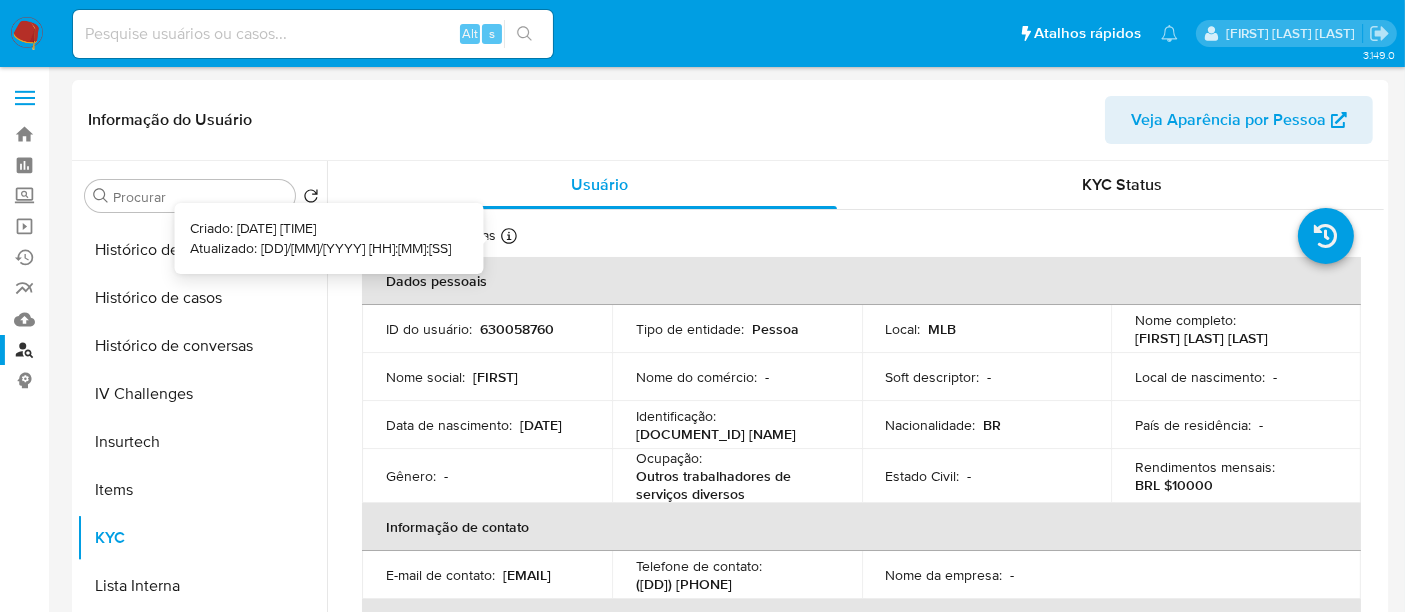 type 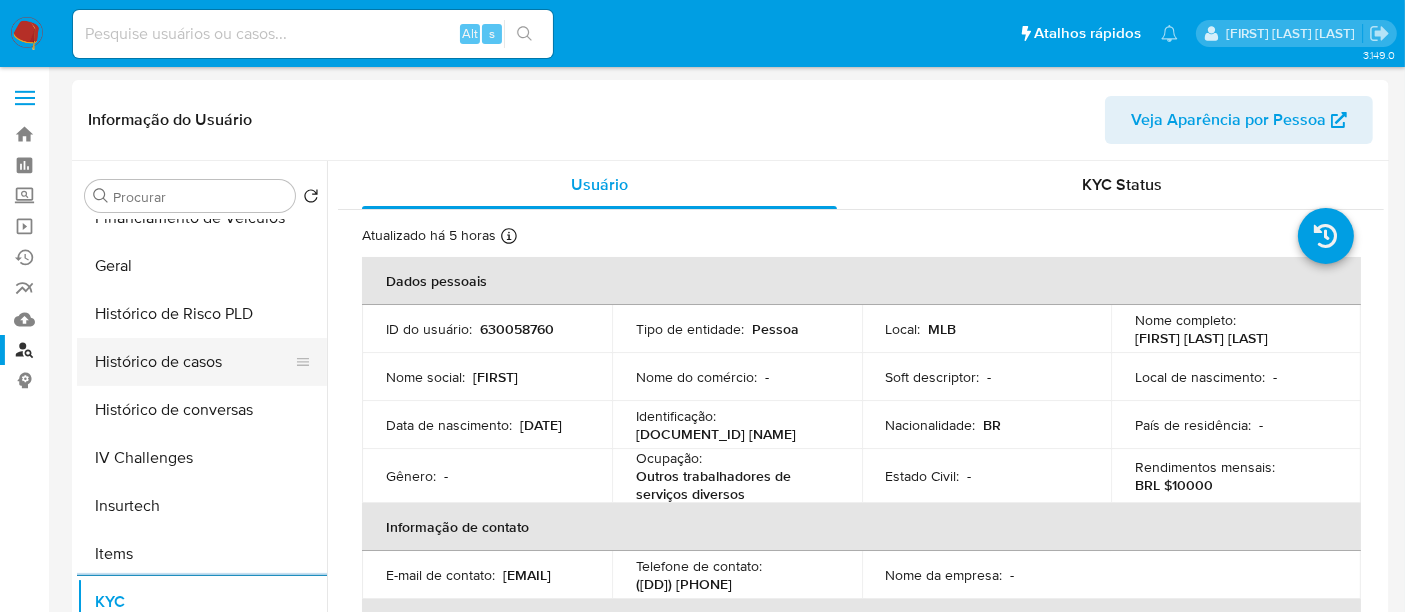 scroll, scrollTop: 555, scrollLeft: 0, axis: vertical 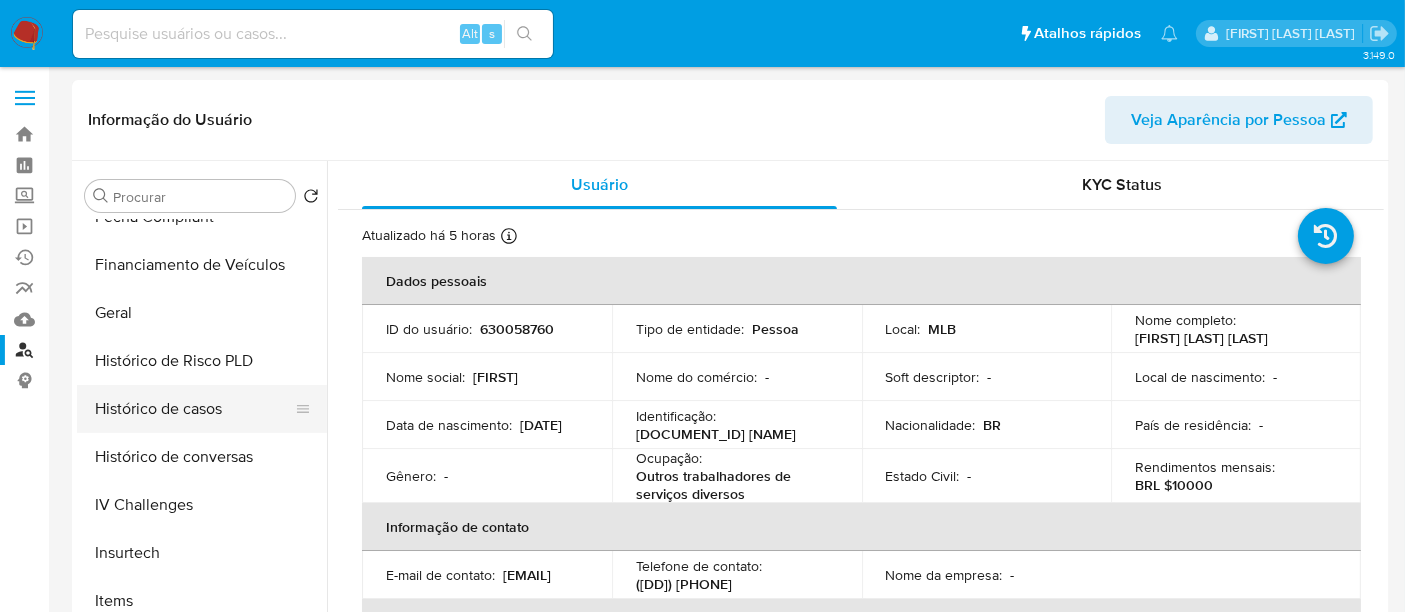 click on "Histórico de casos" at bounding box center [194, 409] 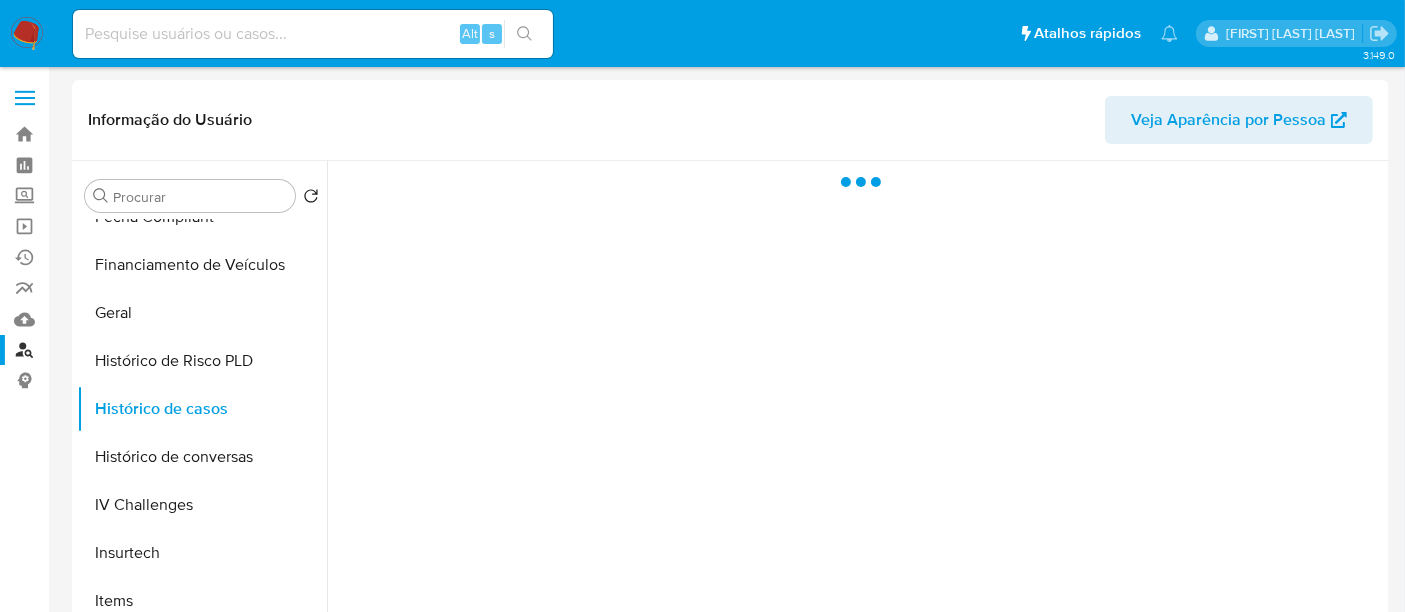 type 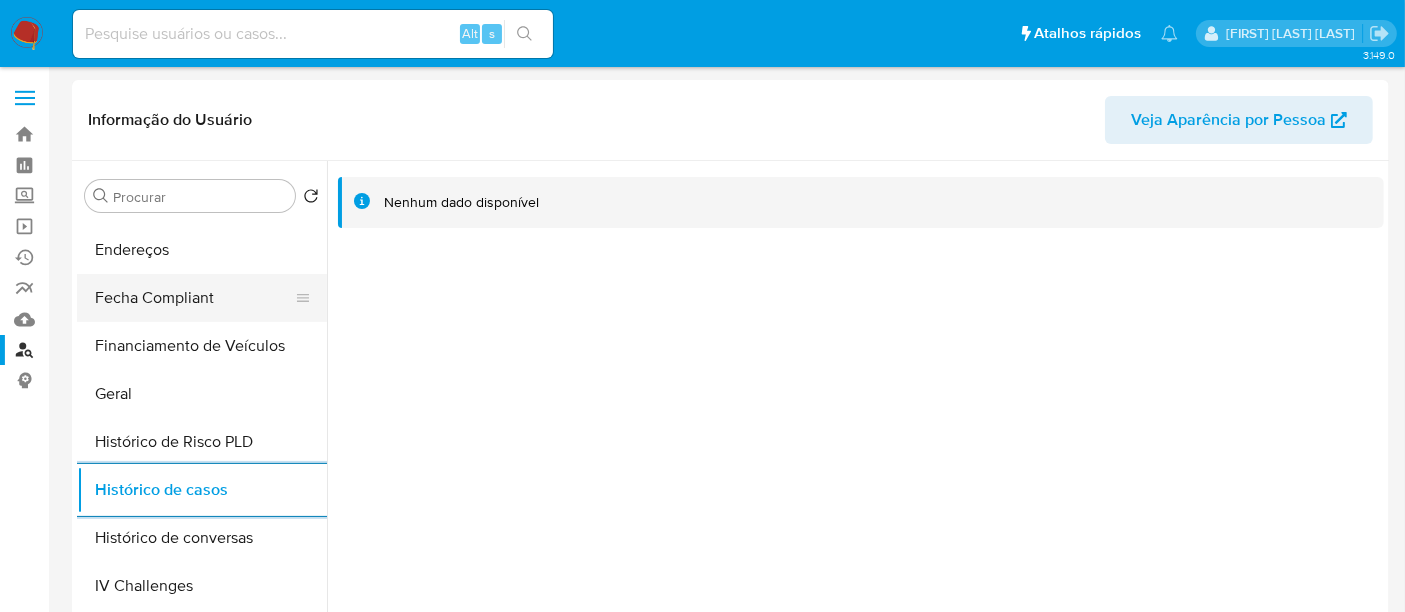 scroll, scrollTop: 333, scrollLeft: 0, axis: vertical 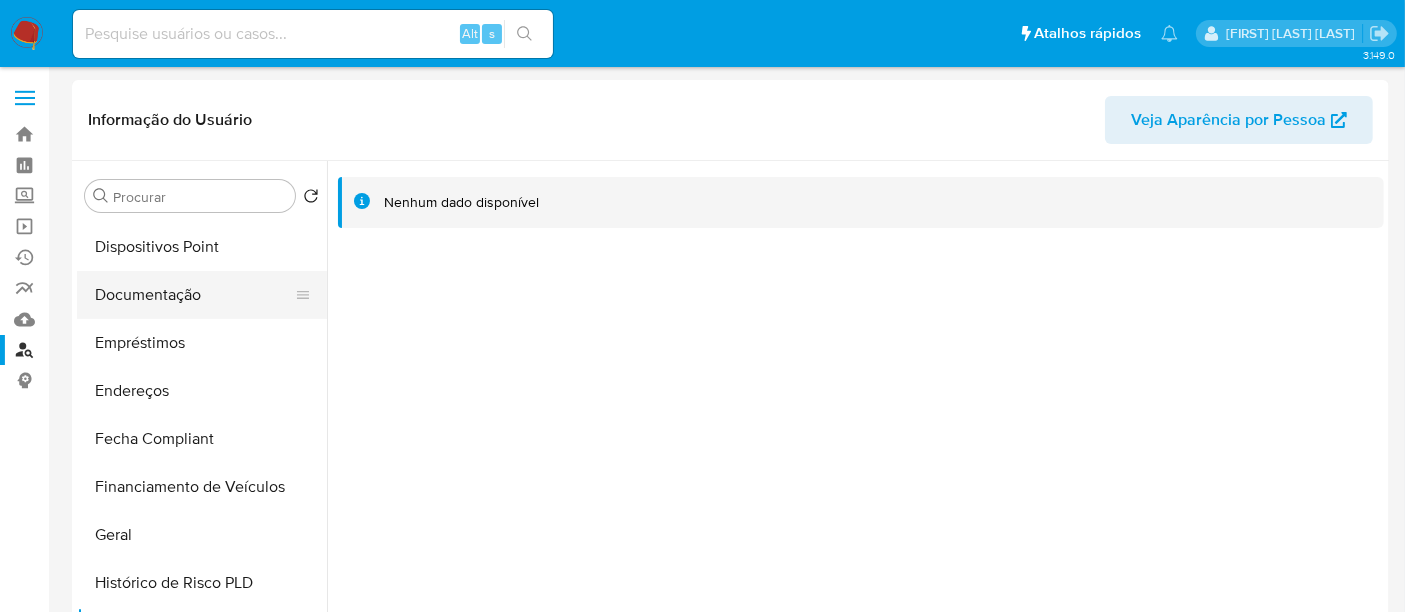 click on "Documentação" at bounding box center (194, 295) 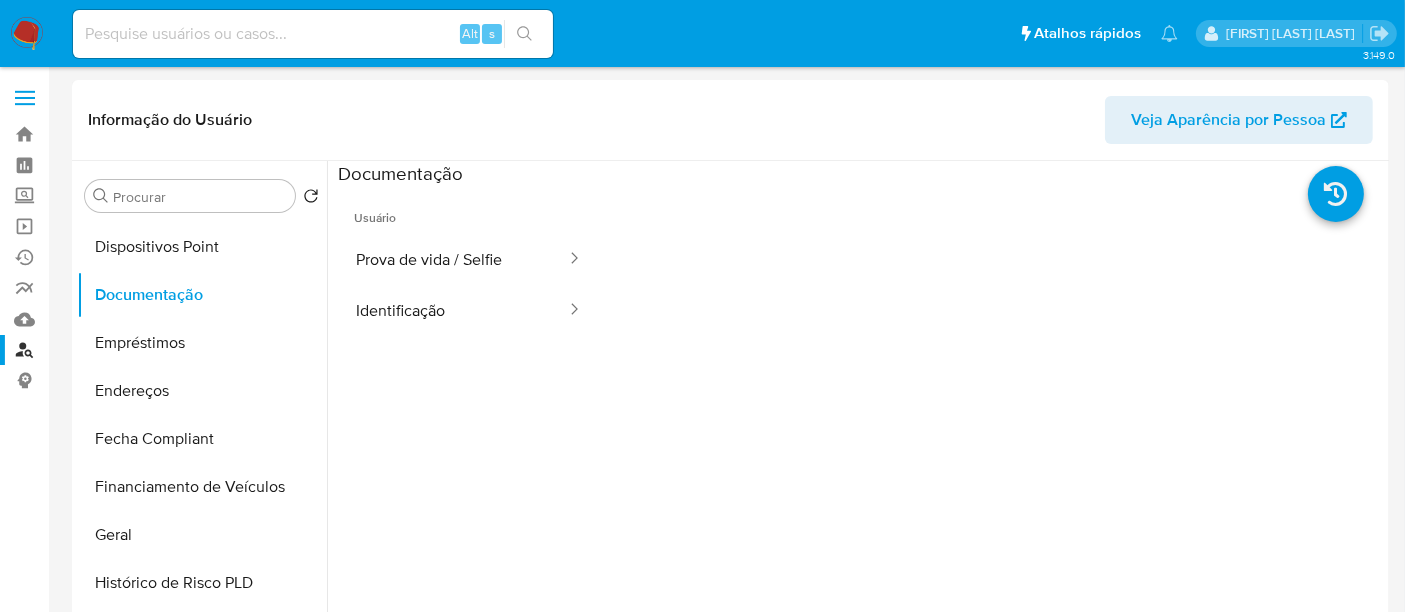 click on "Identificação" at bounding box center (453, 310) 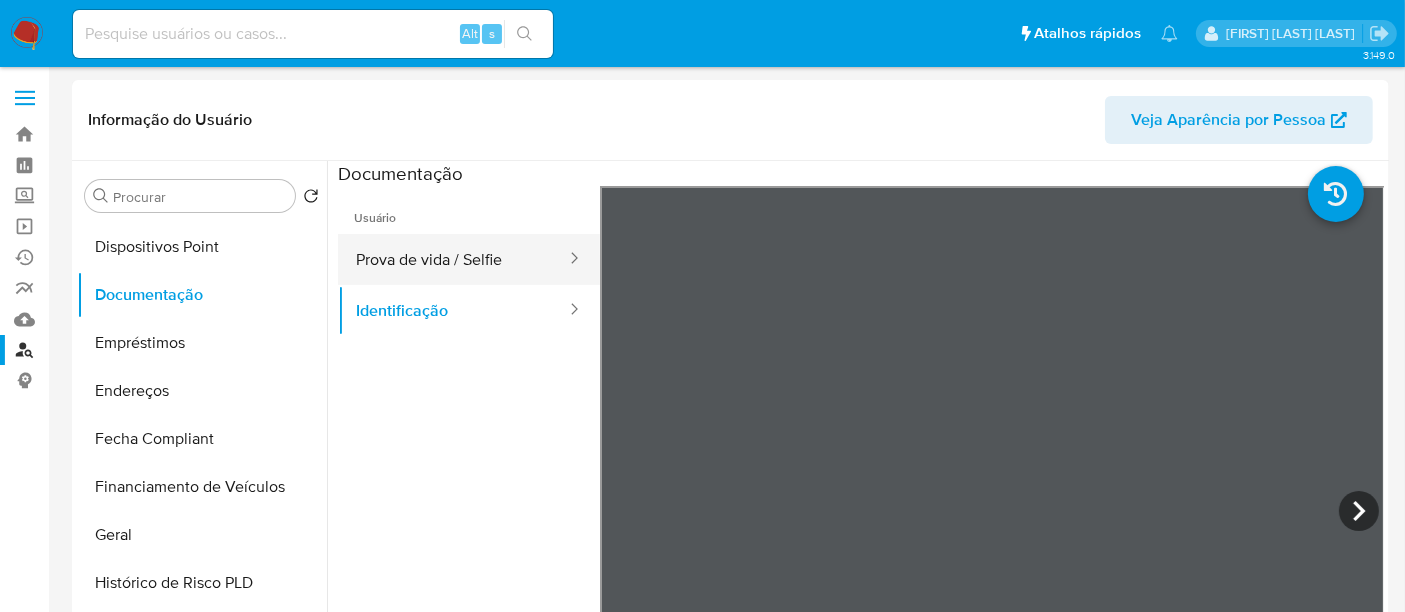 click on "Prova de vida / Selfie" at bounding box center [453, 259] 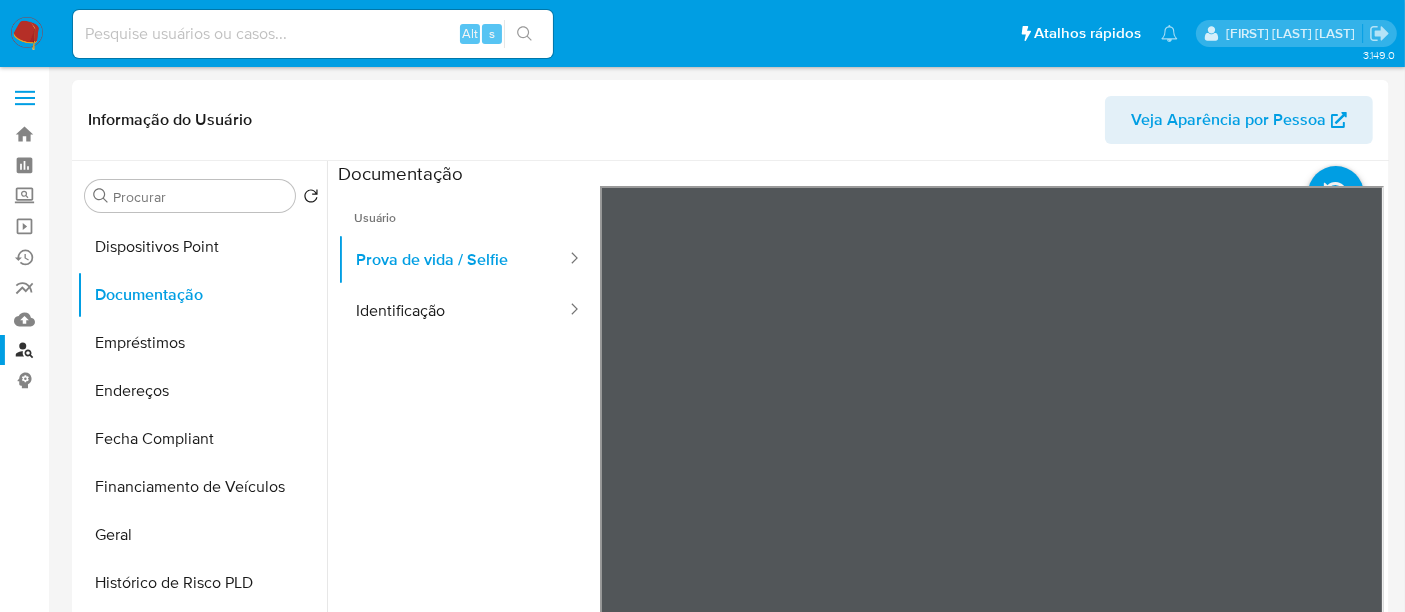 scroll, scrollTop: 168, scrollLeft: 0, axis: vertical 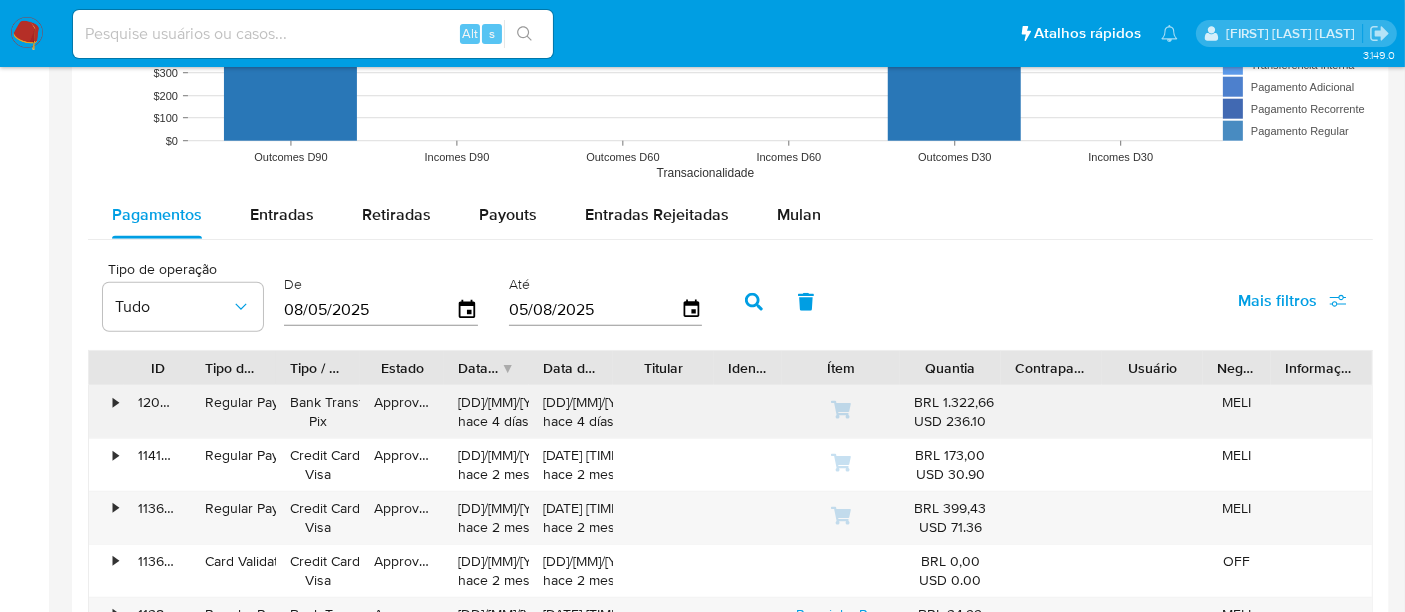 type 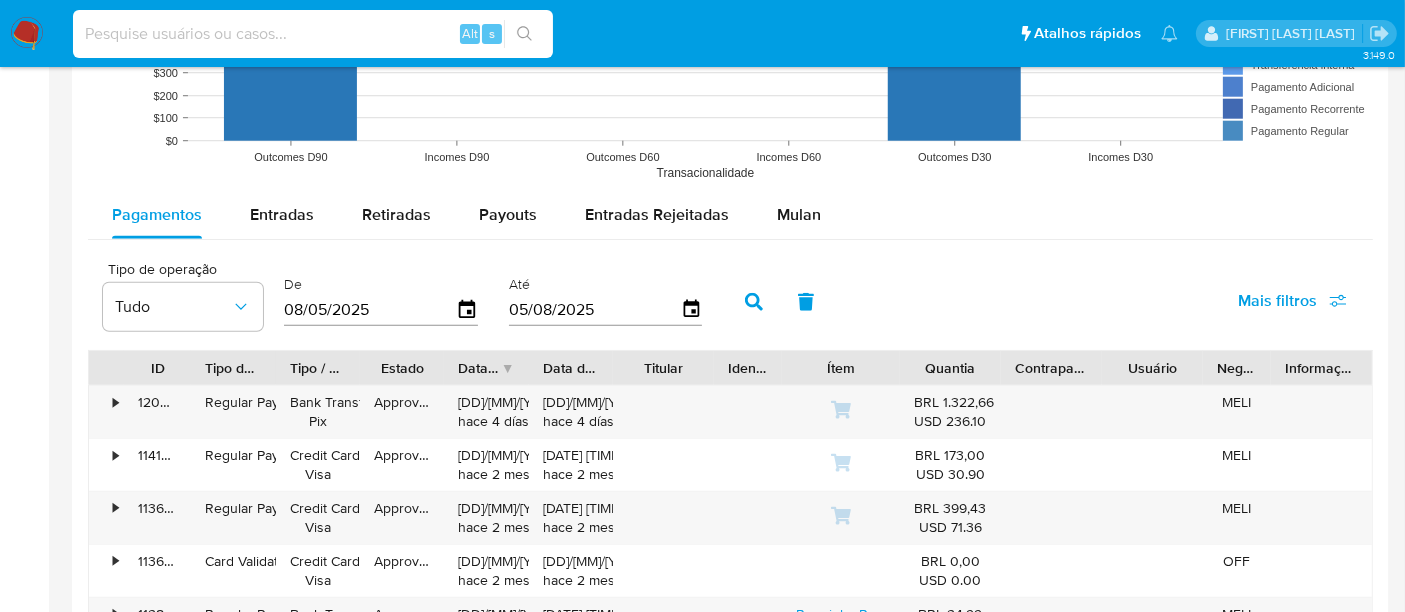 click at bounding box center [313, 34] 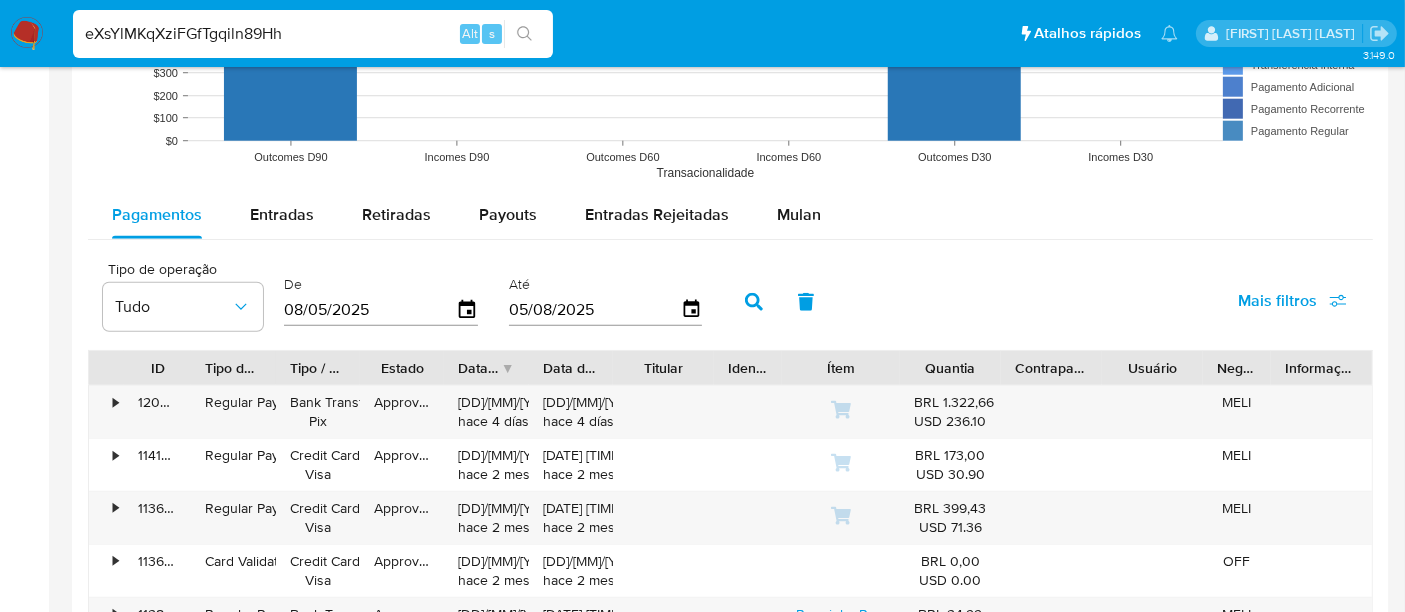 type on "eXsYlMKqXziFGfTgqiln89Hh" 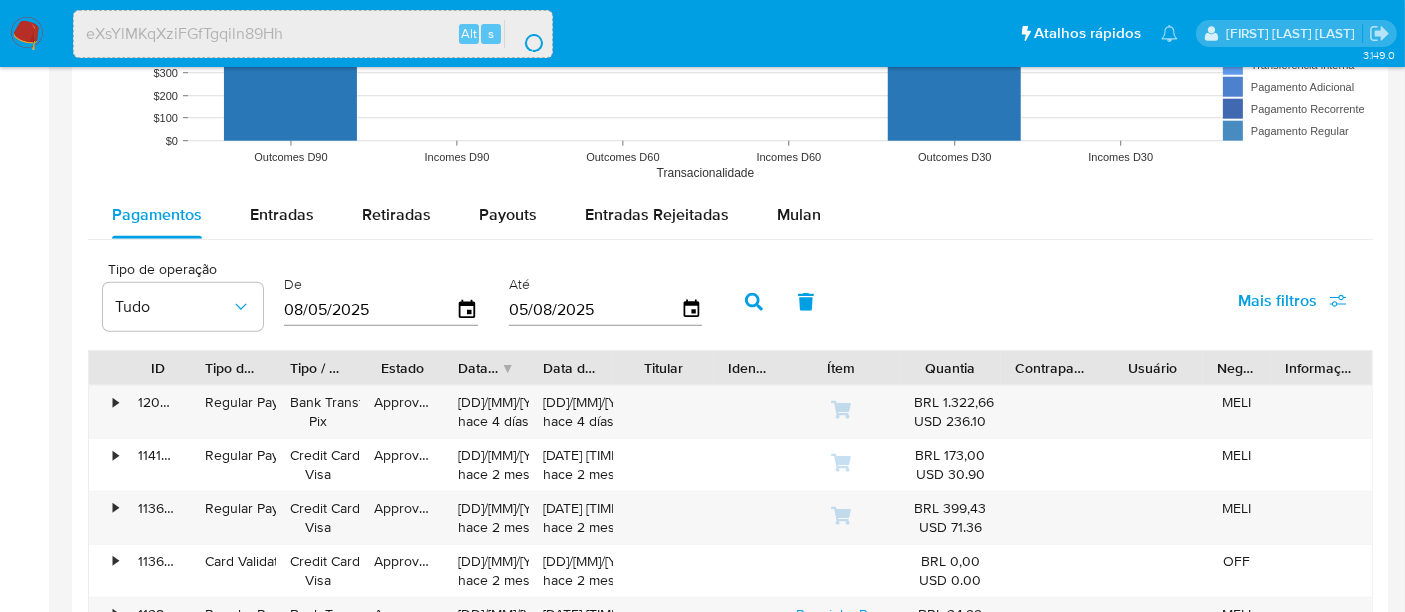 scroll, scrollTop: 0, scrollLeft: 0, axis: both 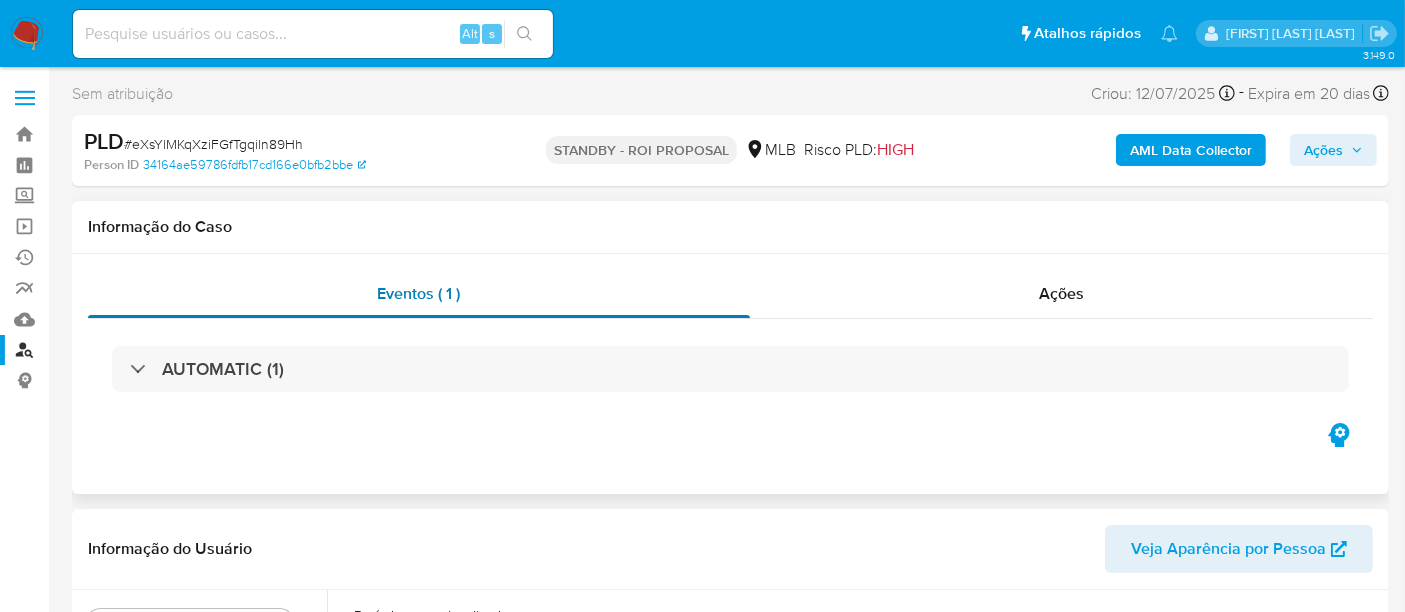 select on "10" 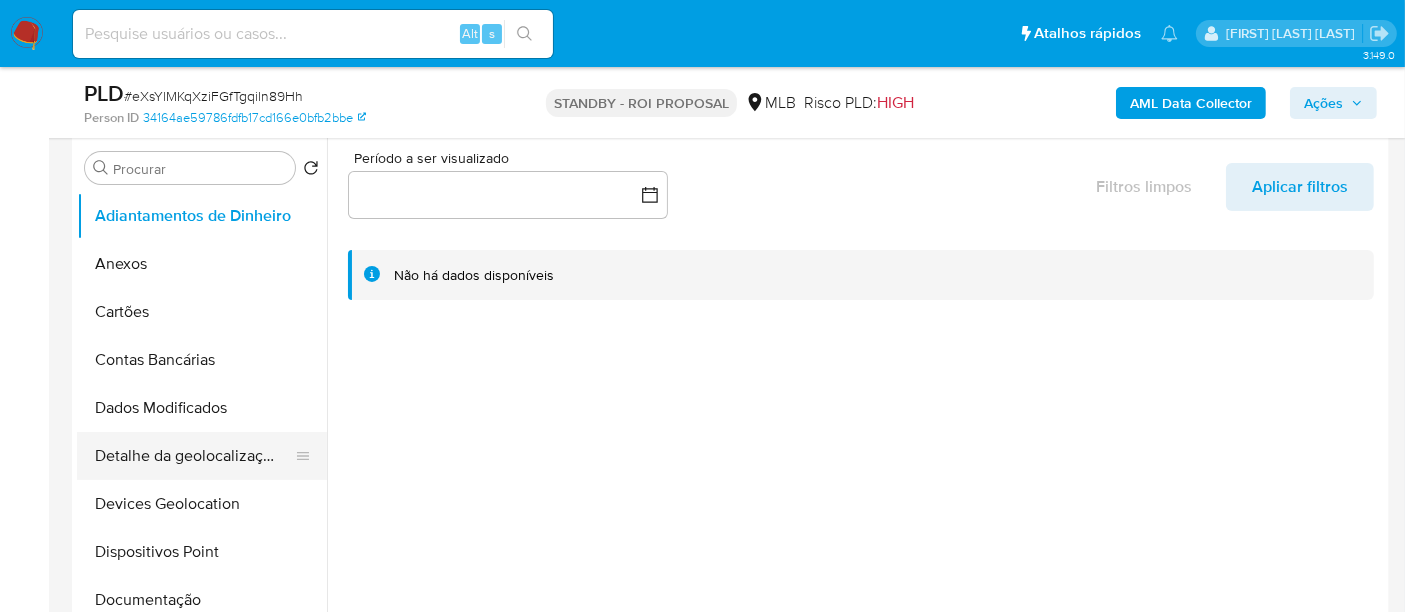 scroll, scrollTop: 555, scrollLeft: 0, axis: vertical 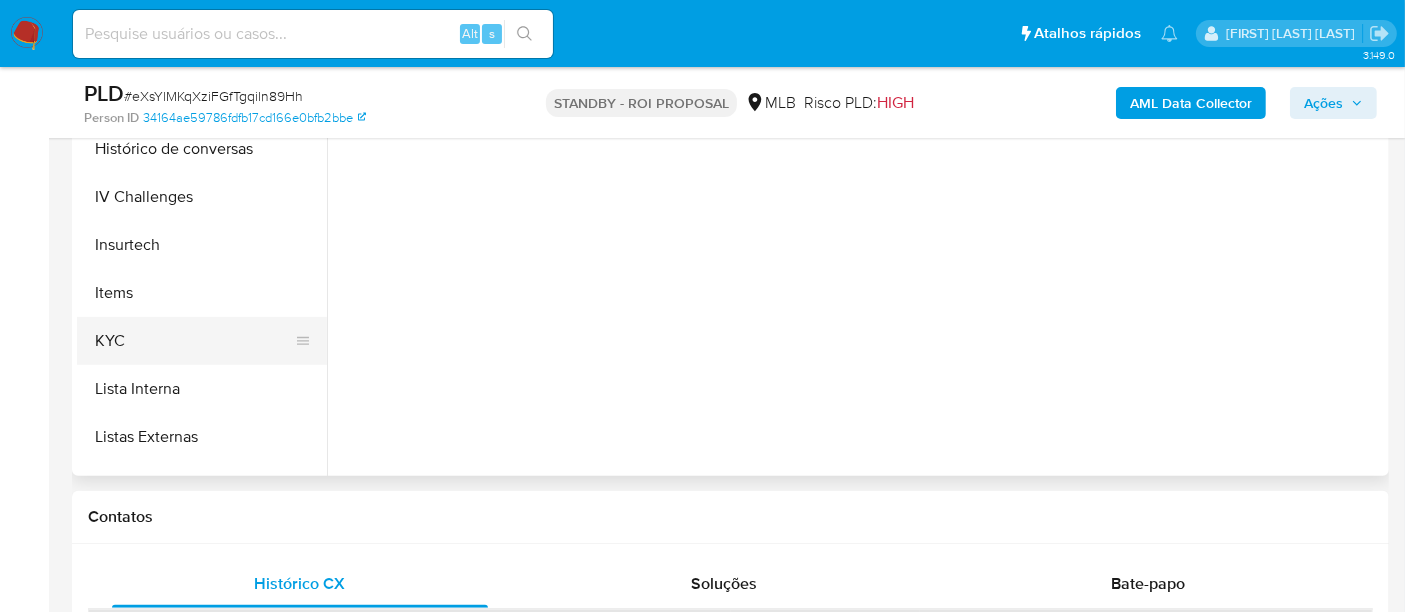 click on "KYC" at bounding box center [194, 341] 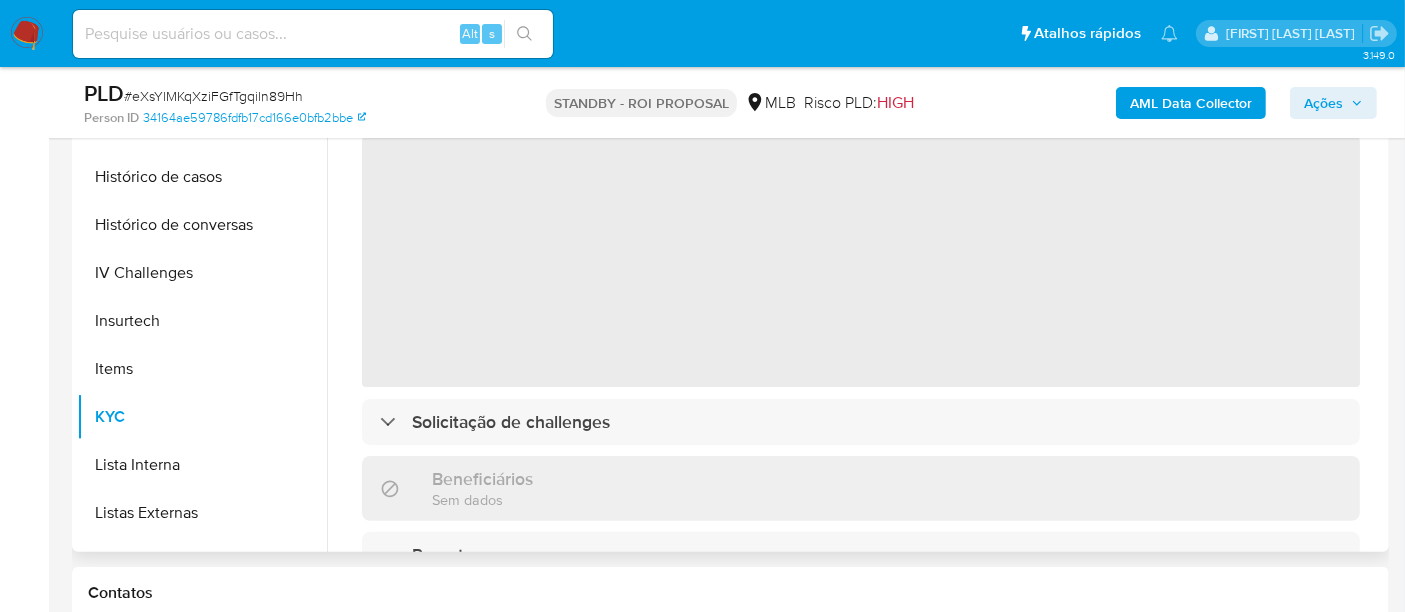 scroll, scrollTop: 444, scrollLeft: 0, axis: vertical 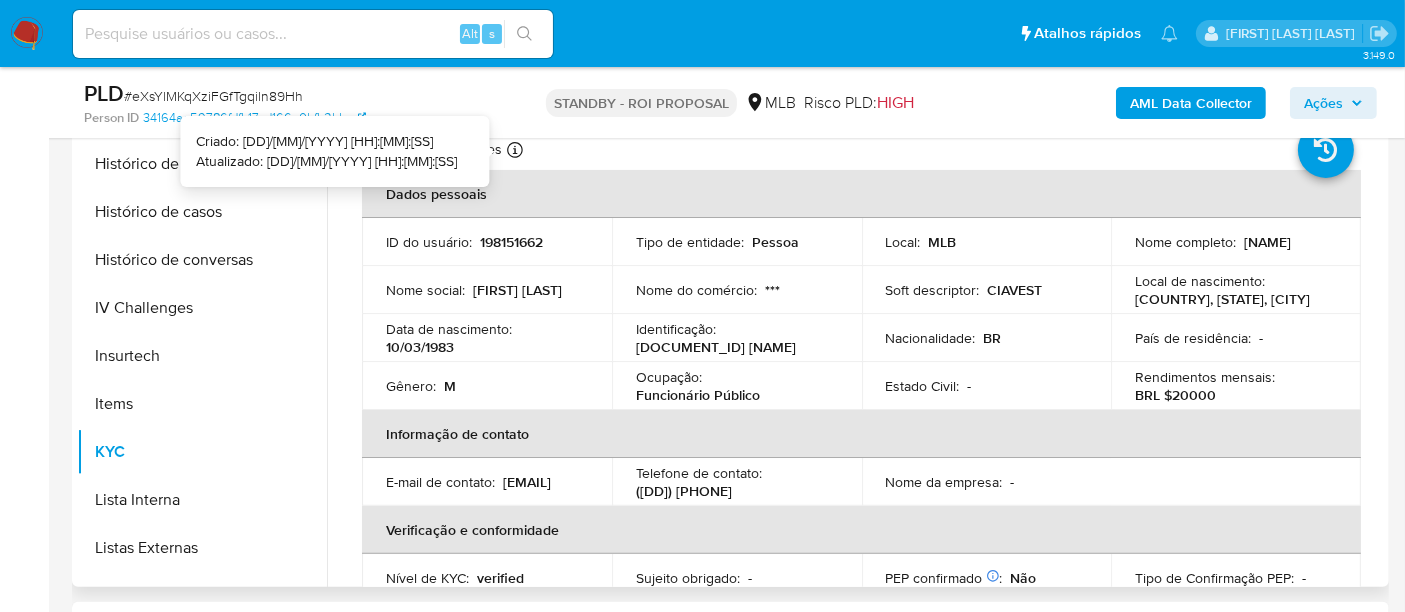 type 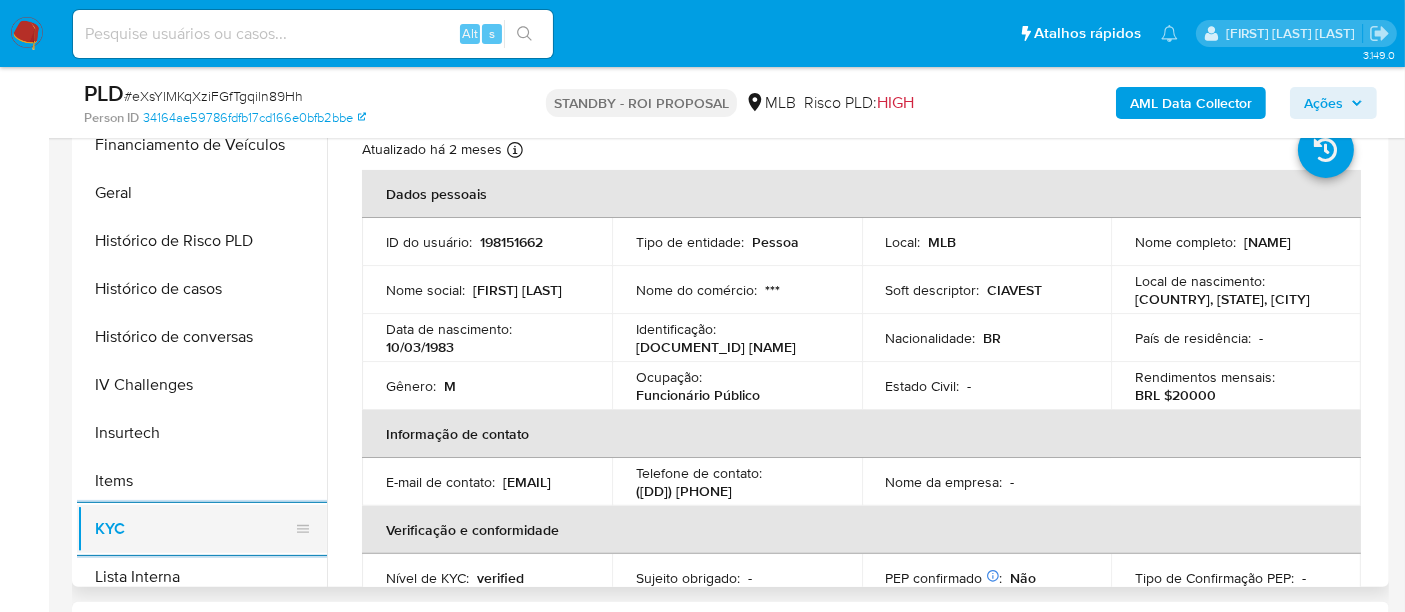 scroll, scrollTop: 555, scrollLeft: 0, axis: vertical 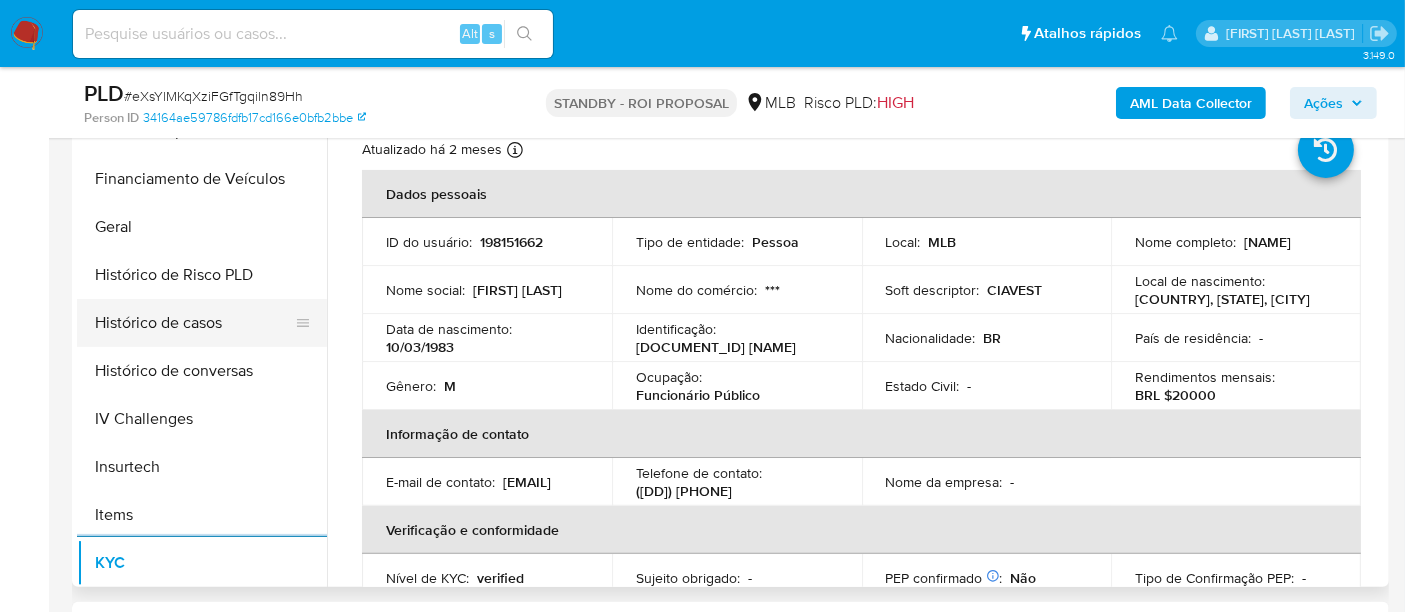 click on "Histórico de casos" at bounding box center (194, 323) 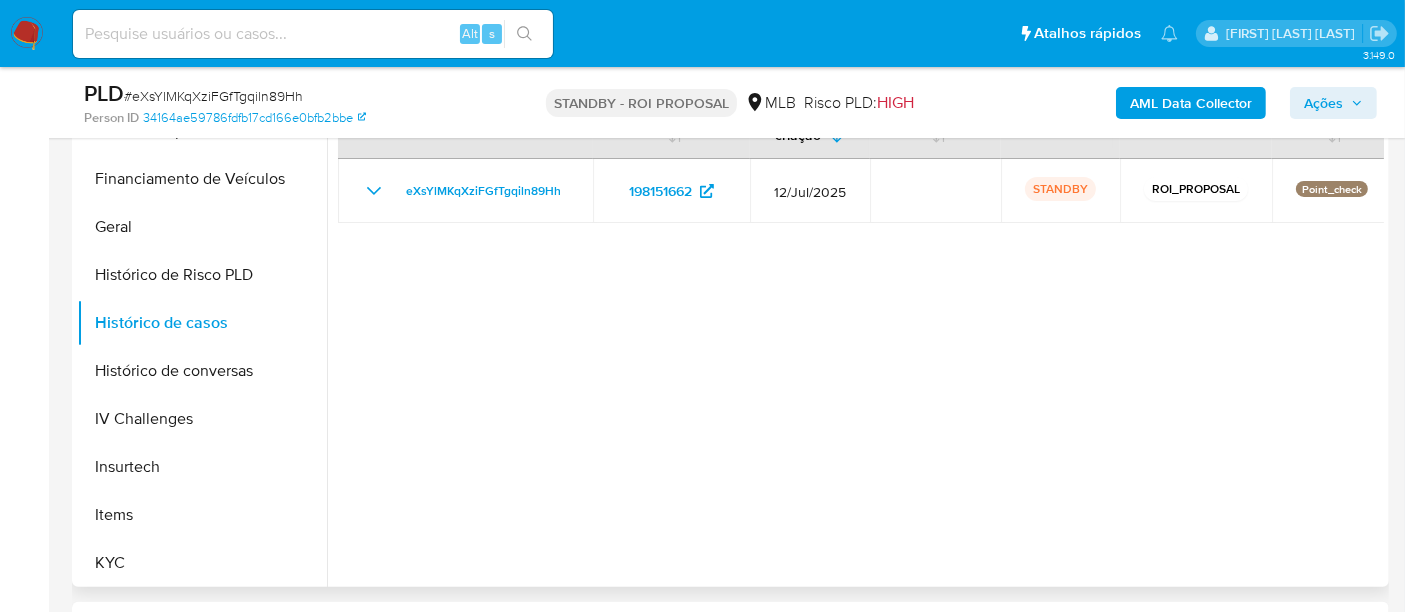 scroll, scrollTop: 333, scrollLeft: 0, axis: vertical 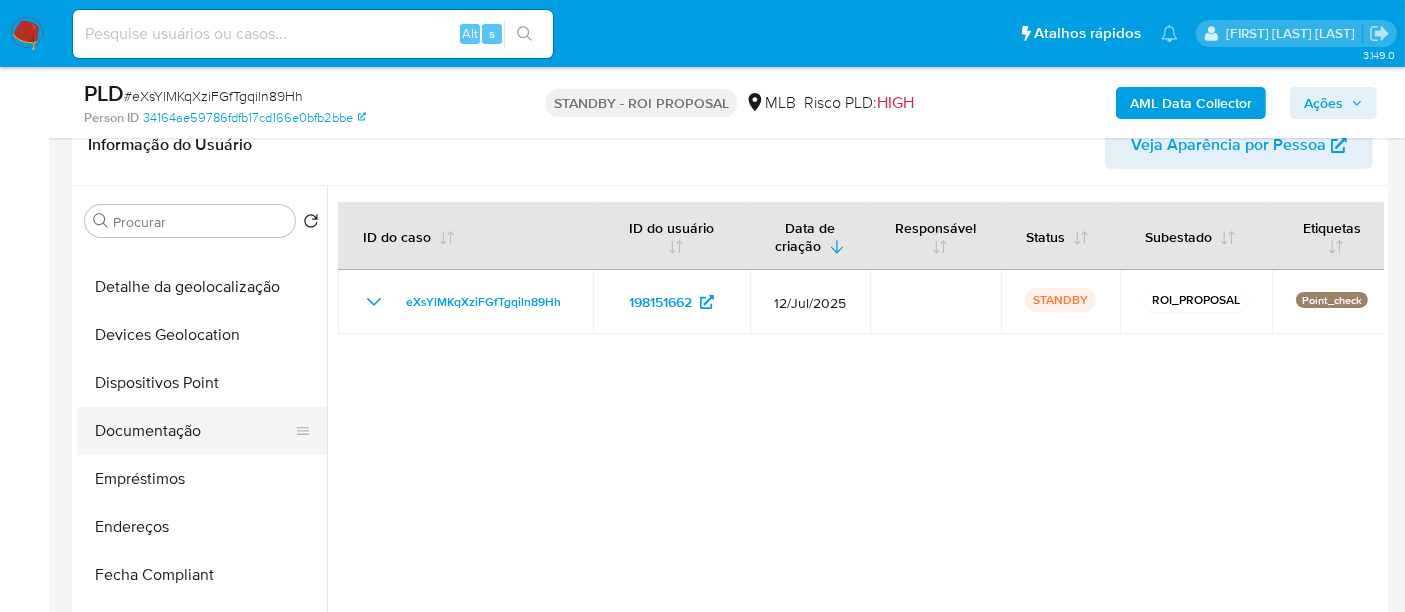 click on "Documentação" at bounding box center (194, 431) 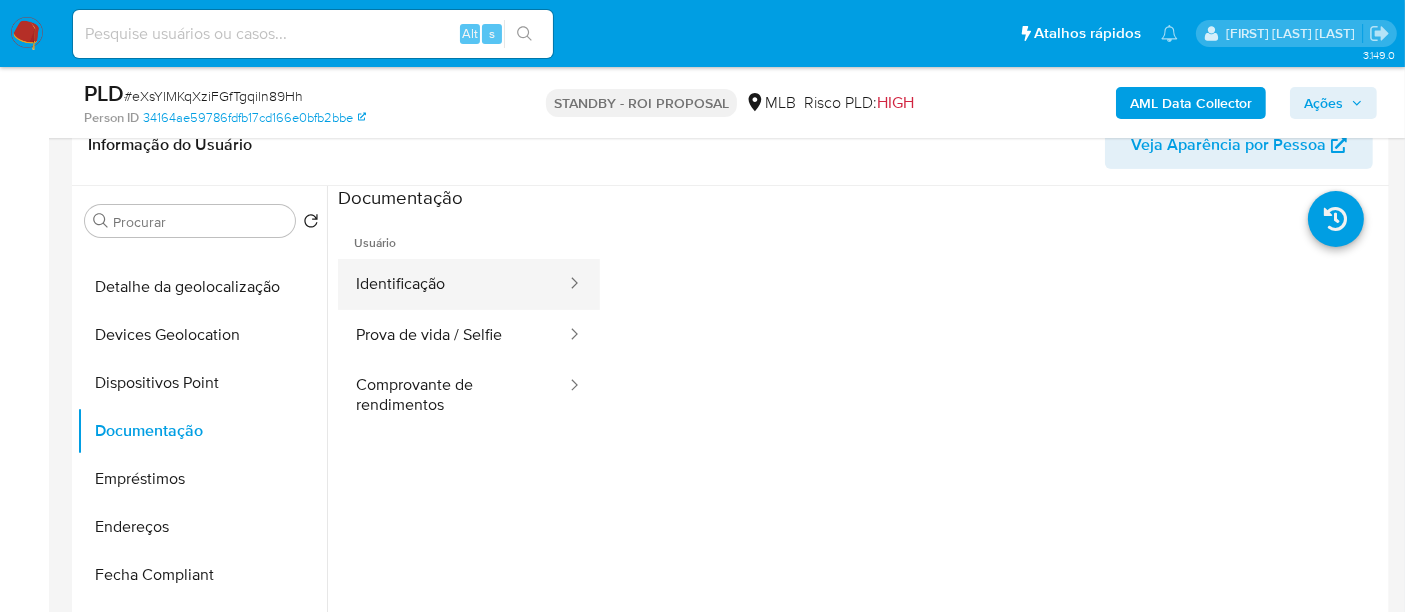 click on "Identificação" at bounding box center (453, 284) 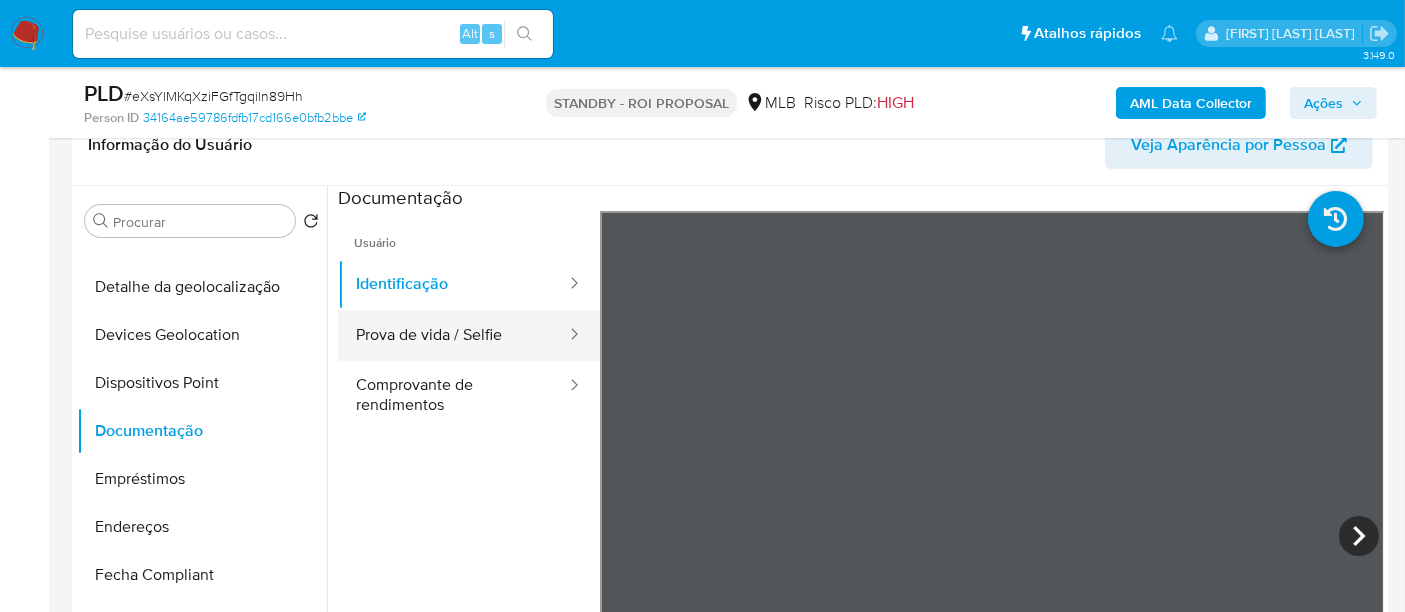 click on "Prova de vida / Selfie" at bounding box center (453, 335) 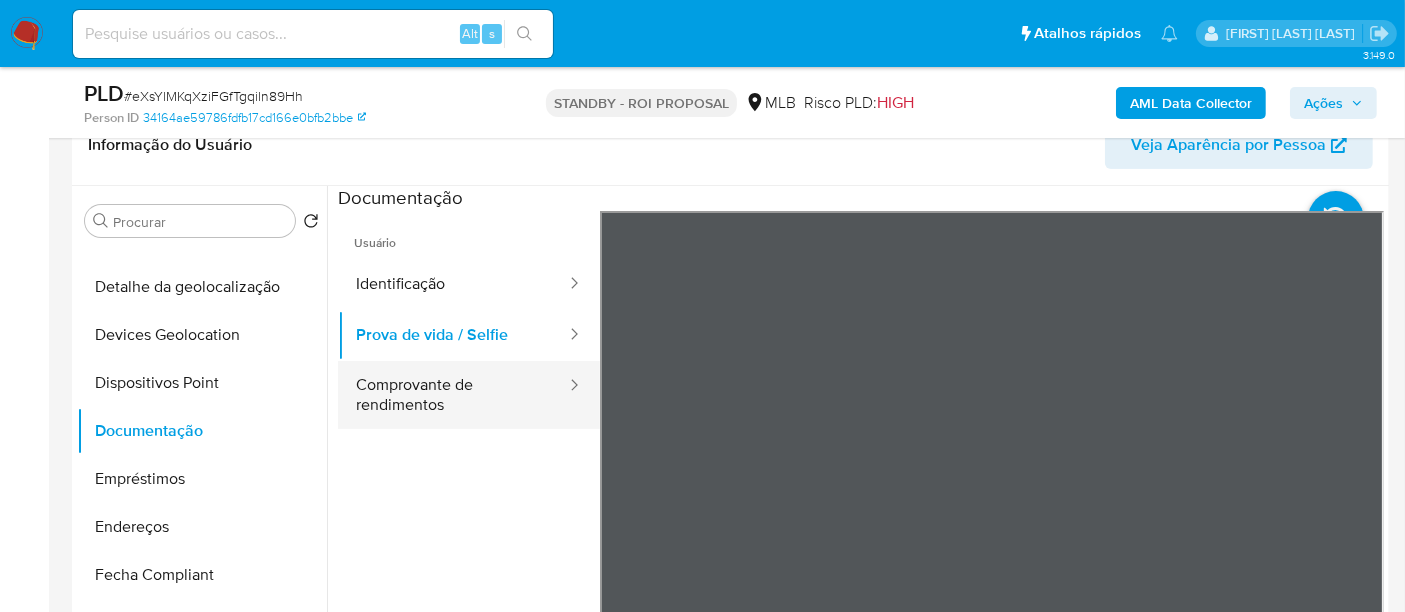 click on "Comprovante de rendimentos" at bounding box center (453, 395) 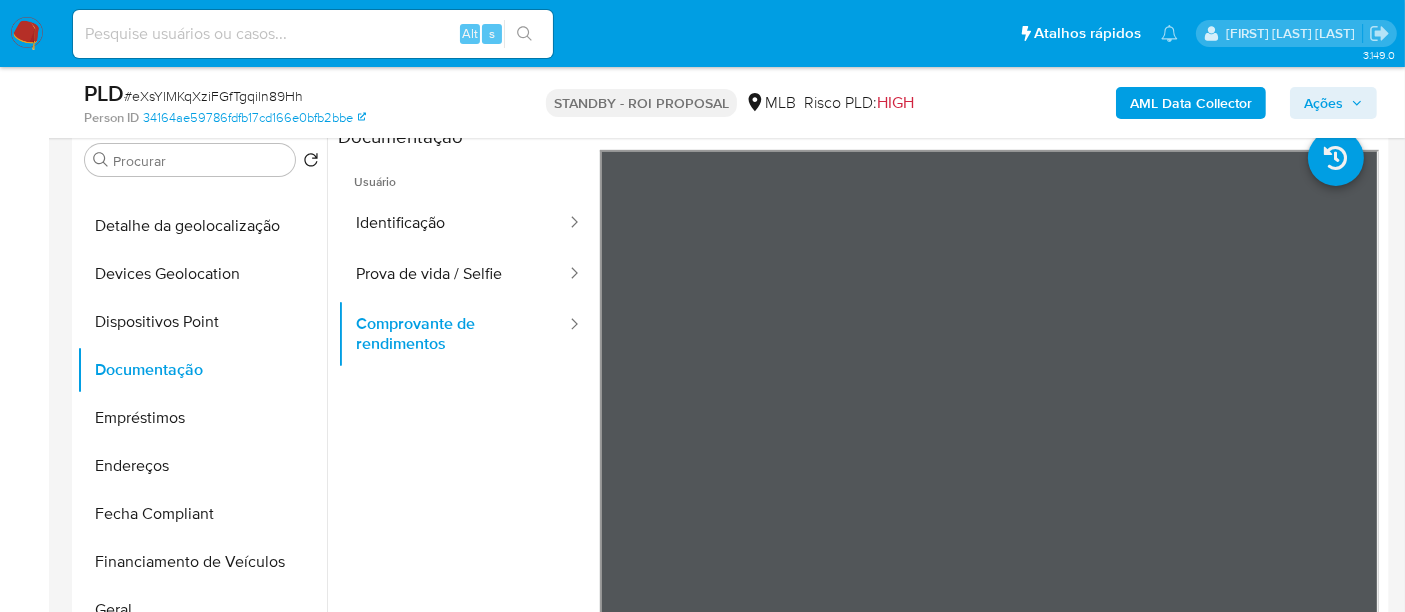 scroll, scrollTop: 444, scrollLeft: 0, axis: vertical 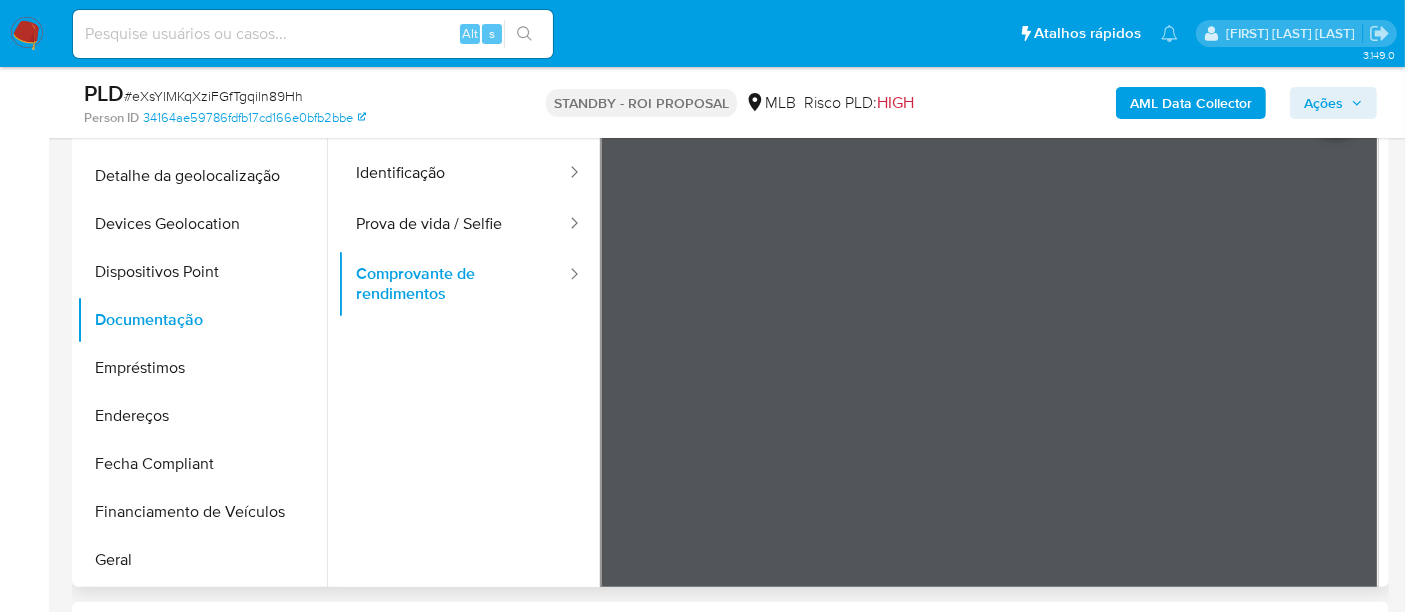 type 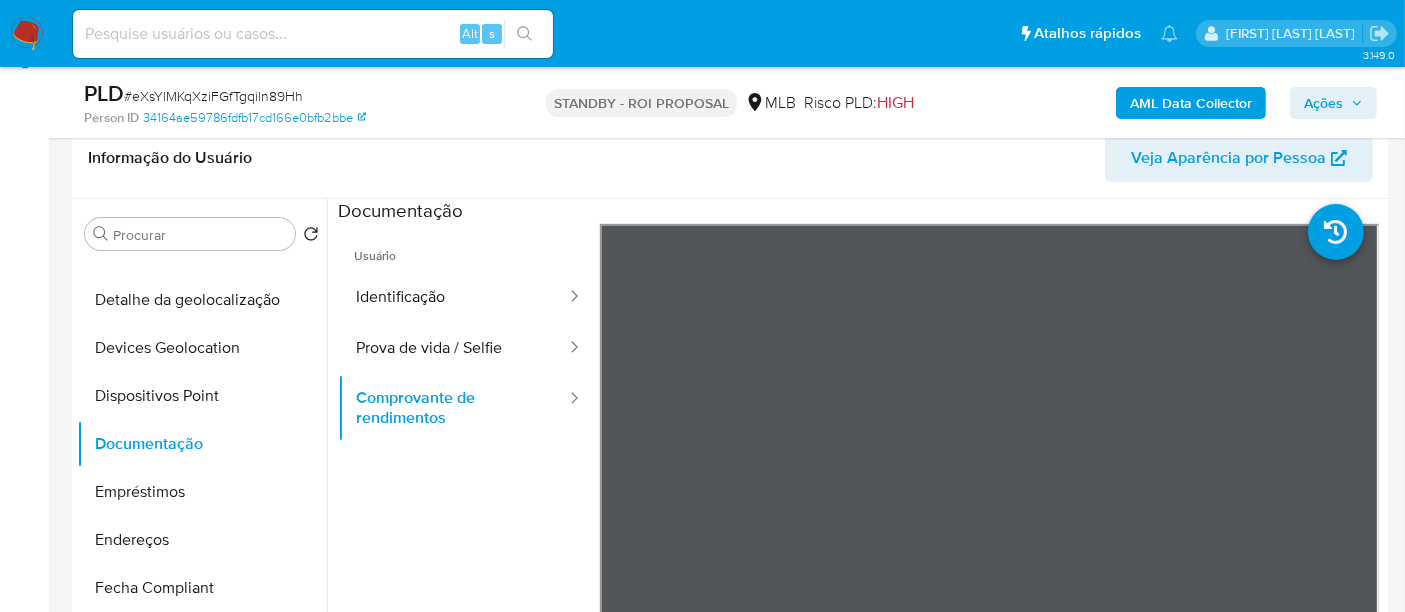scroll, scrollTop: 222, scrollLeft: 0, axis: vertical 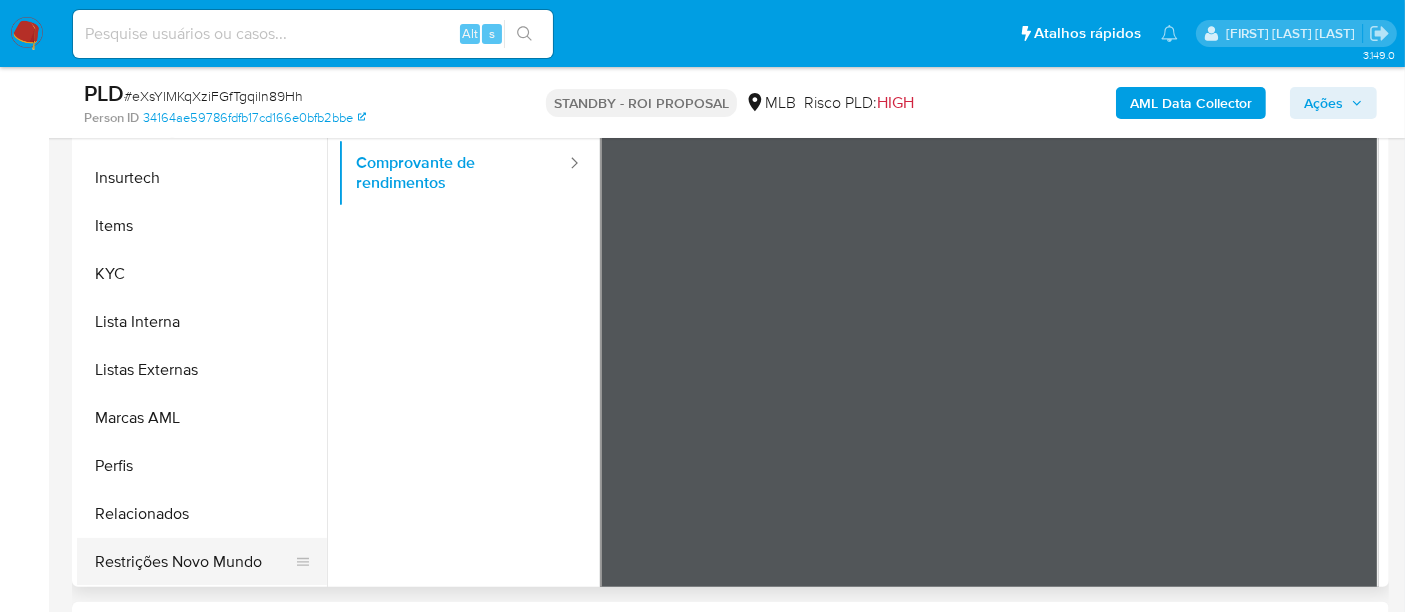 click on "Restrições Novo Mundo" at bounding box center (194, 562) 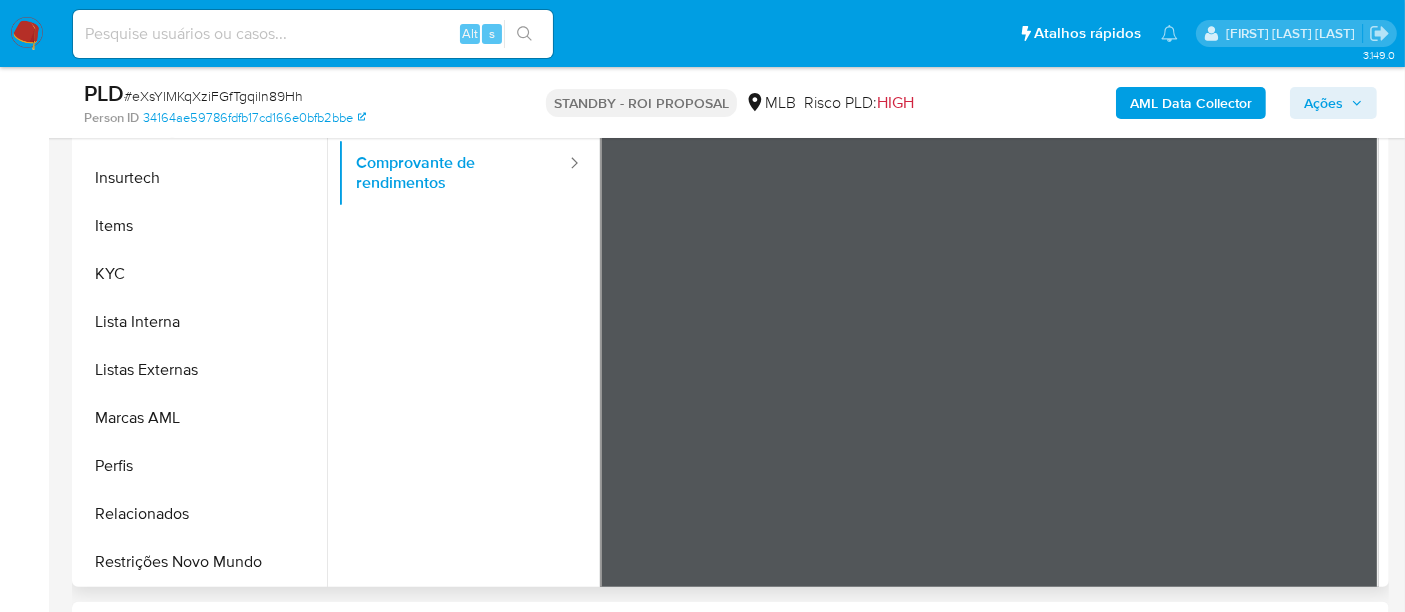 scroll, scrollTop: 0, scrollLeft: 0, axis: both 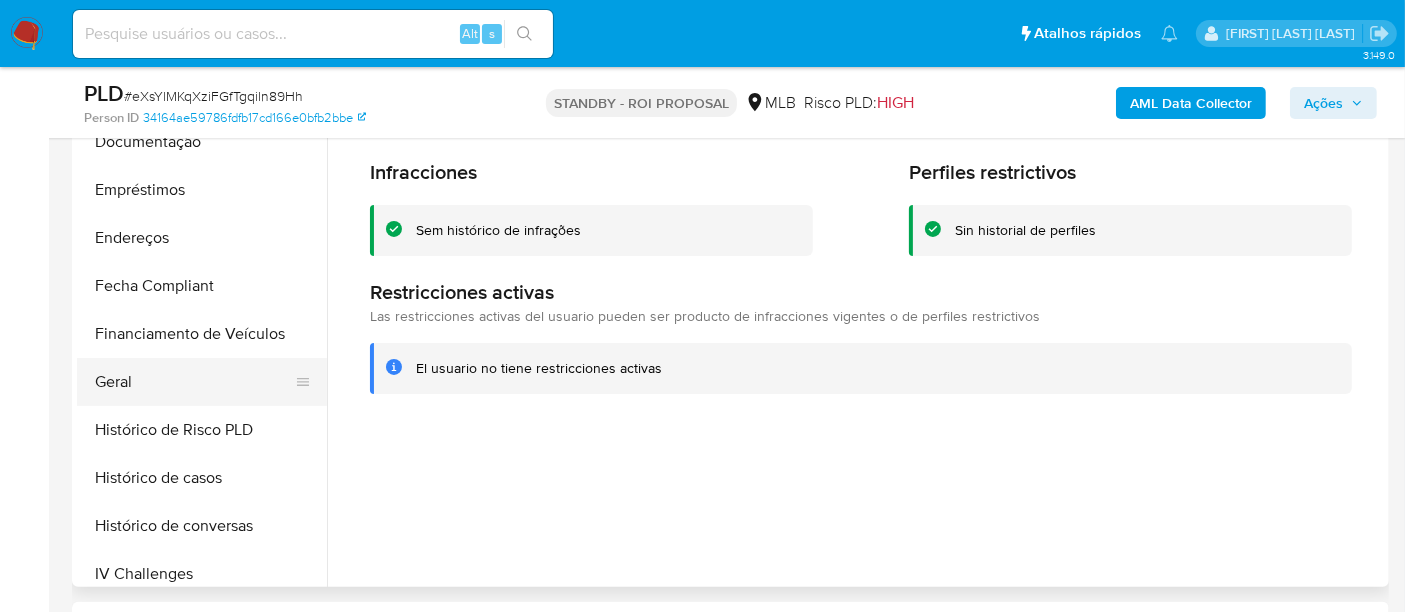 click on "Geral" at bounding box center (194, 382) 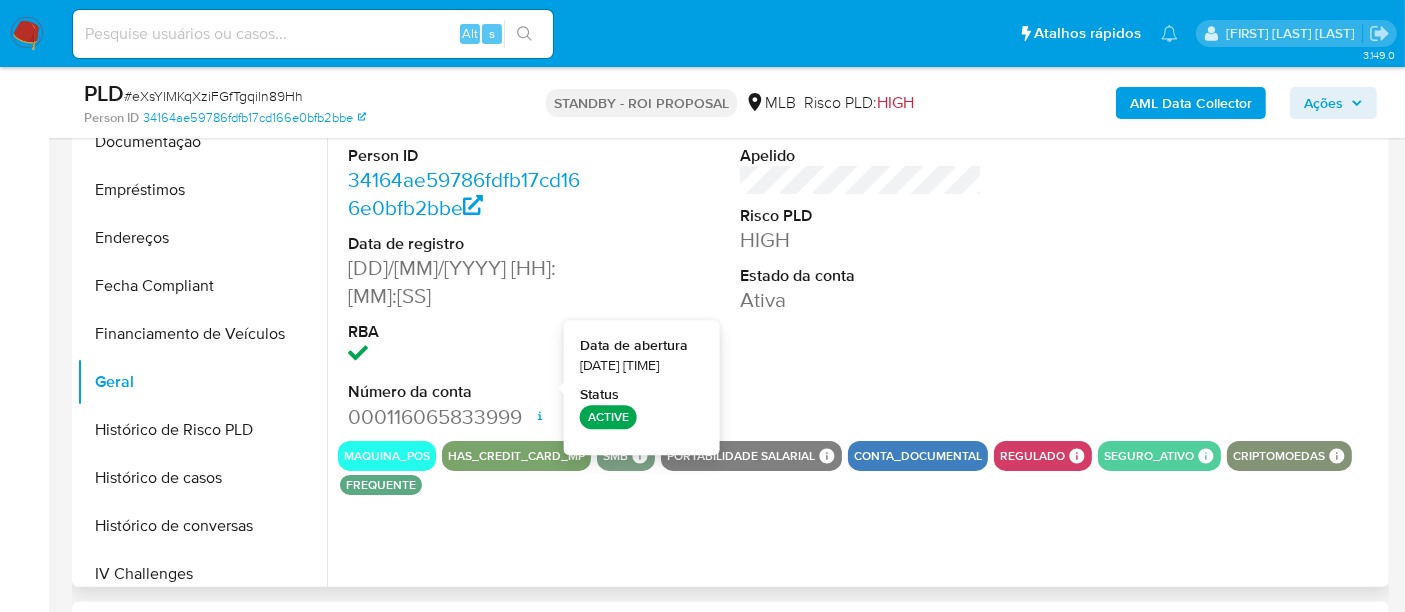 type 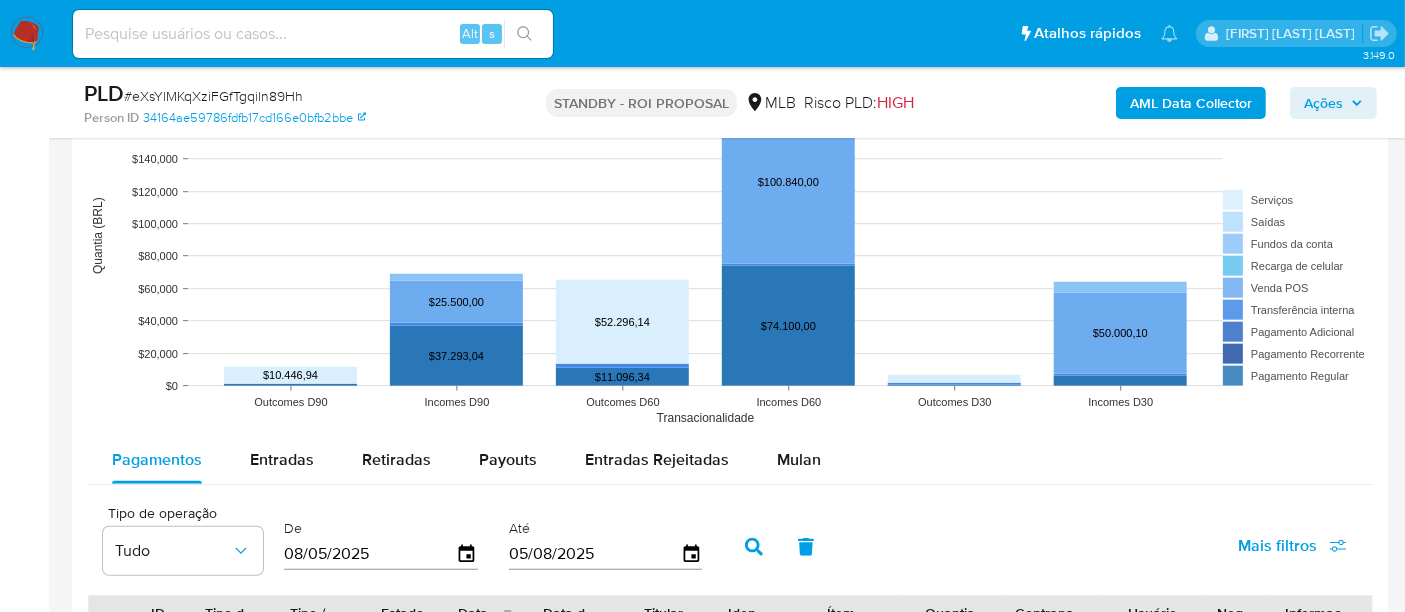 scroll, scrollTop: 1888, scrollLeft: 0, axis: vertical 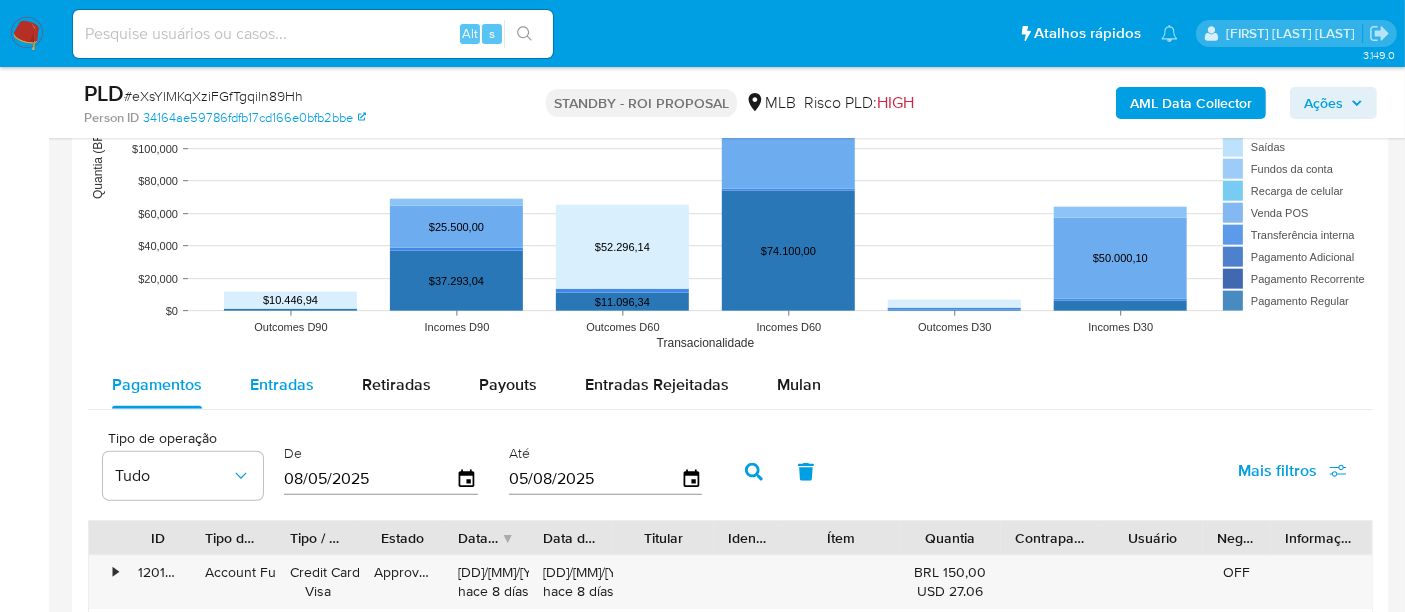 drag, startPoint x: 277, startPoint y: 387, endPoint x: 291, endPoint y: 387, distance: 14 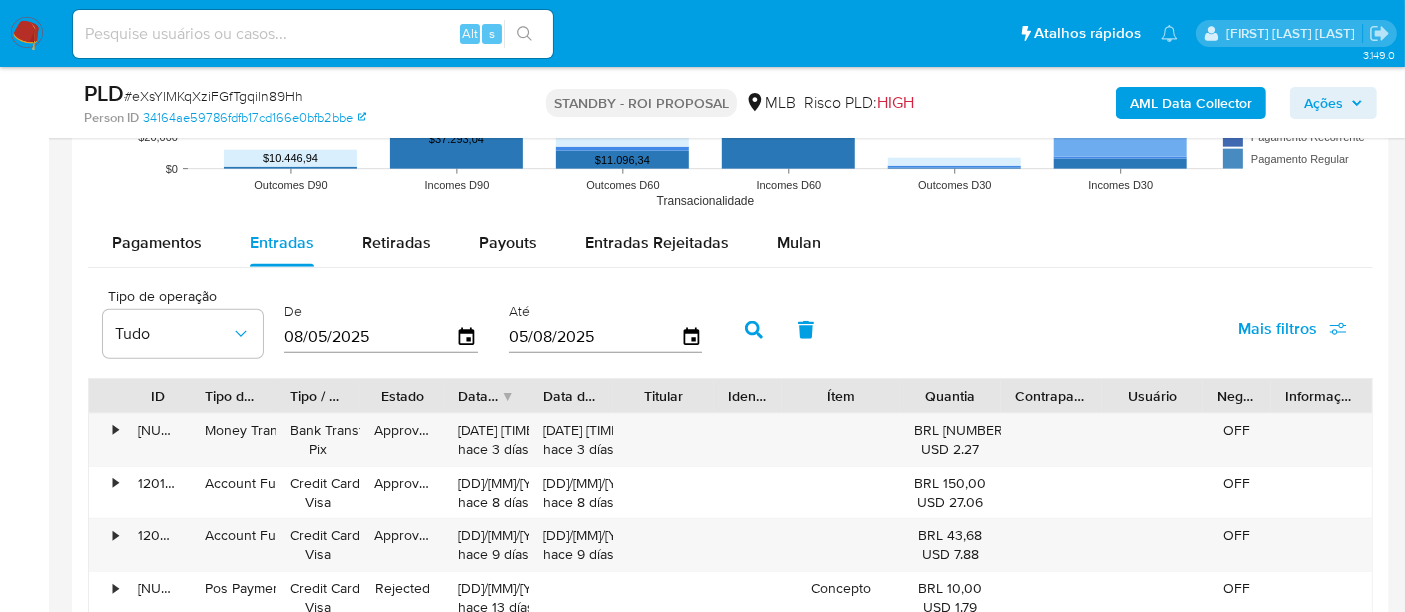 scroll, scrollTop: 2111, scrollLeft: 0, axis: vertical 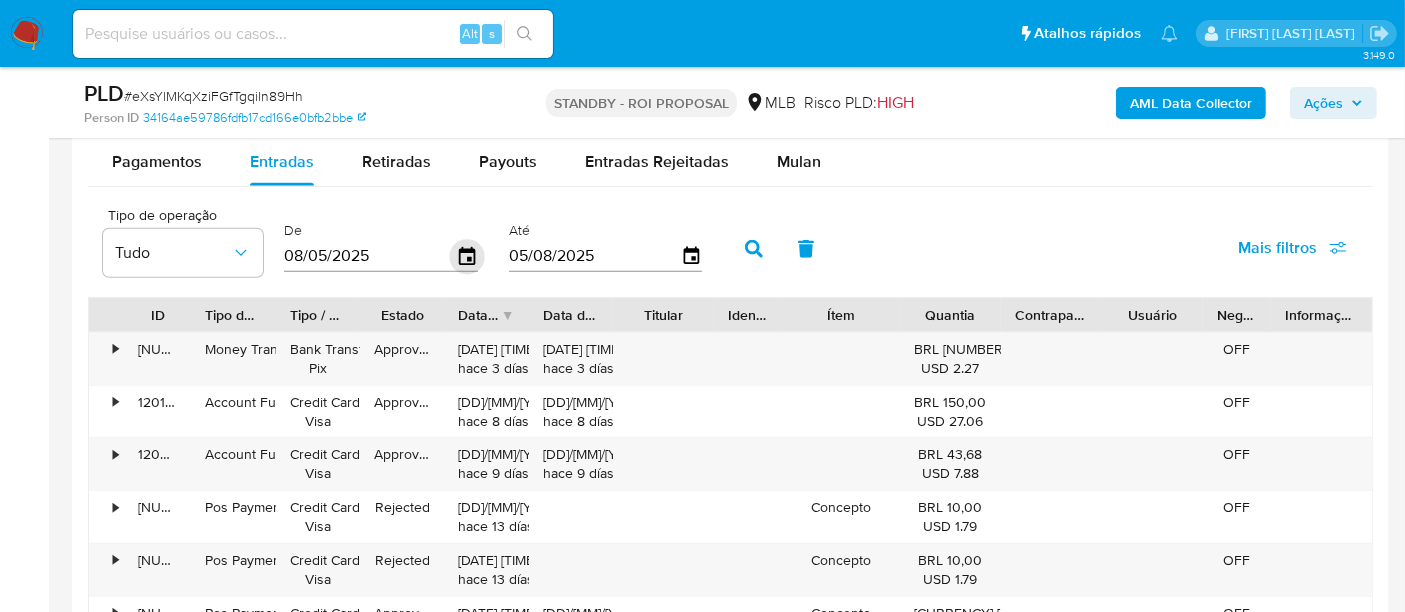click 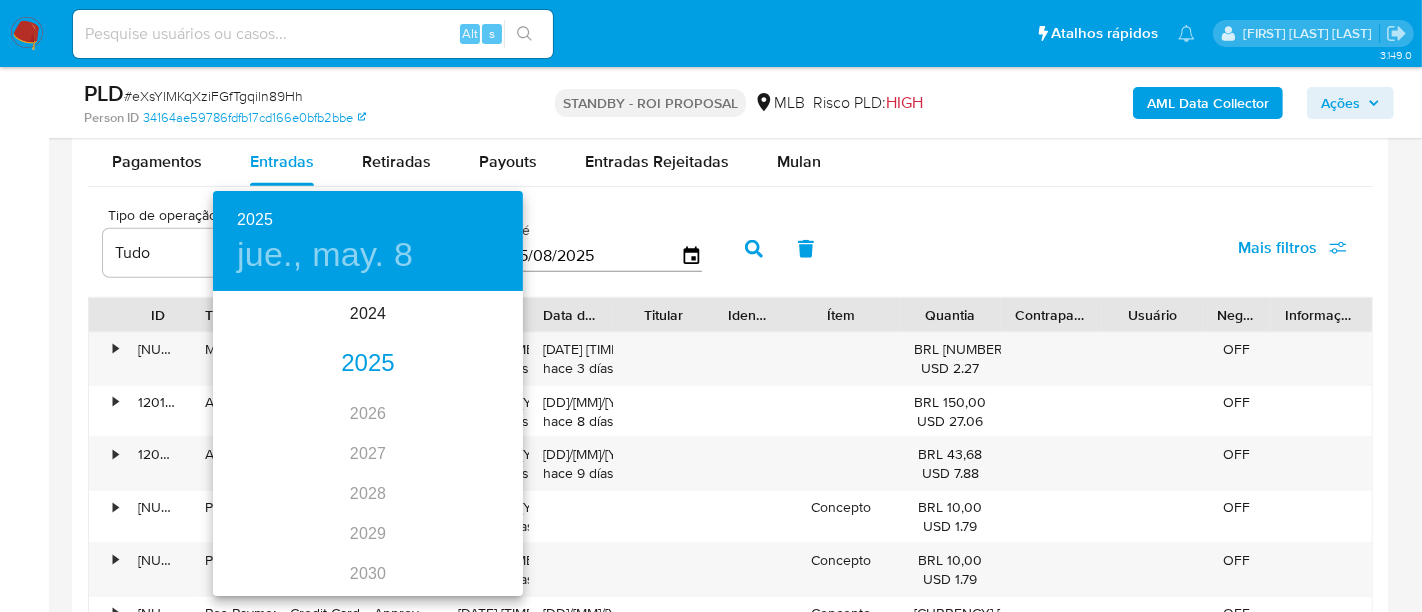 click on "2025" at bounding box center (368, 364) 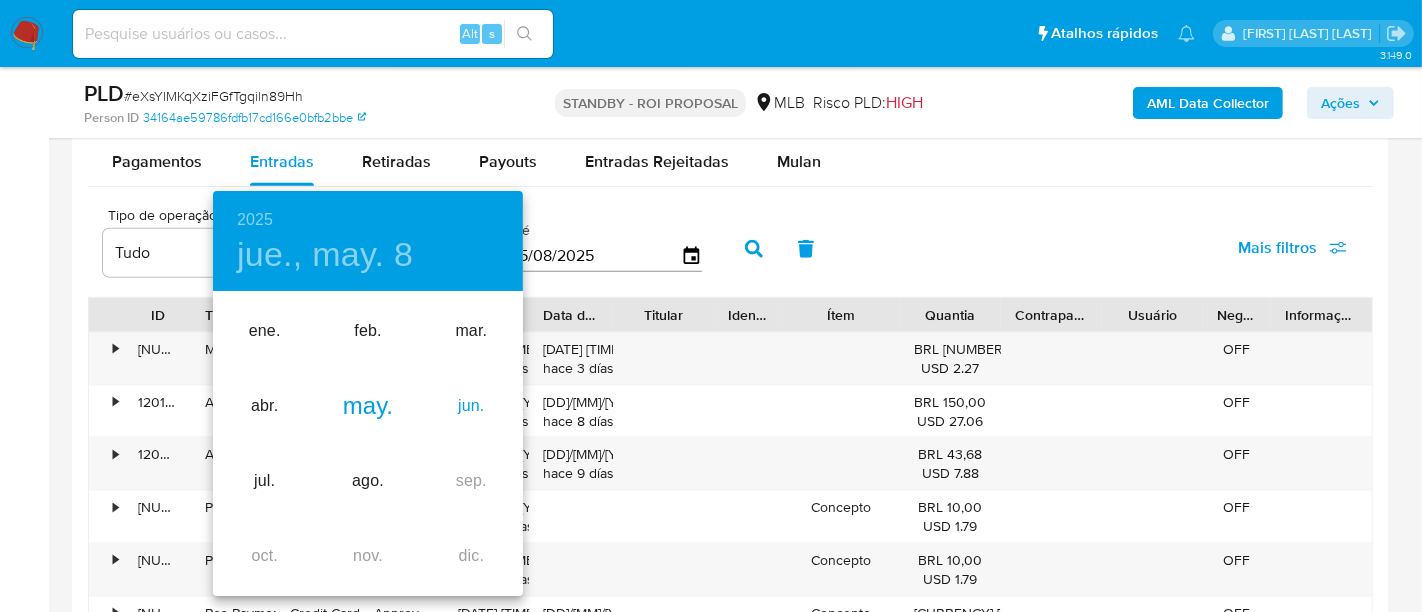click on "jun." at bounding box center (471, 406) 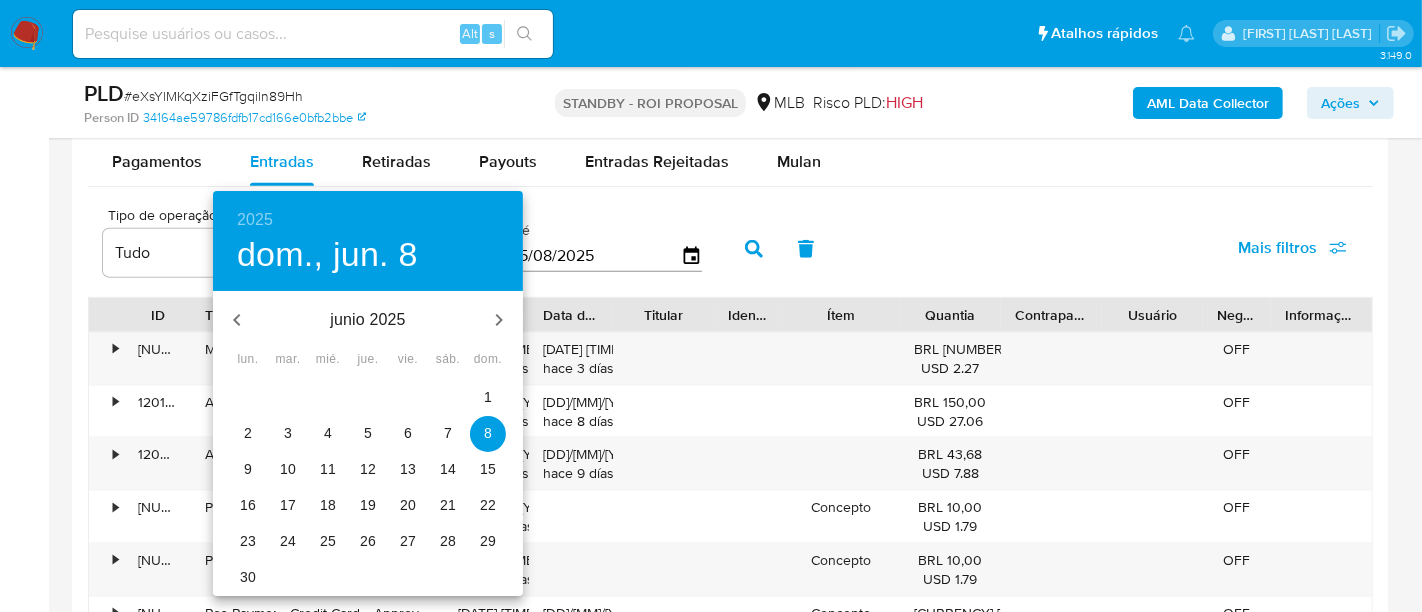 drag, startPoint x: 491, startPoint y: 400, endPoint x: 630, endPoint y: 303, distance: 169.49927 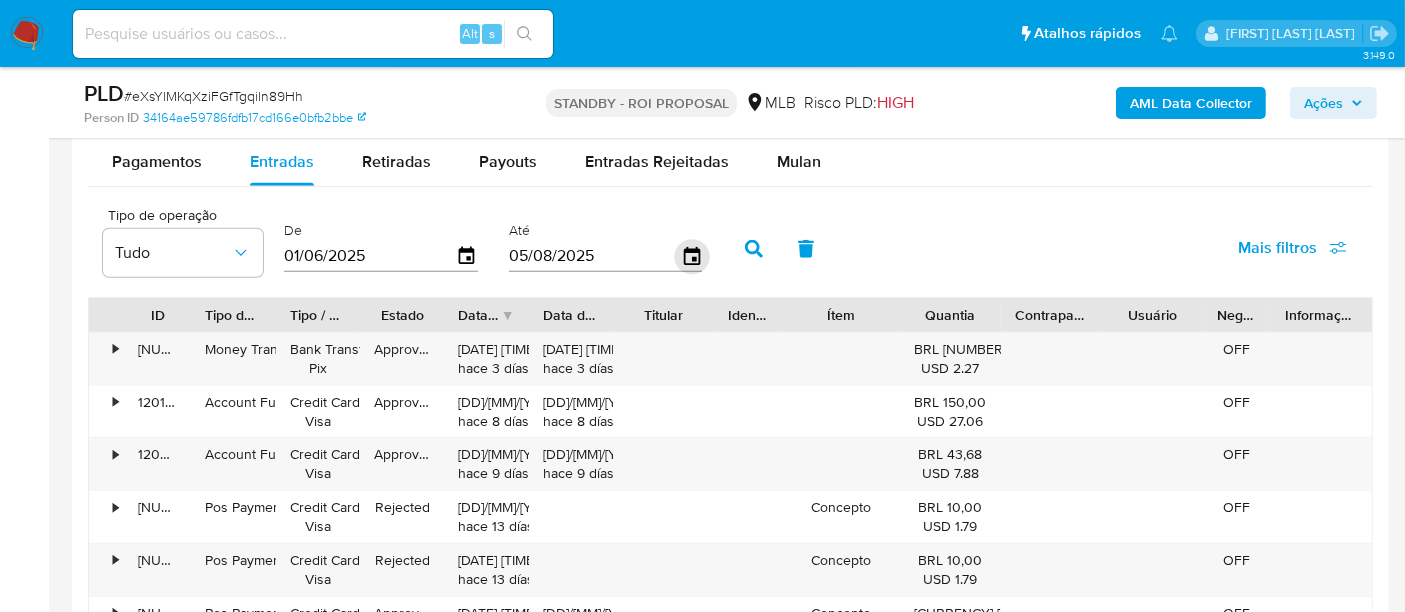 click 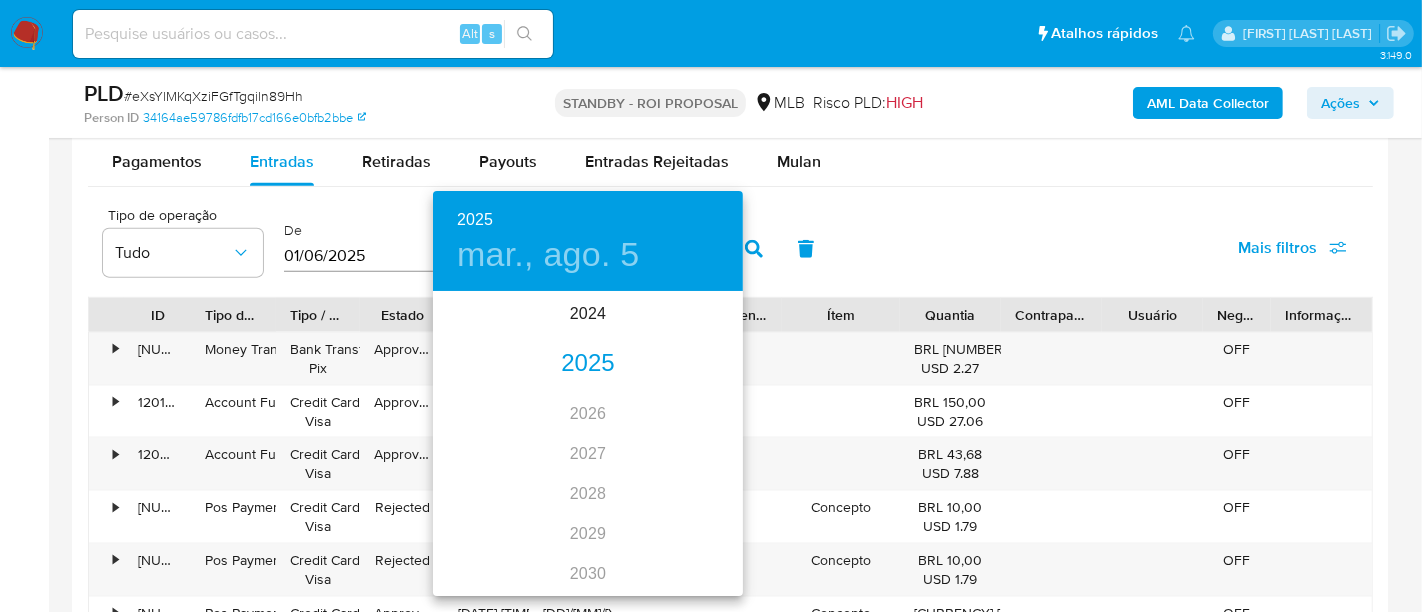 click on "2025" at bounding box center (588, 364) 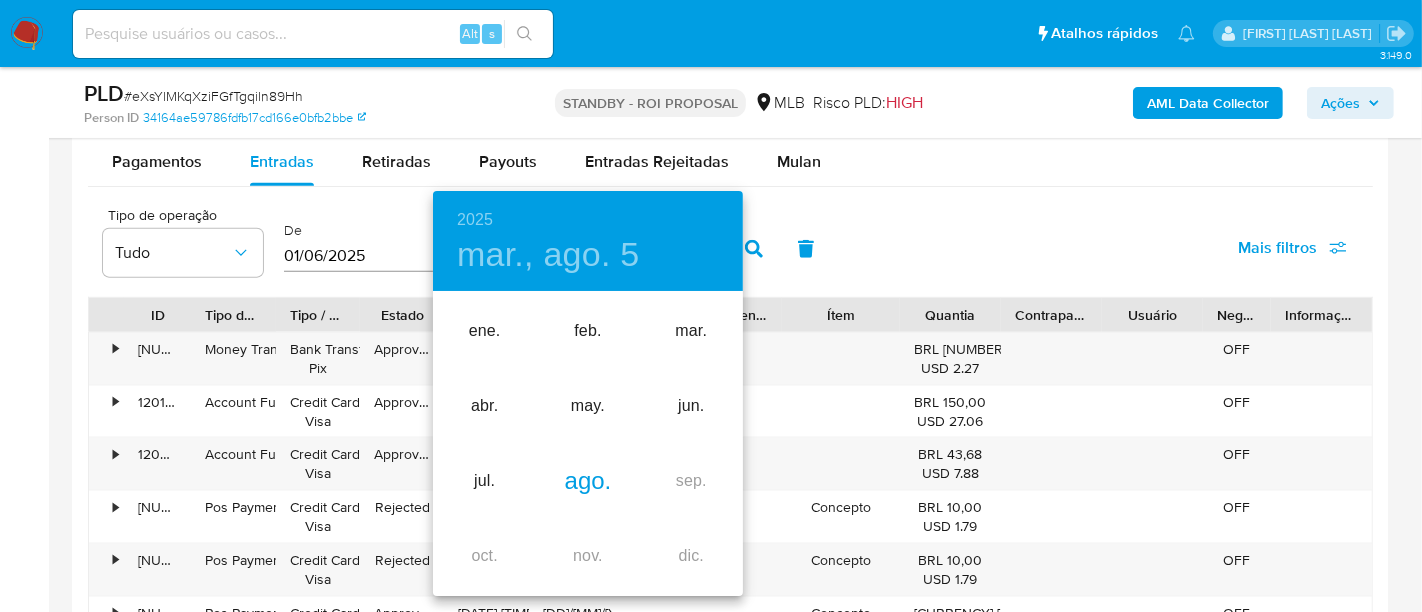 click on "ago." at bounding box center [587, 481] 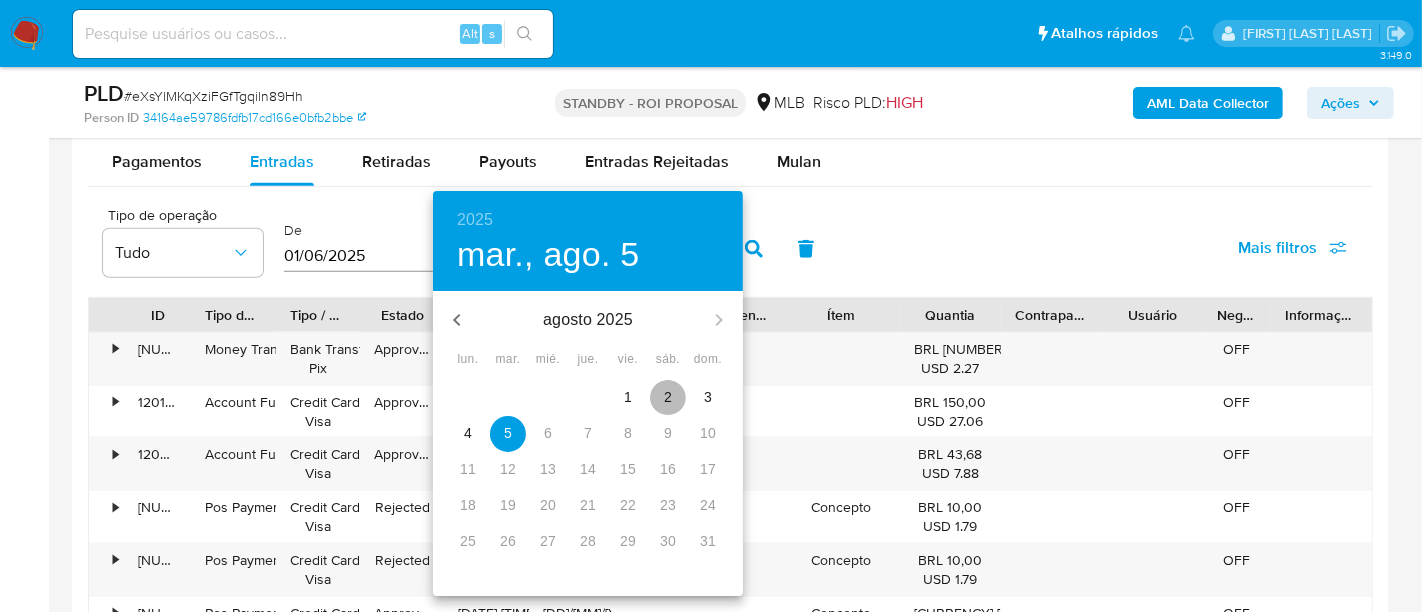 click on "2" at bounding box center (668, 397) 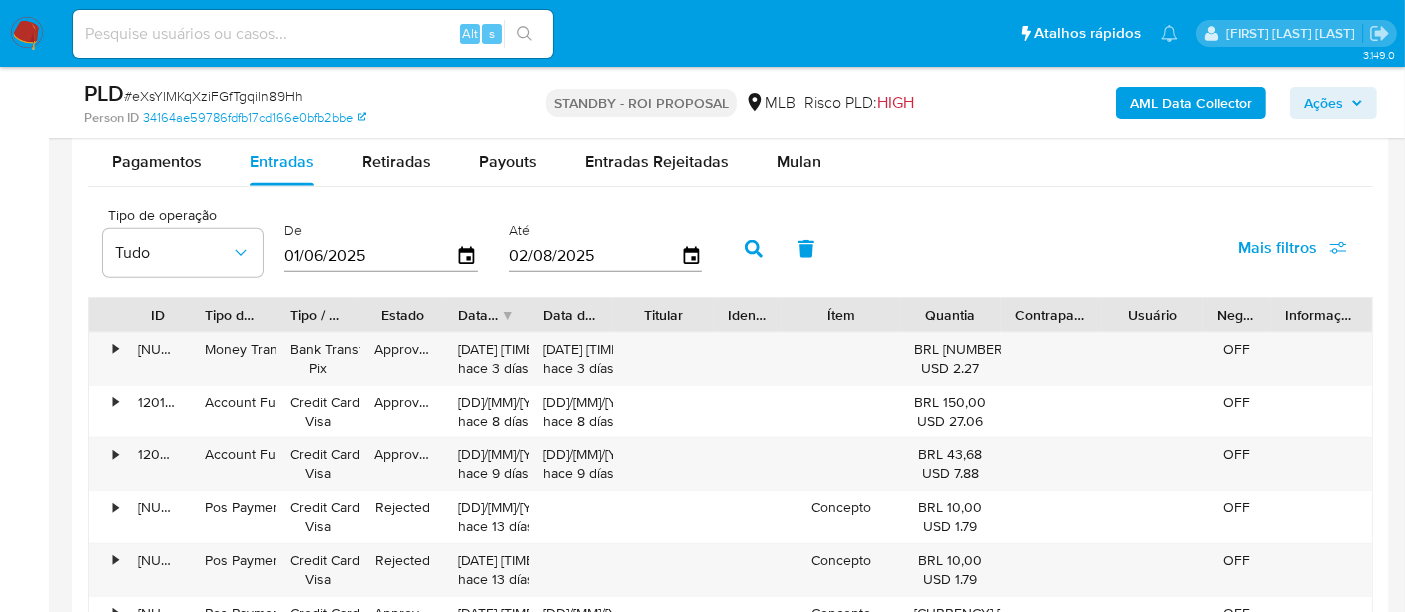 click on "Mais filtros" at bounding box center [1277, 248] 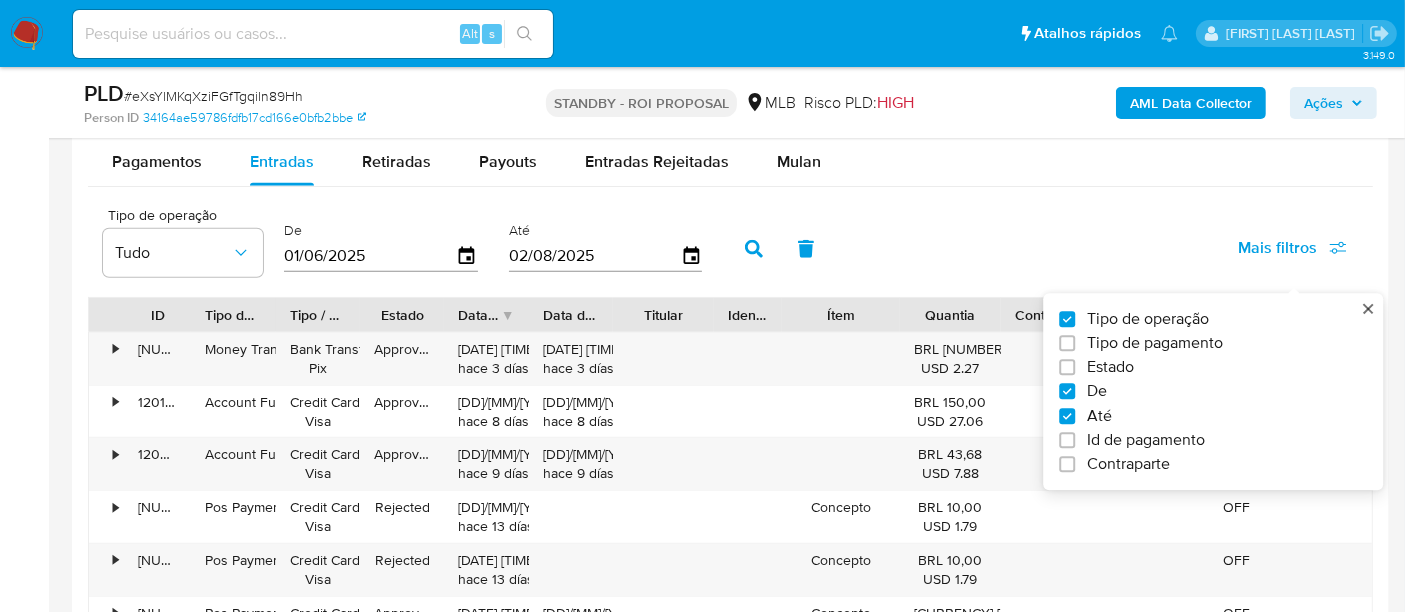 click on "Estado" at bounding box center [1110, 368] 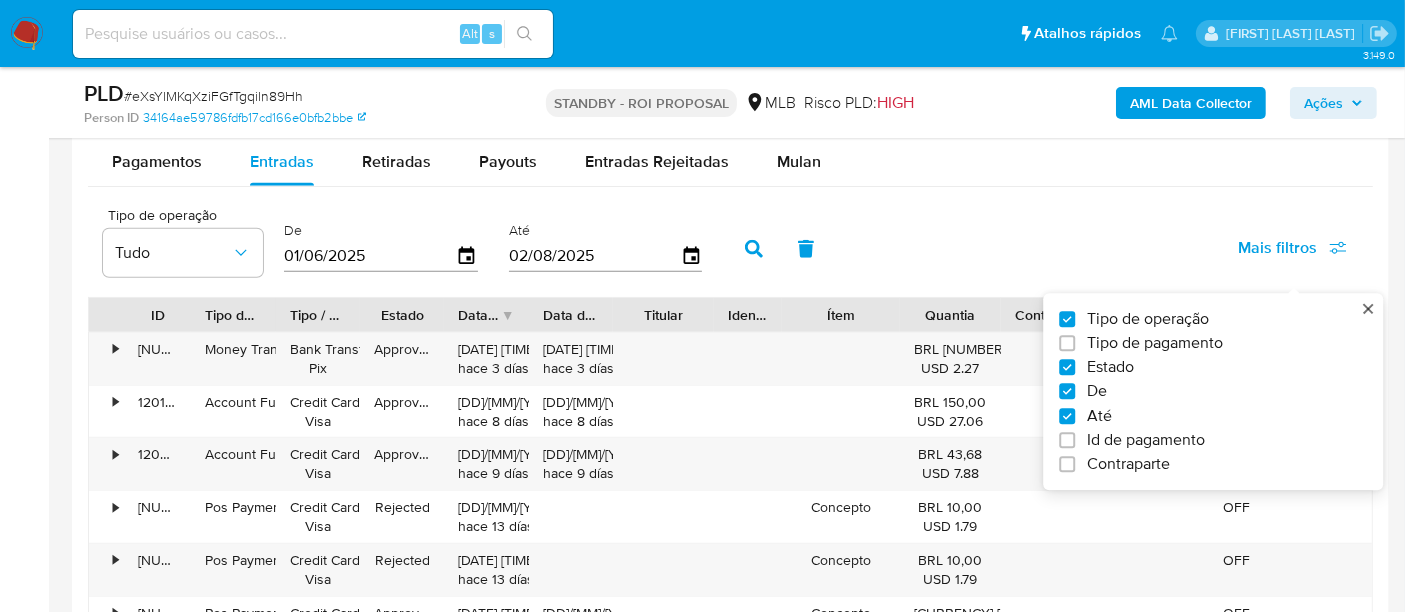checkbox on "true" 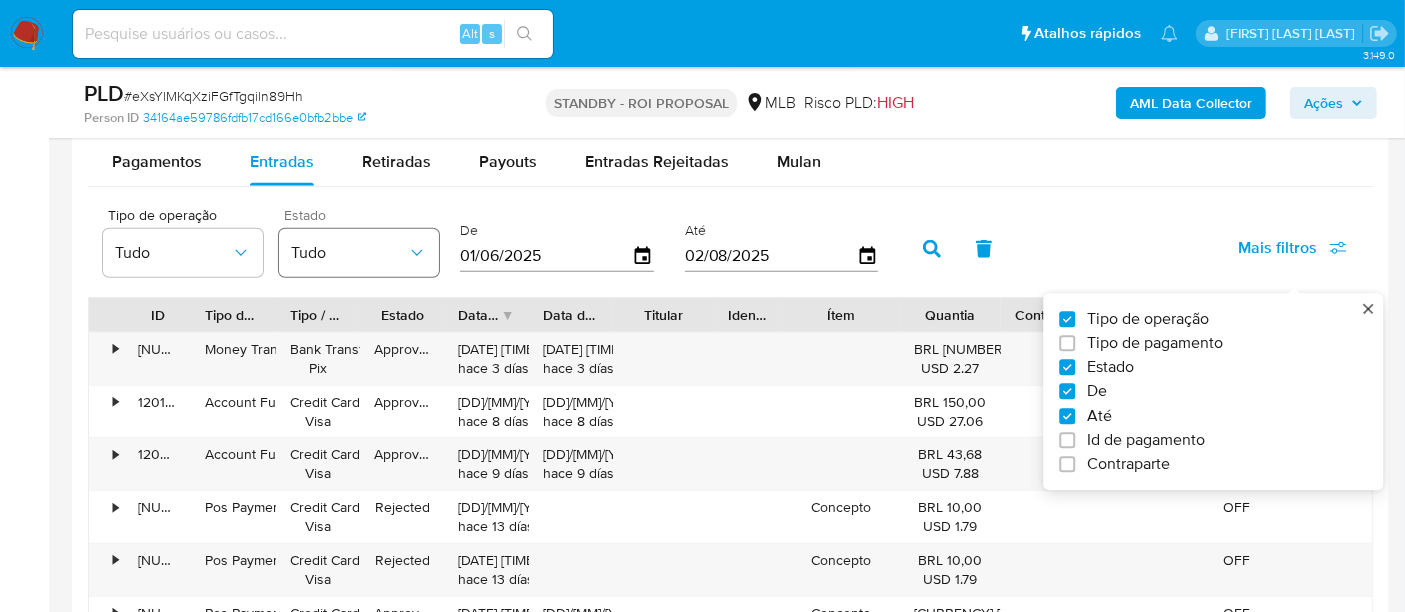 click on "Tudo" at bounding box center [349, 253] 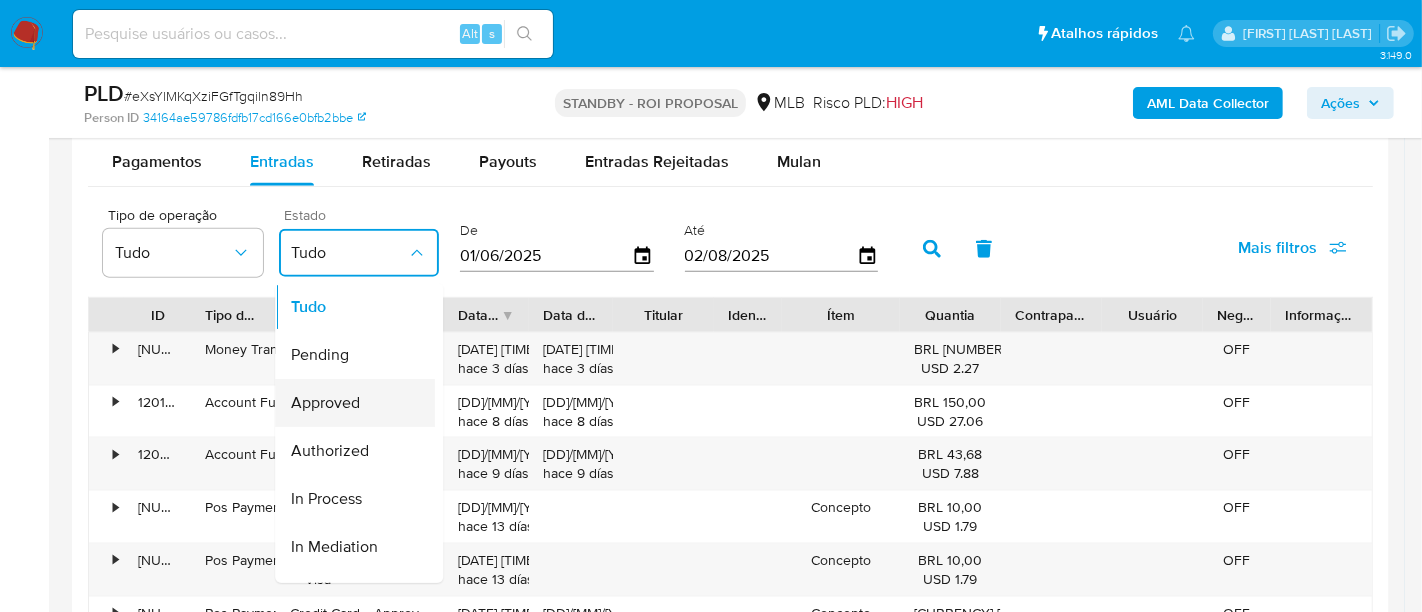 click on "Approved" at bounding box center (325, 404) 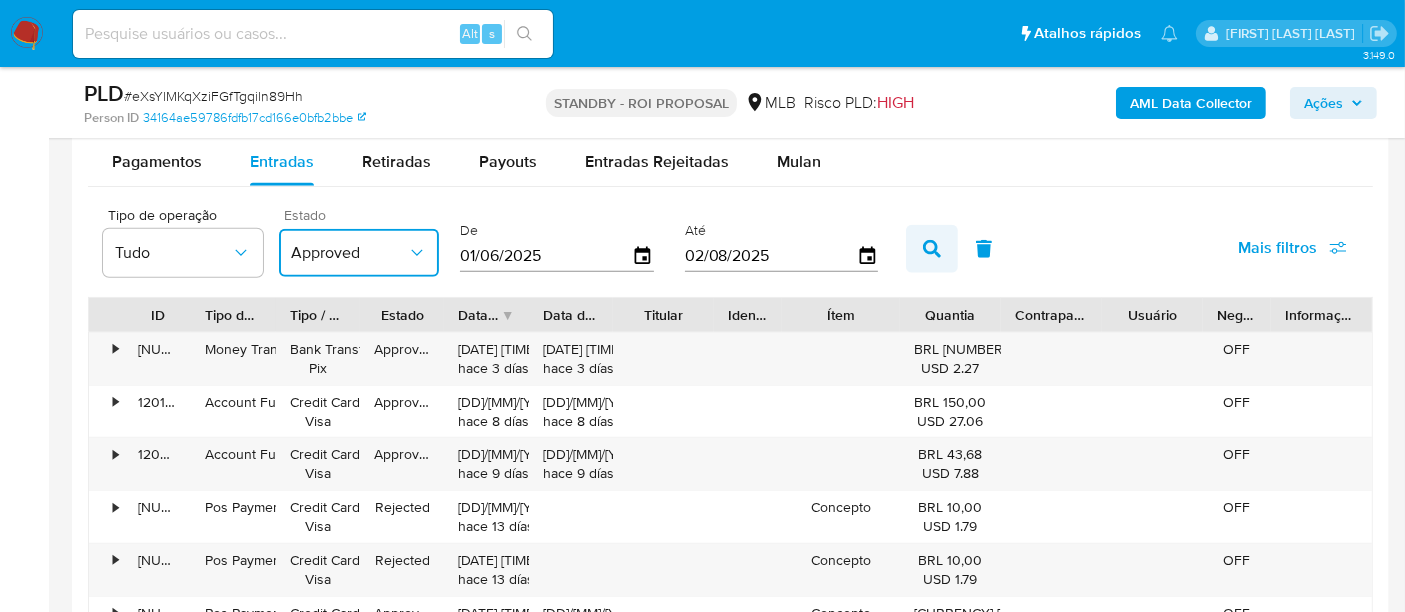 click 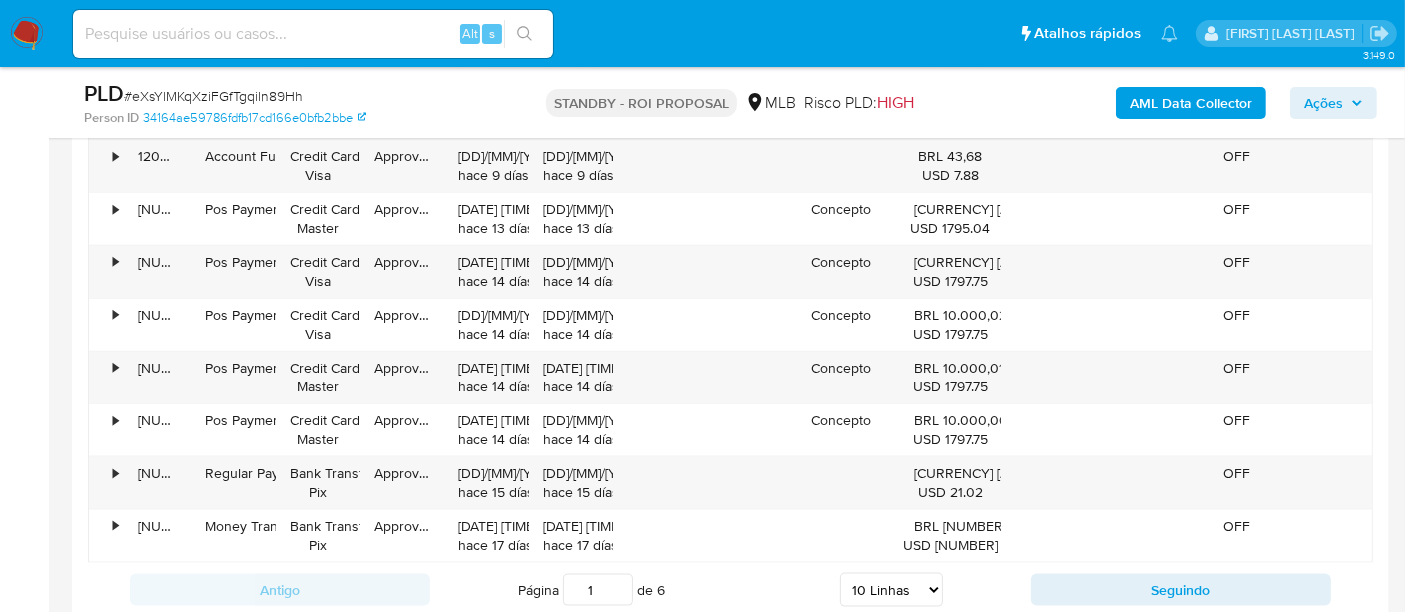 scroll, scrollTop: 2444, scrollLeft: 0, axis: vertical 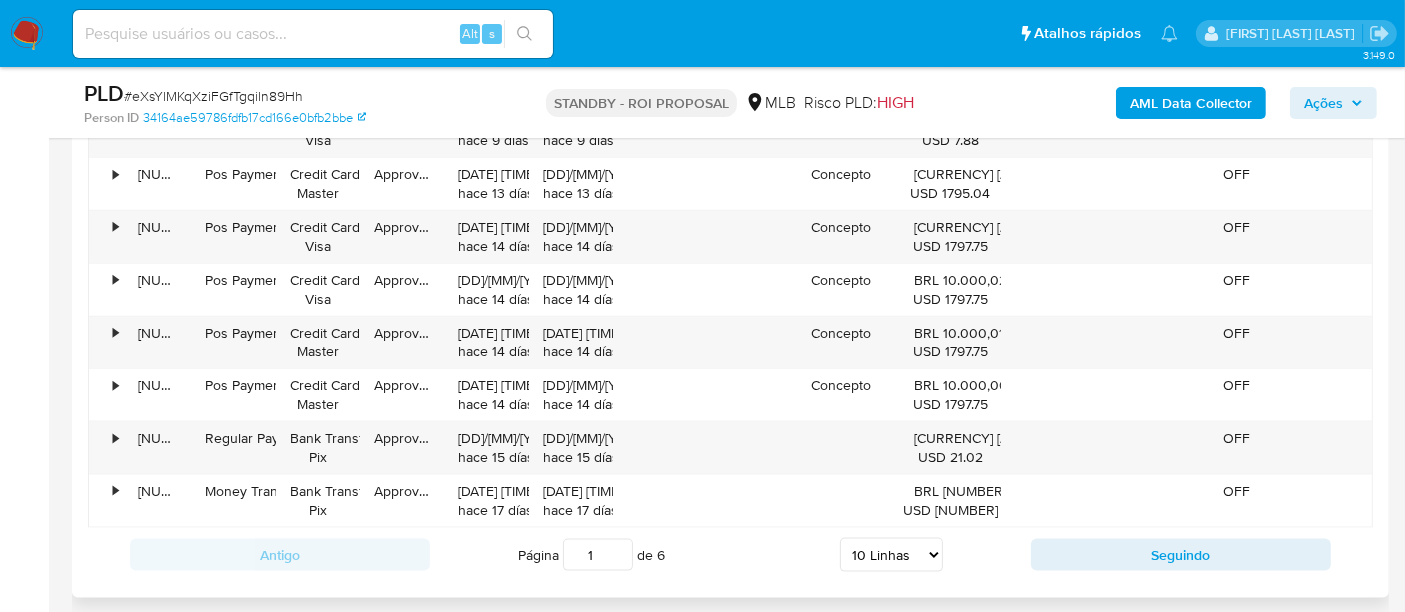 click on "5   Linhas 10   Linhas 20   Linhas 25   Linhas 50   Linhas 100   Linhas" at bounding box center (891, 555) 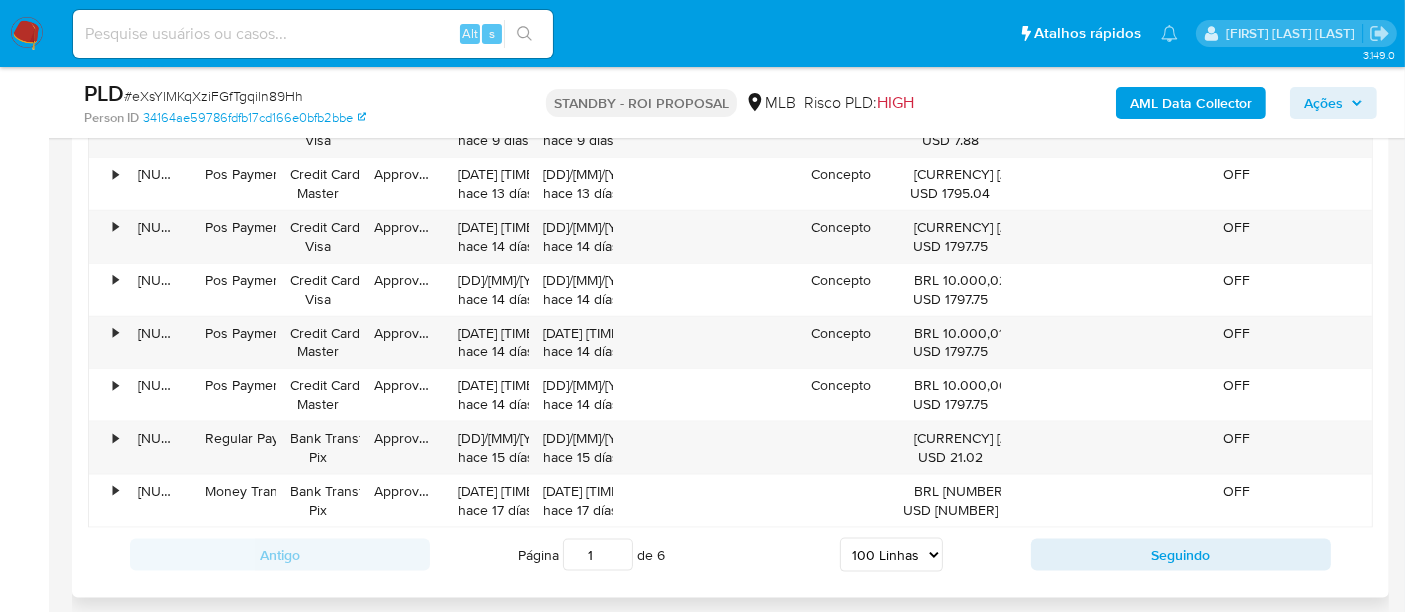 click on "5   Linhas 10   Linhas 20   Linhas 25   Linhas 50   Linhas 100   Linhas" at bounding box center [891, 555] 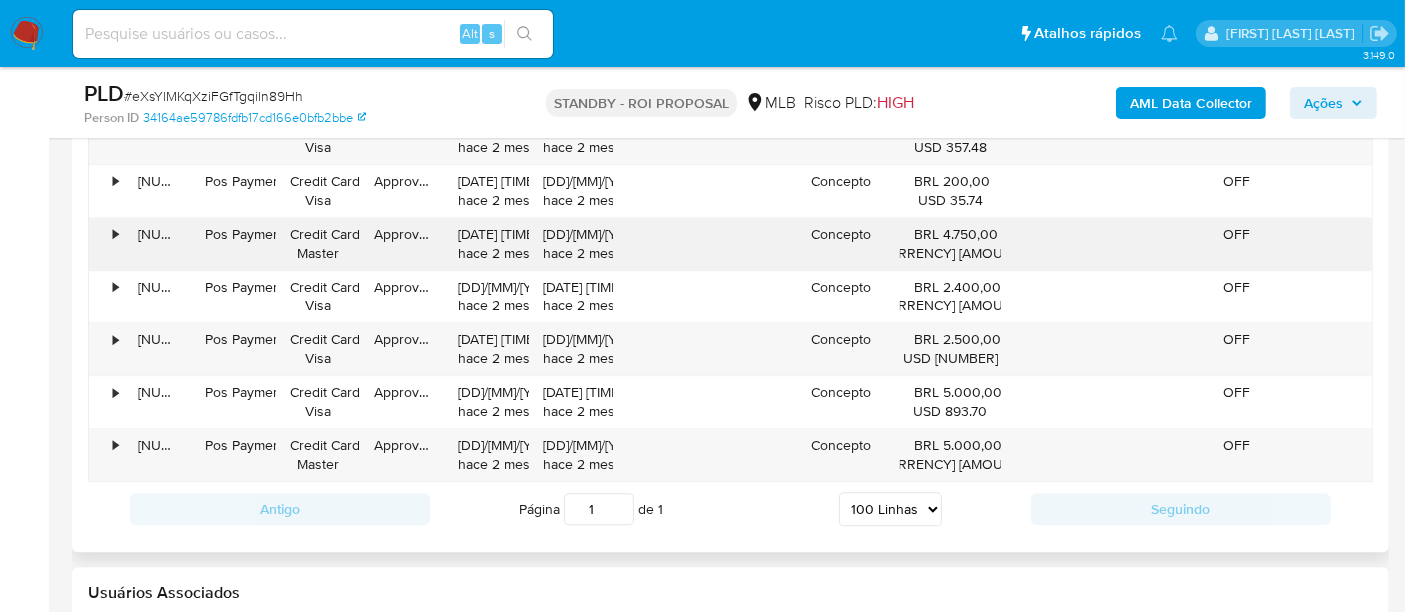 scroll, scrollTop: 4888, scrollLeft: 0, axis: vertical 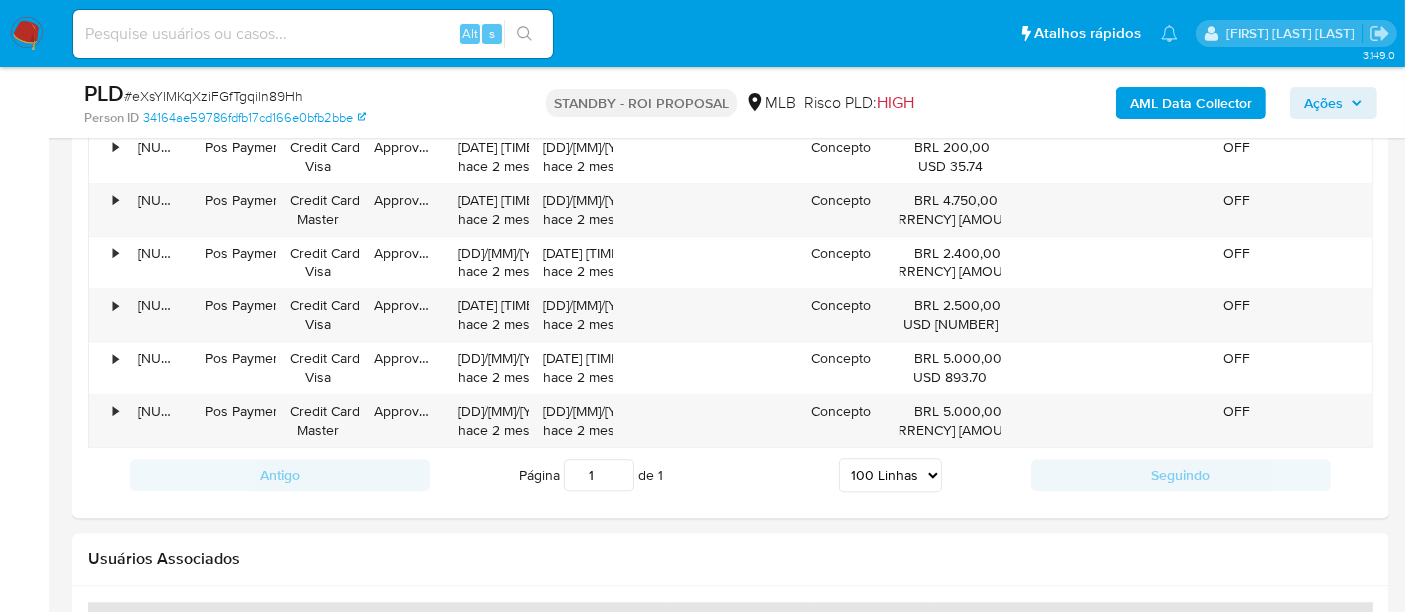 click on "Alt s" at bounding box center [313, 34] 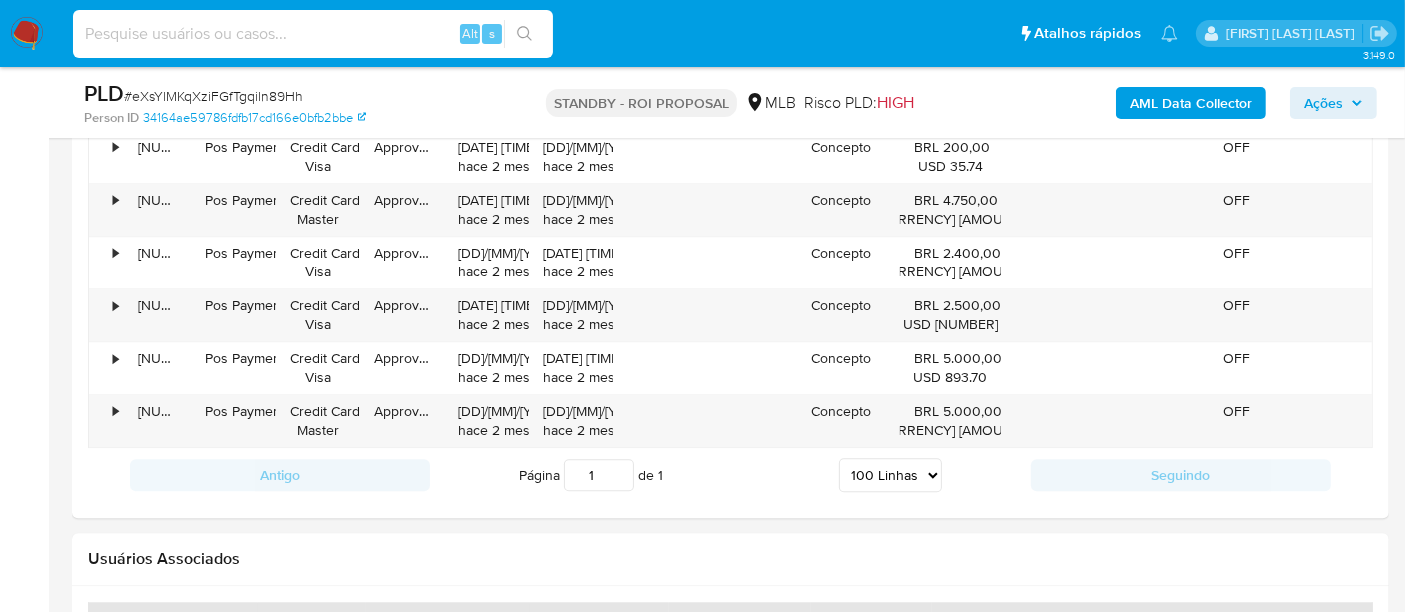click at bounding box center [313, 34] 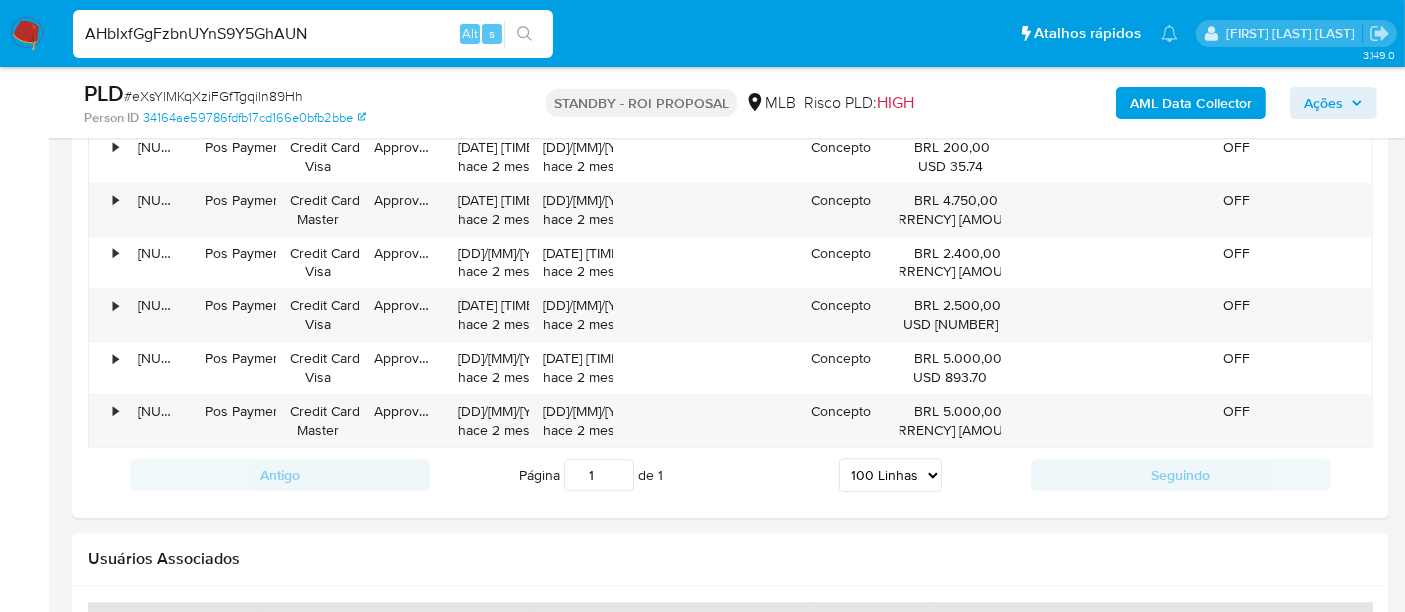 type on "AHbIxfGgFzbnUYnS9Y5GhAUN" 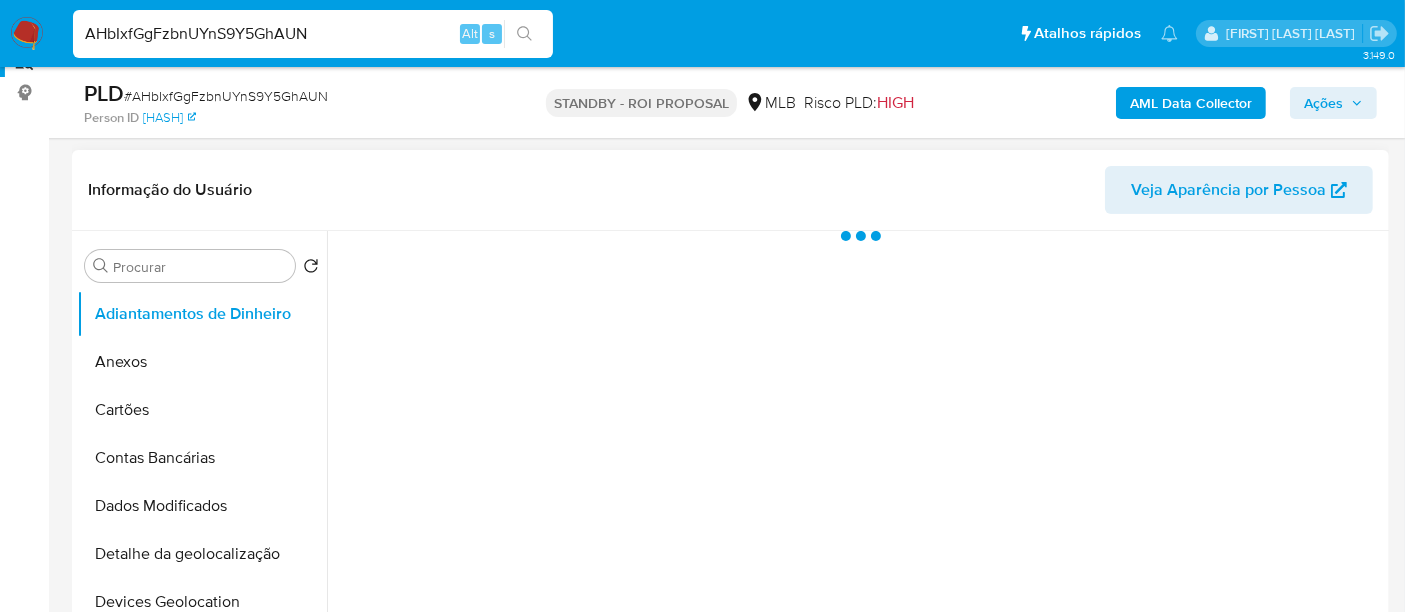 scroll, scrollTop: 444, scrollLeft: 0, axis: vertical 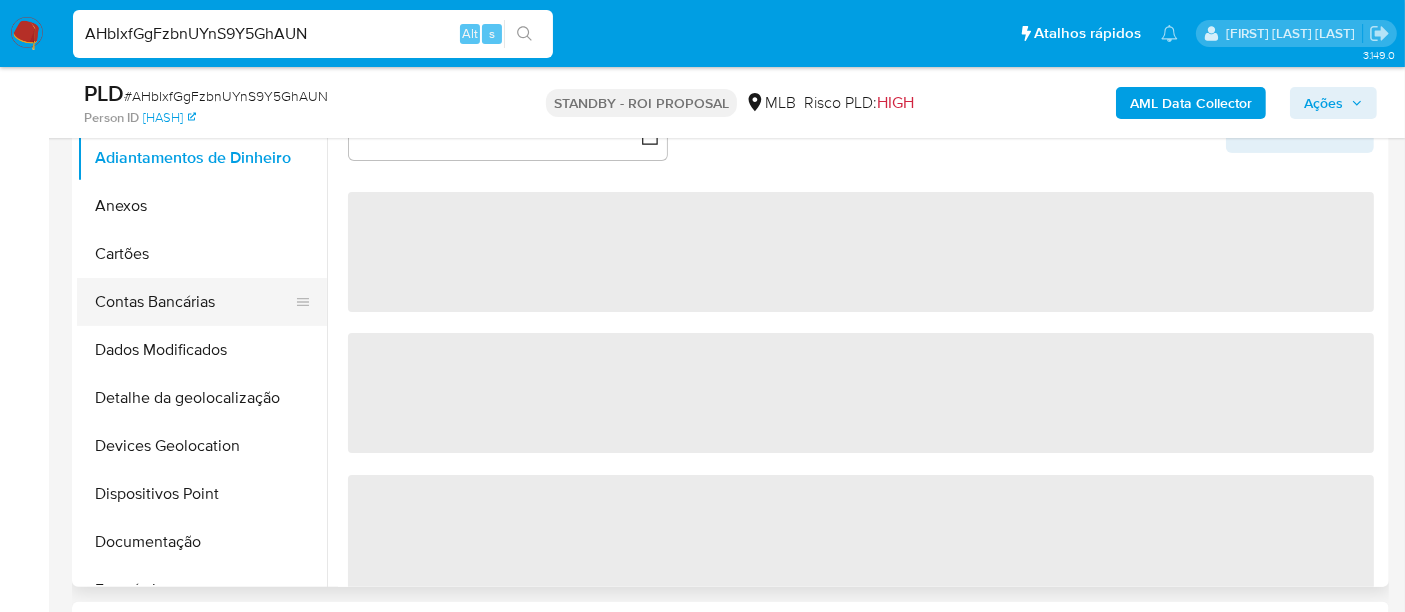 select on "10" 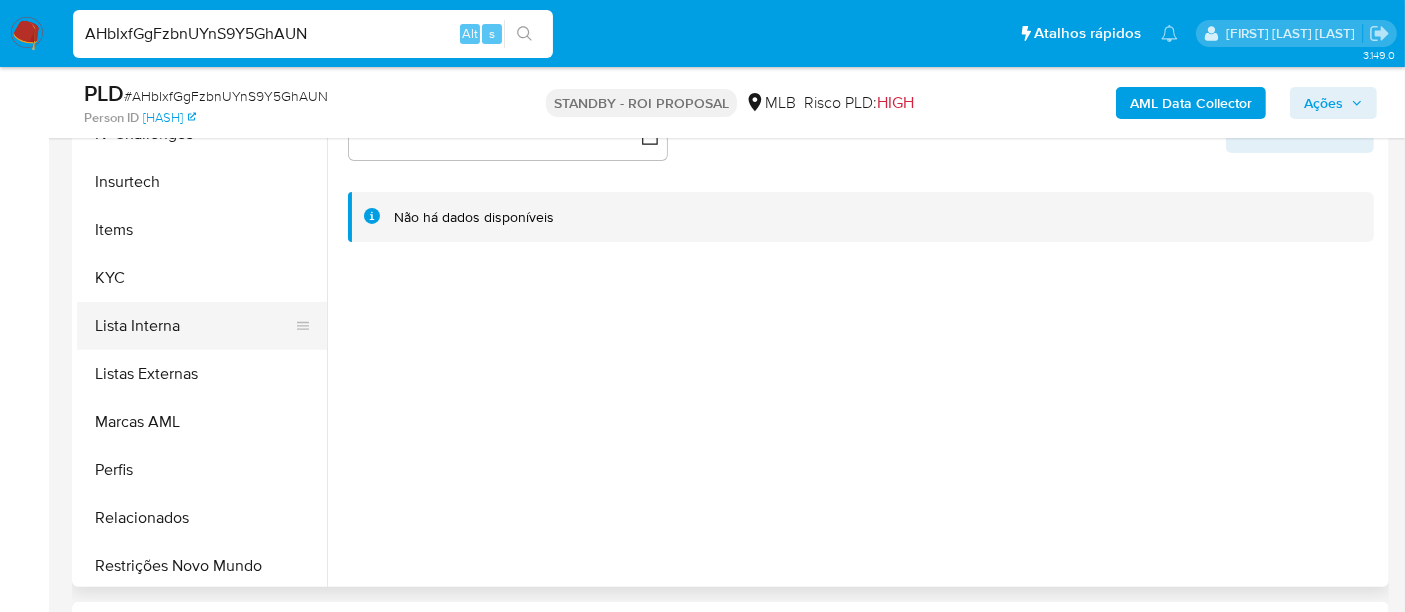 scroll, scrollTop: 844, scrollLeft: 0, axis: vertical 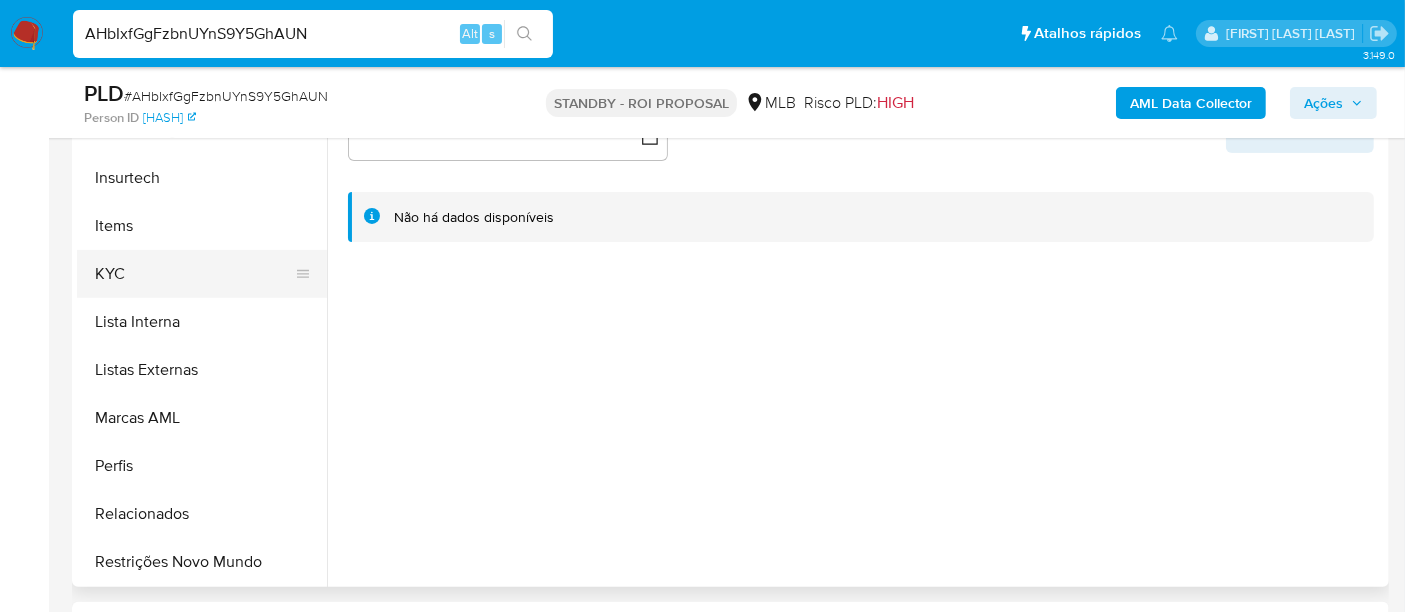 click on "KYC" at bounding box center (194, 274) 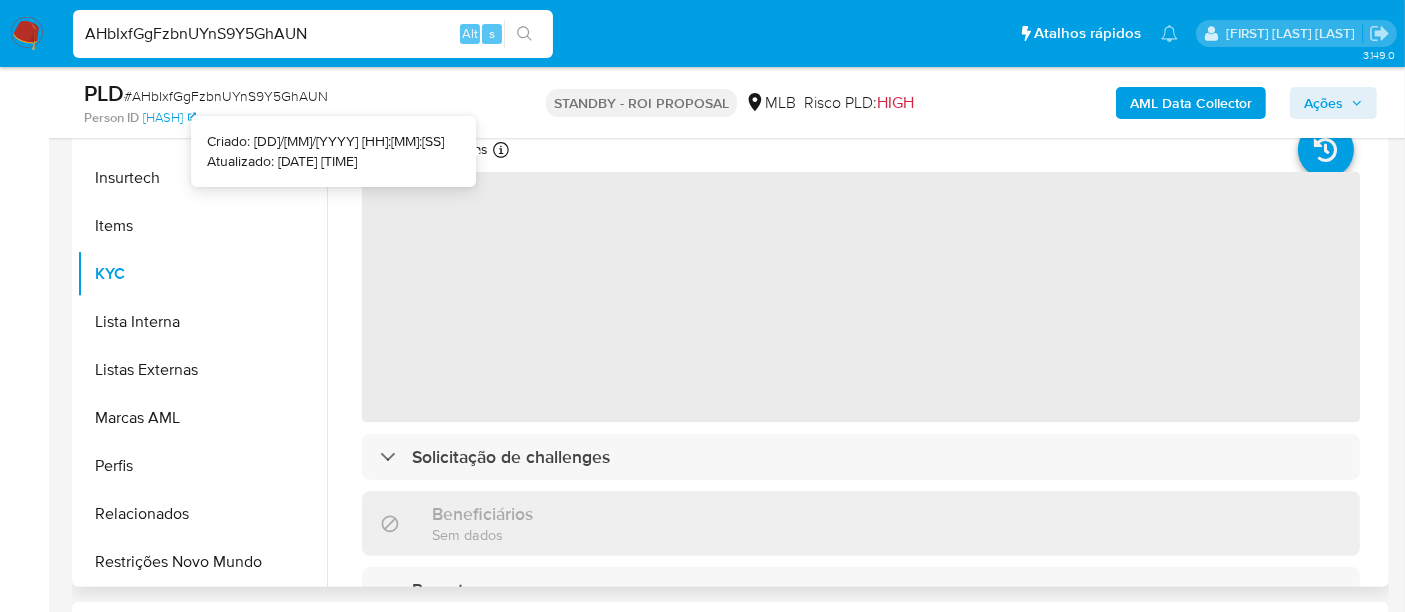 type 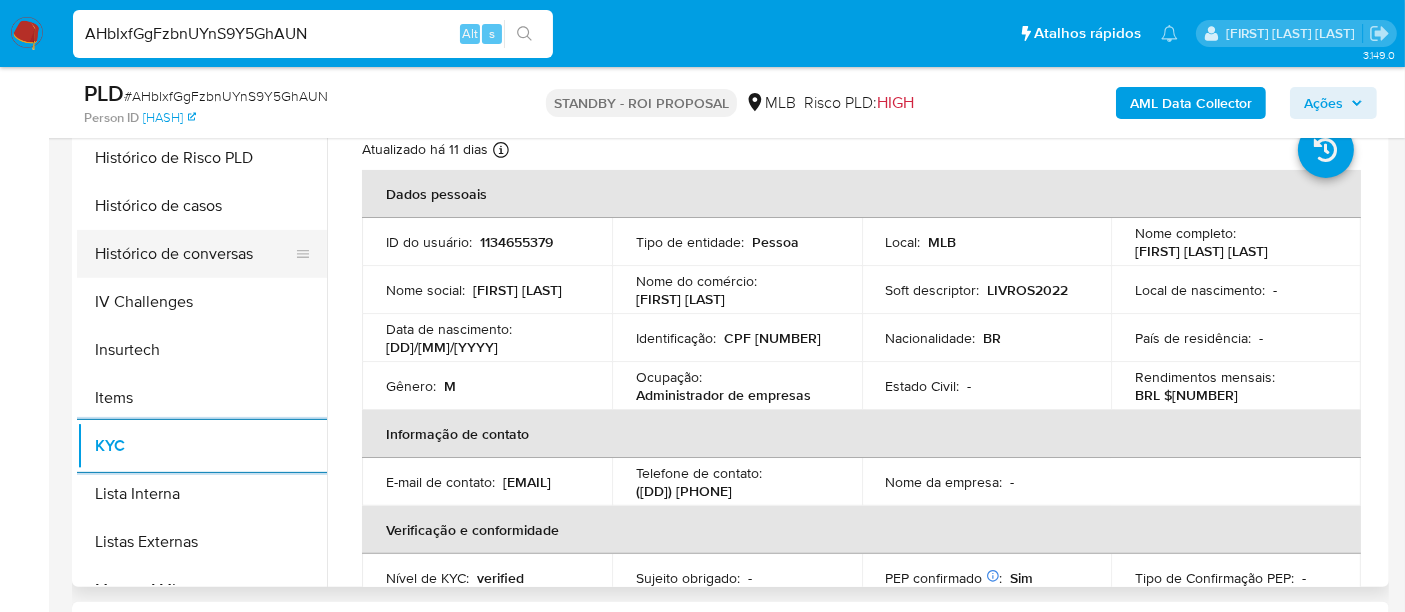 scroll, scrollTop: 622, scrollLeft: 0, axis: vertical 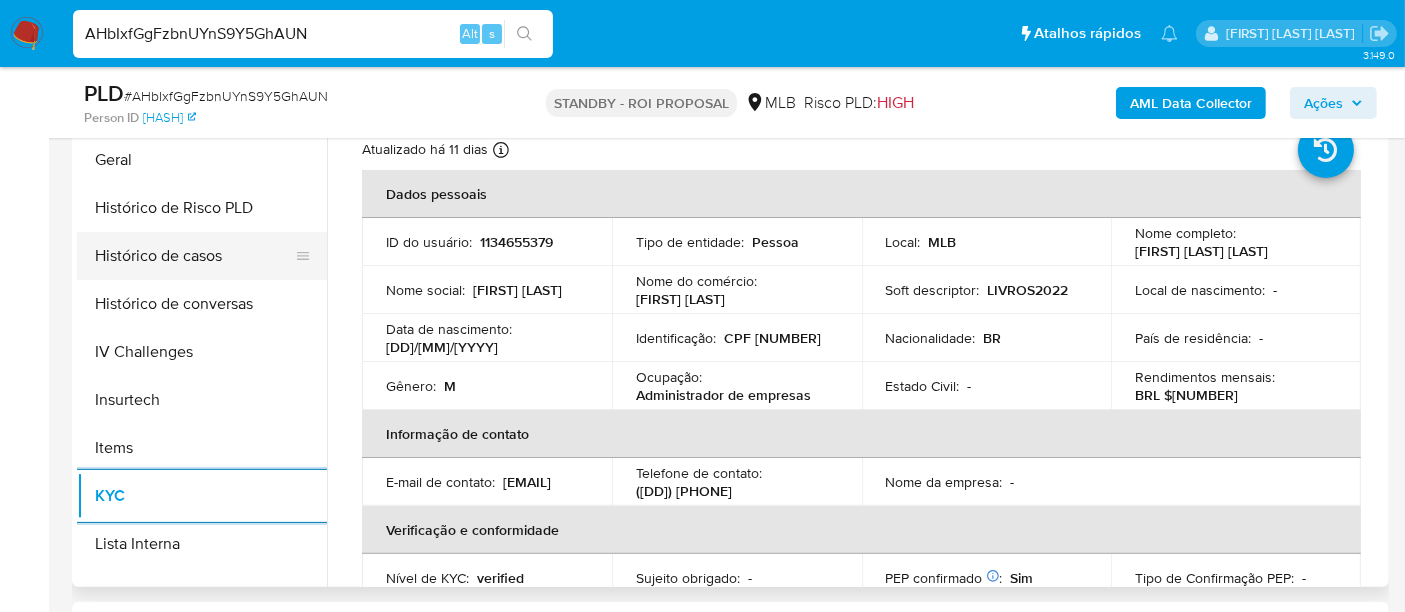click on "Histórico de casos" at bounding box center (194, 256) 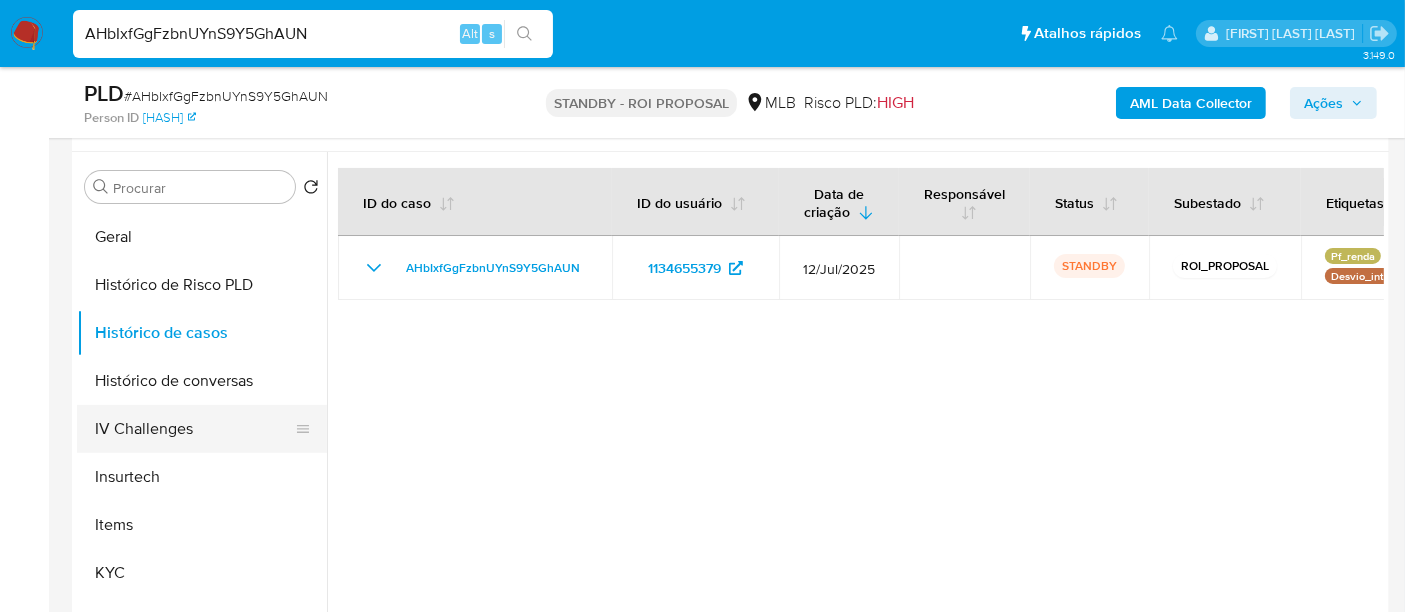 scroll, scrollTop: 333, scrollLeft: 0, axis: vertical 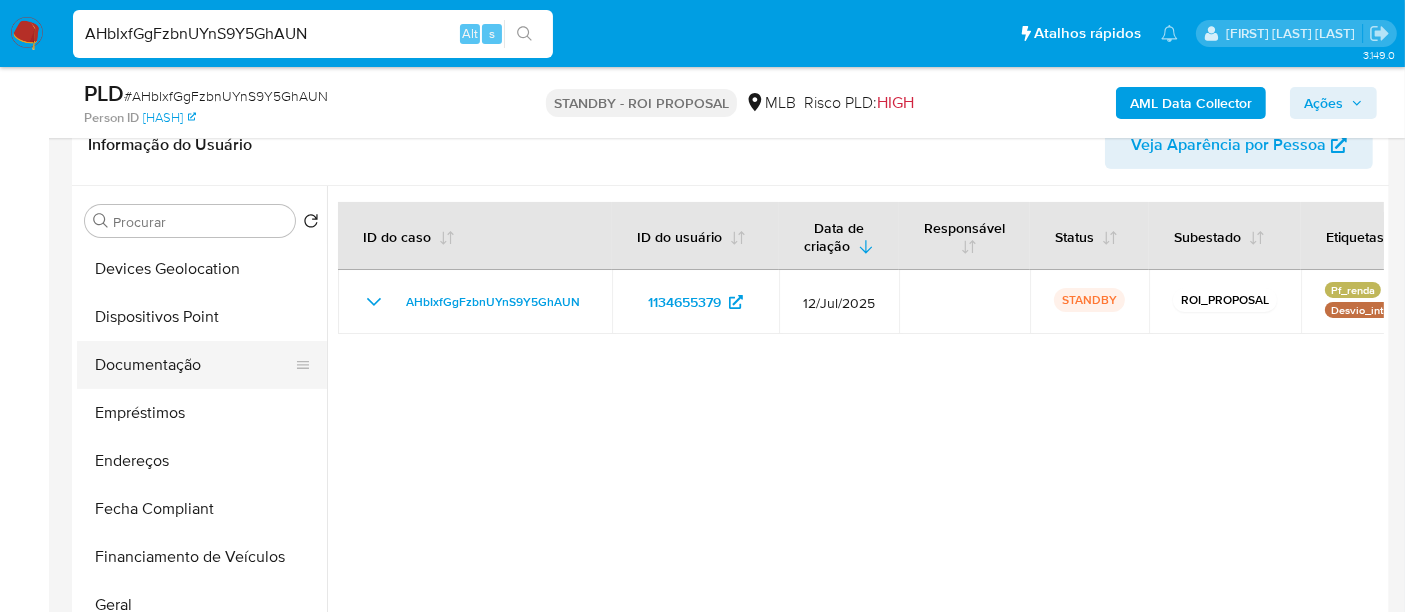 click on "Documentação" at bounding box center [194, 365] 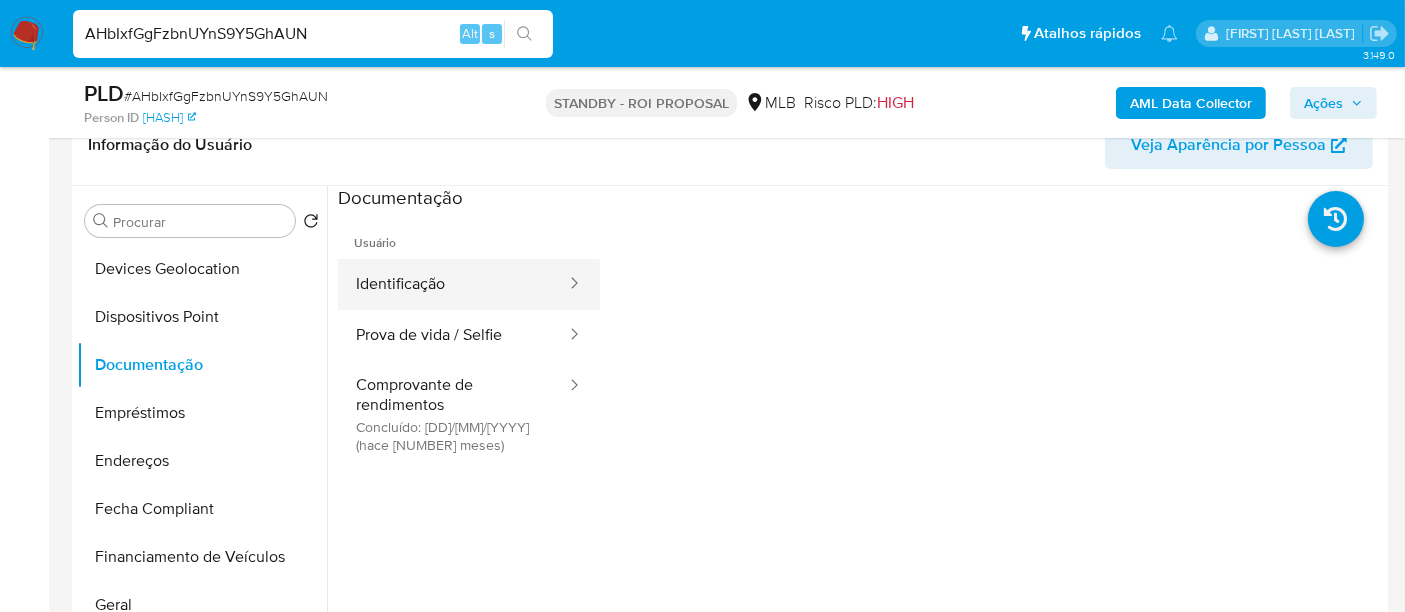 click on "Identificação" at bounding box center [453, 284] 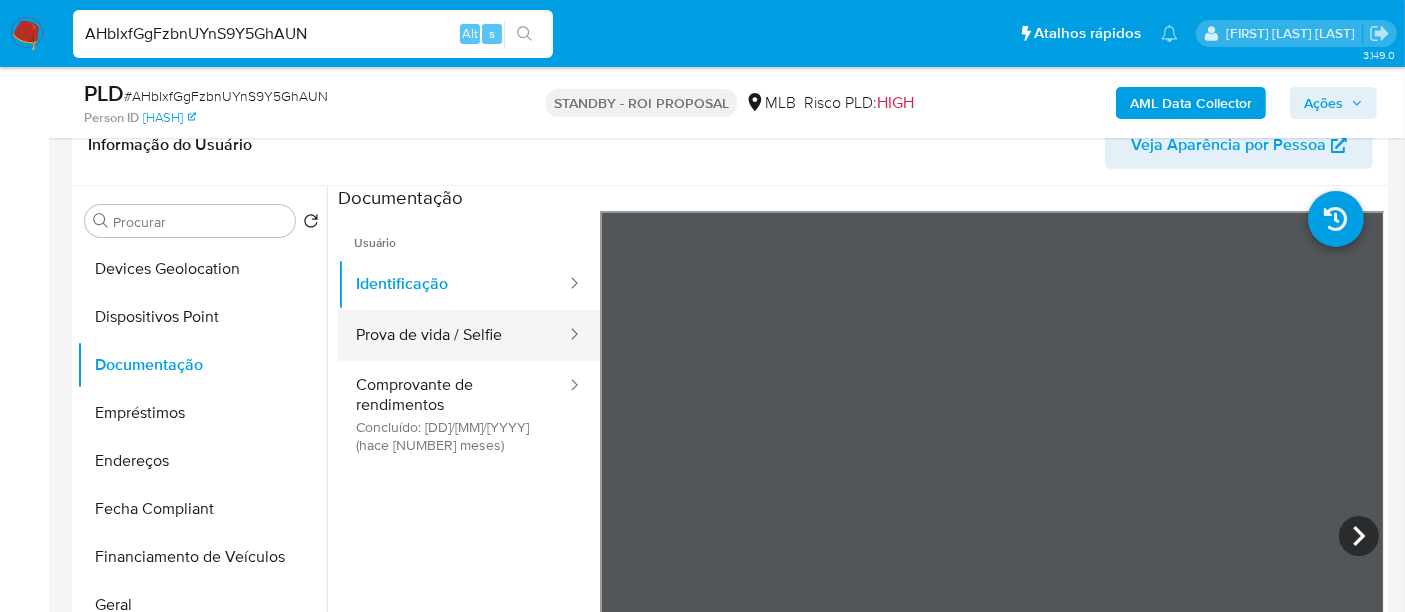 click on "Prova de vida / Selfie" at bounding box center (453, 335) 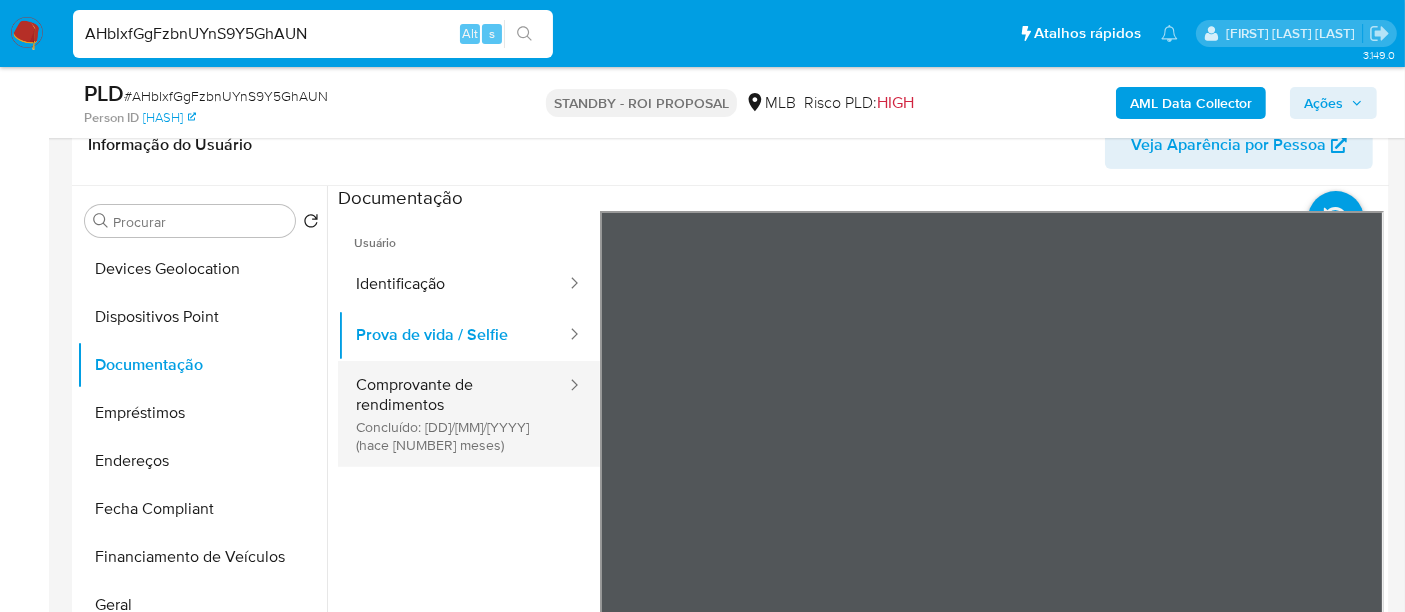 drag, startPoint x: 405, startPoint y: 396, endPoint x: 424, endPoint y: 398, distance: 19.104973 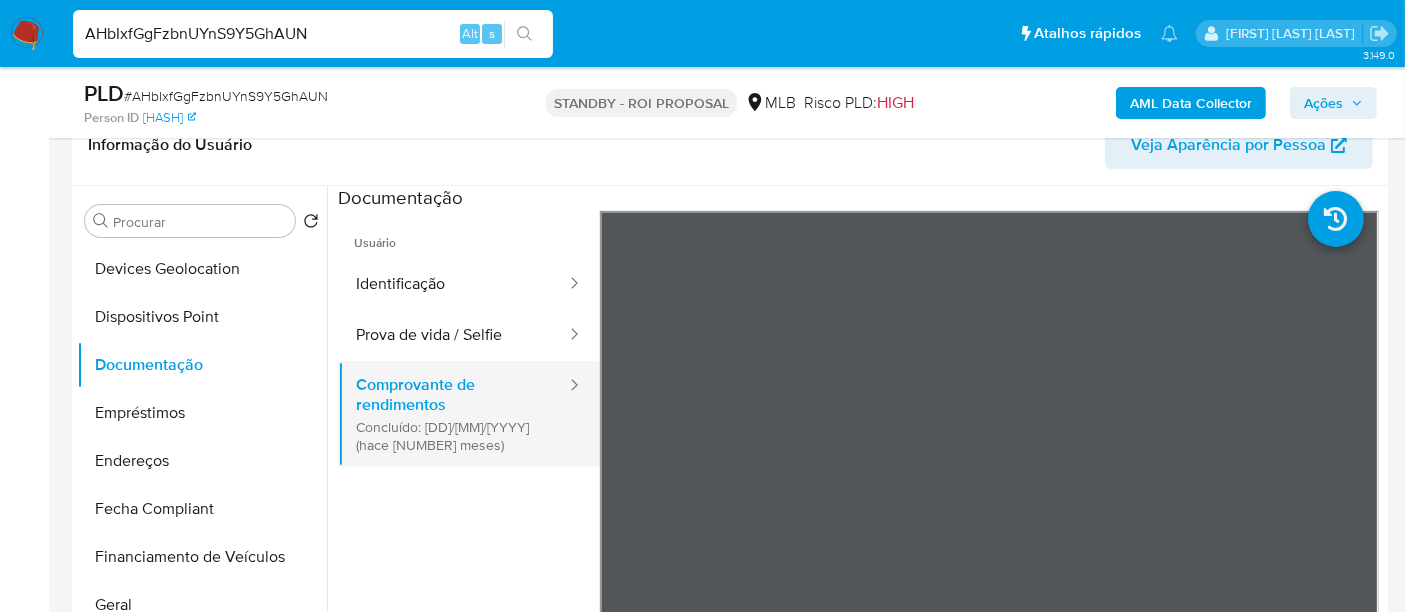 type 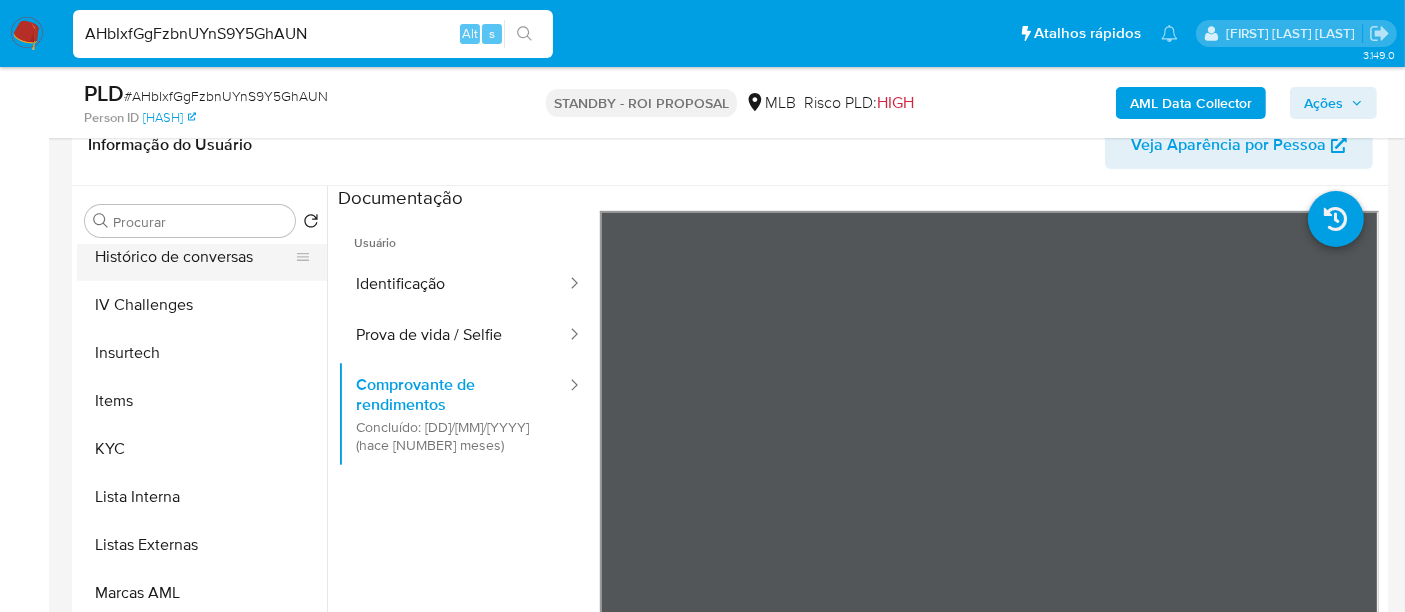 scroll, scrollTop: 843, scrollLeft: 0, axis: vertical 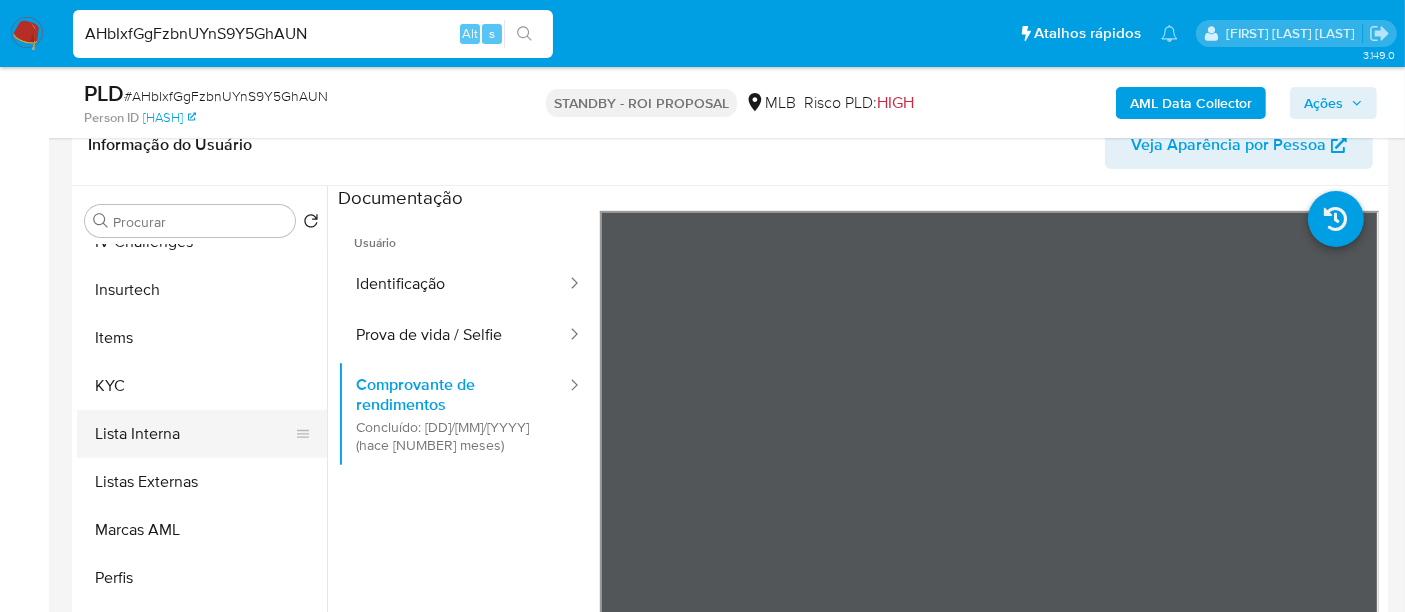click on "Lista Interna" at bounding box center (194, 434) 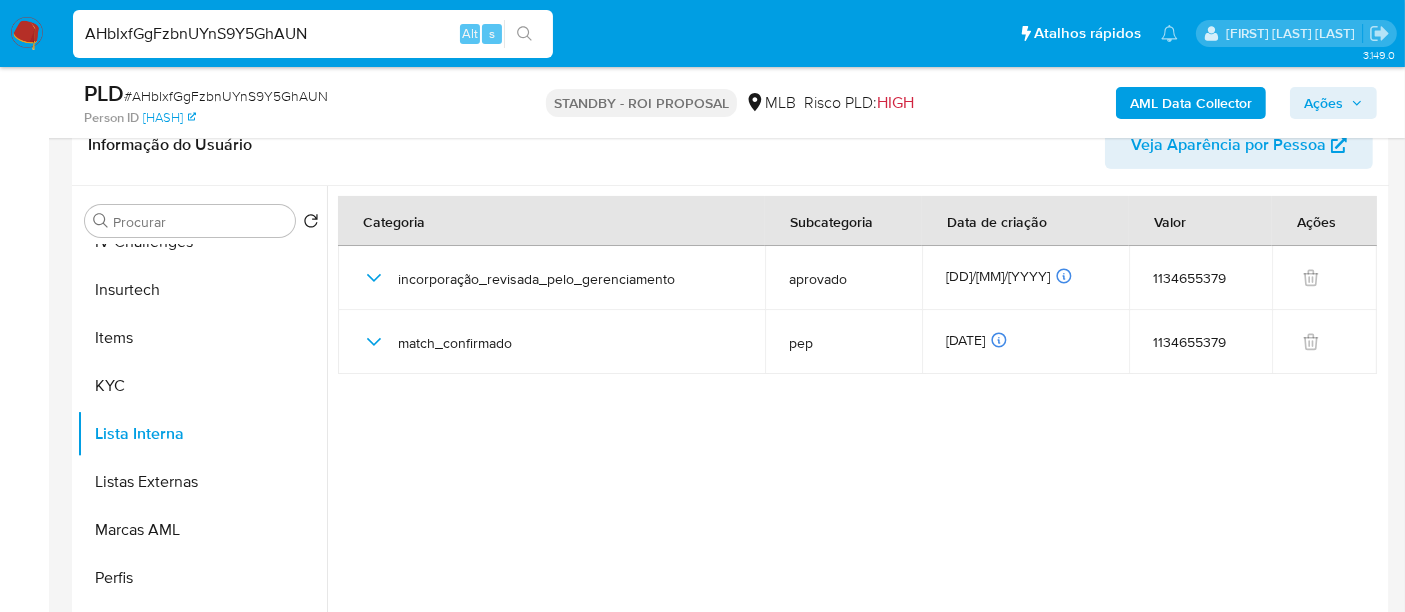 type 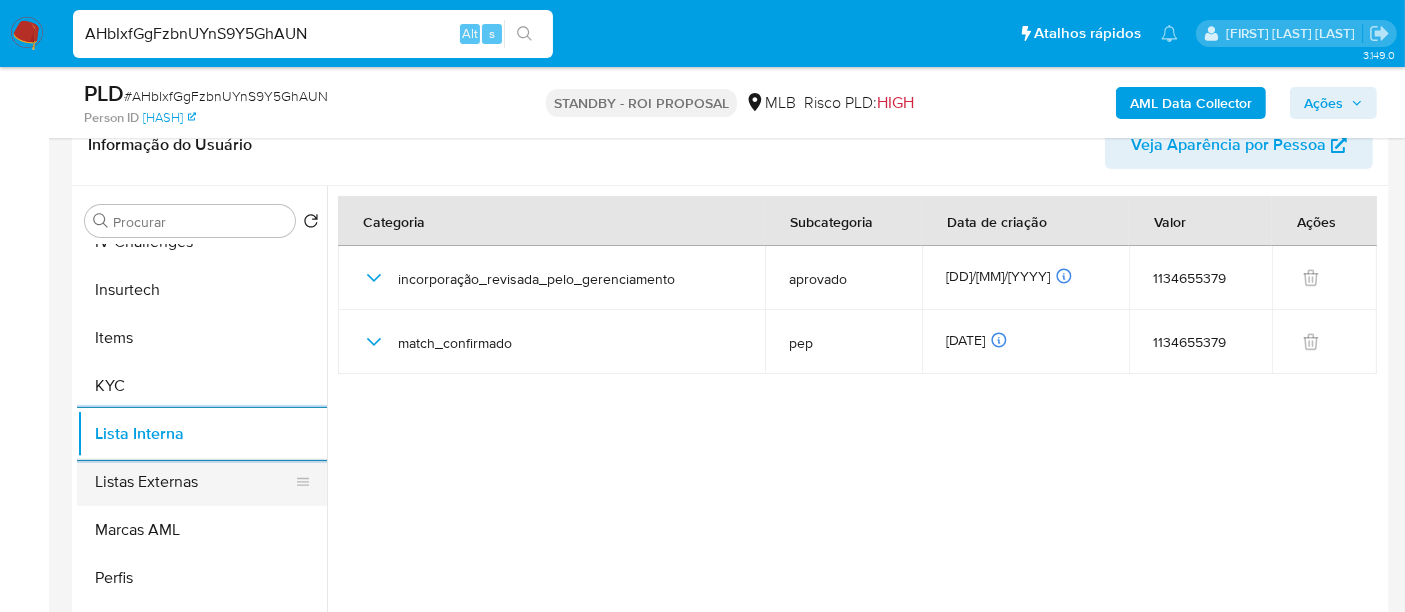 scroll, scrollTop: 844, scrollLeft: 0, axis: vertical 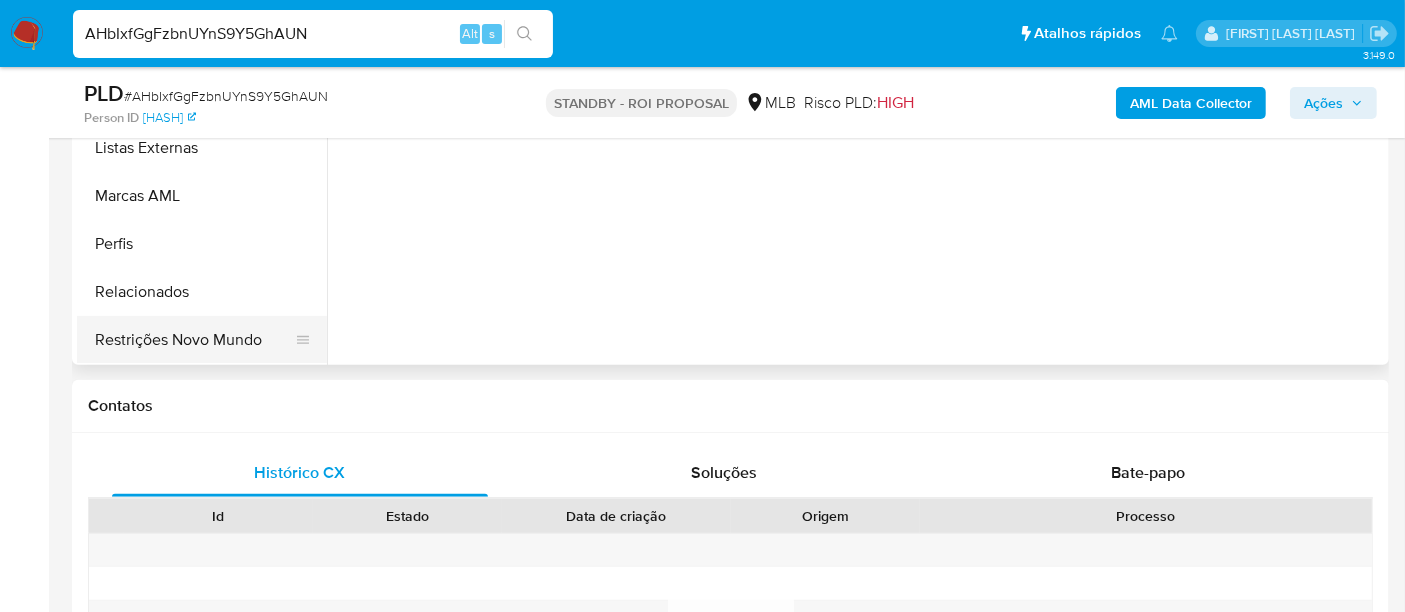 click on "Restrições Novo Mundo" at bounding box center [194, 340] 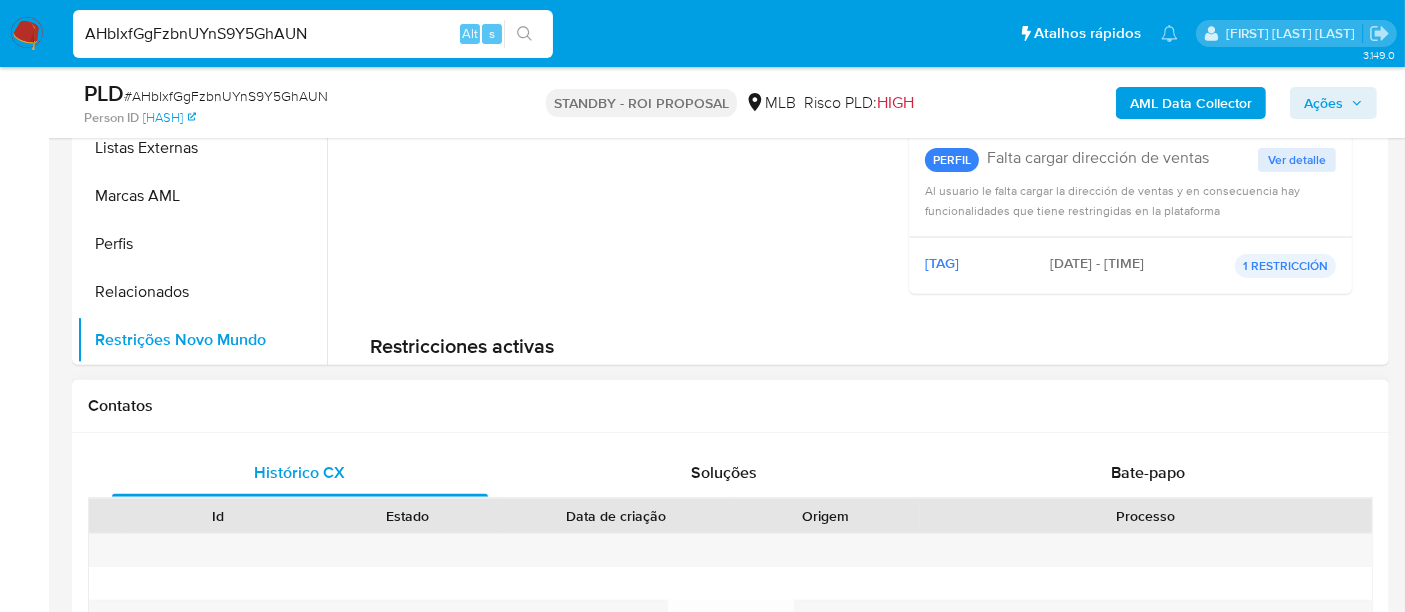scroll, scrollTop: 333, scrollLeft: 0, axis: vertical 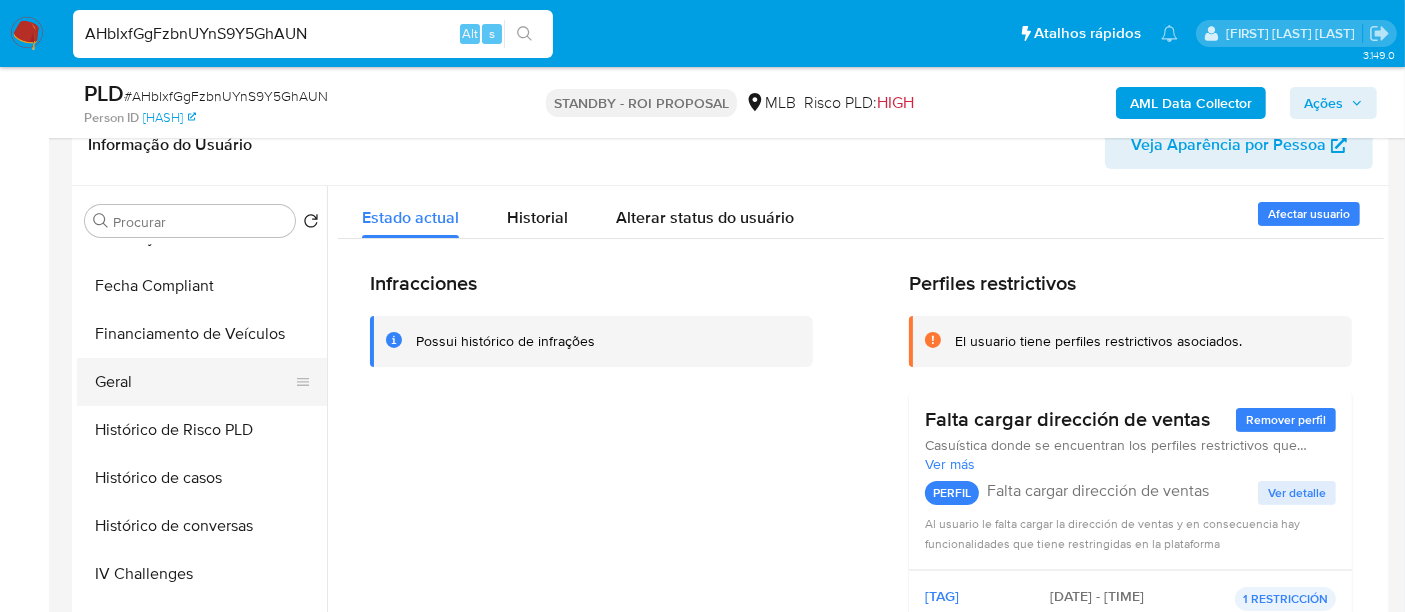click on "Geral" at bounding box center (194, 382) 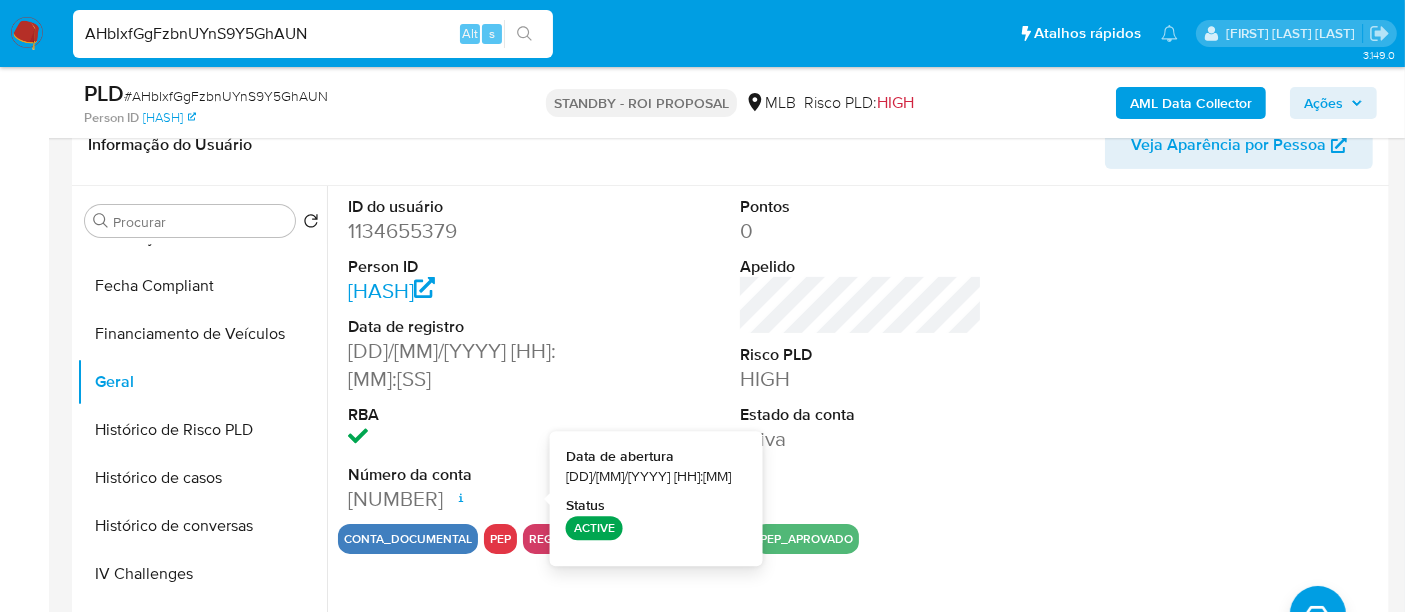 type 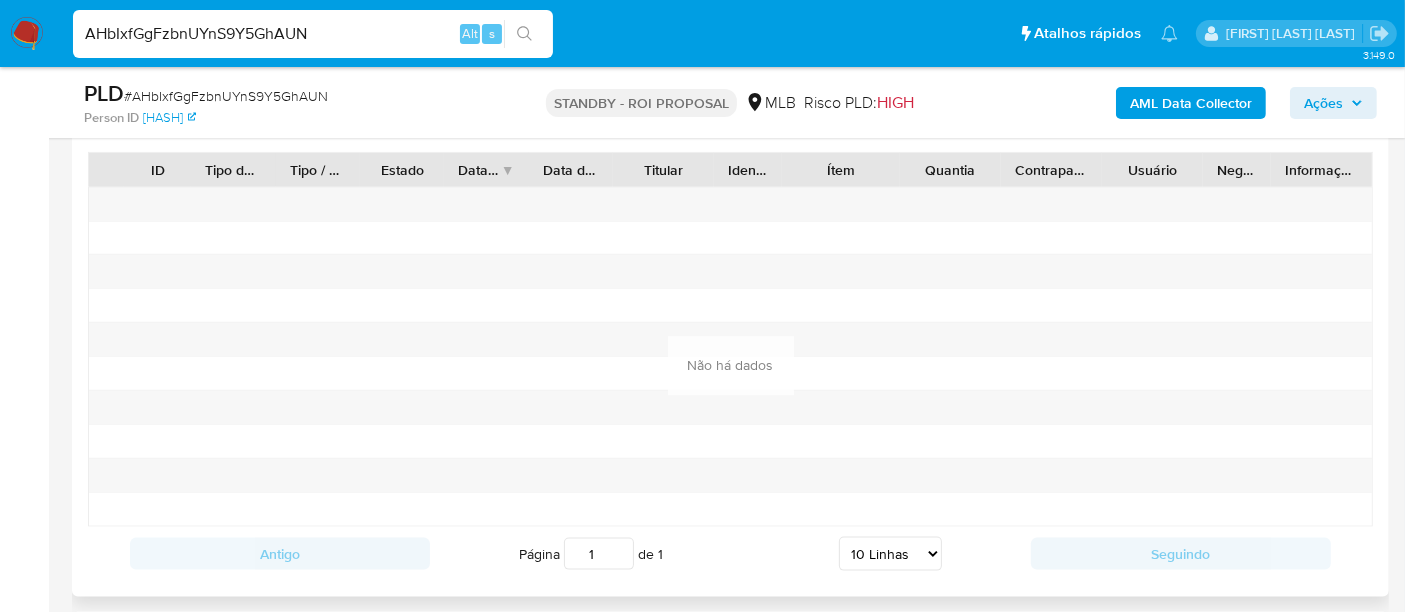 scroll, scrollTop: 2000, scrollLeft: 0, axis: vertical 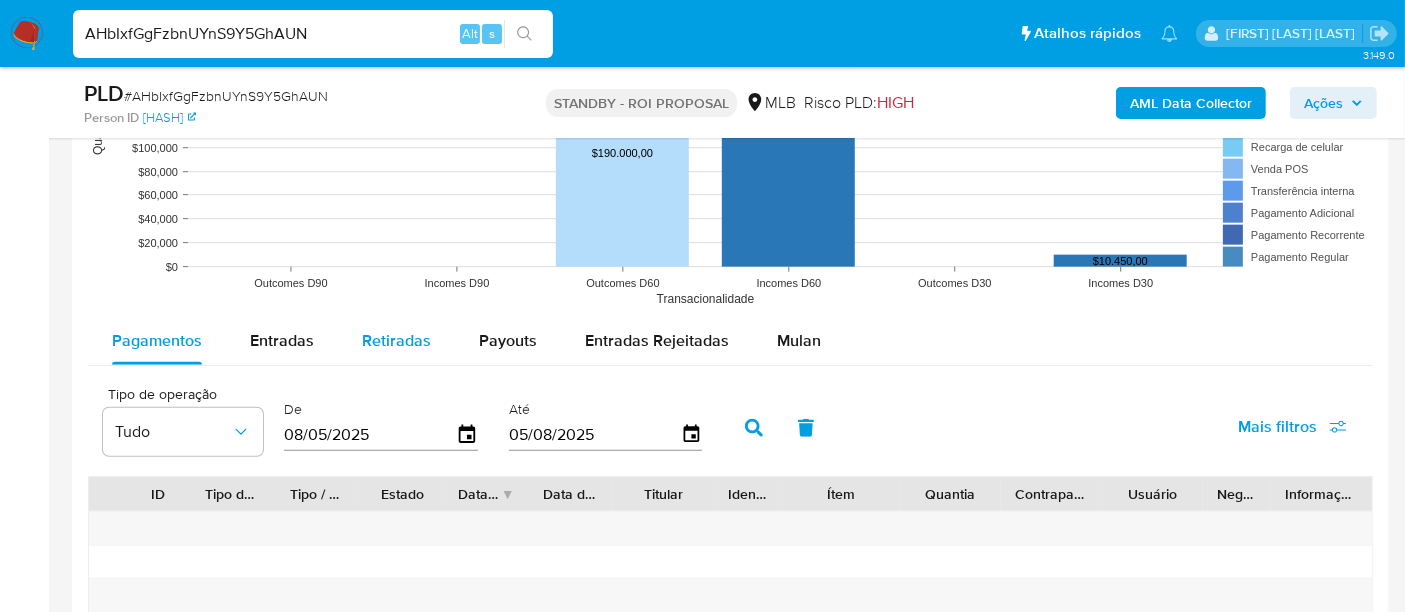 click on "Retiradas" at bounding box center [396, 340] 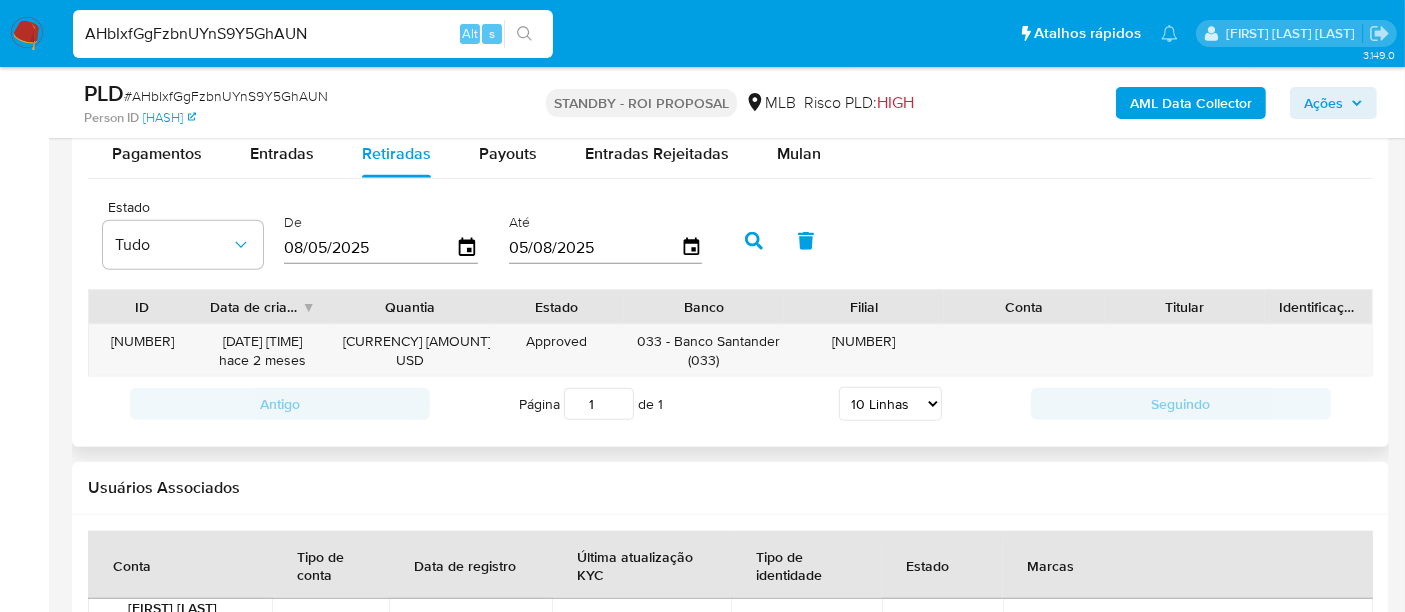 scroll, scrollTop: 2222, scrollLeft: 0, axis: vertical 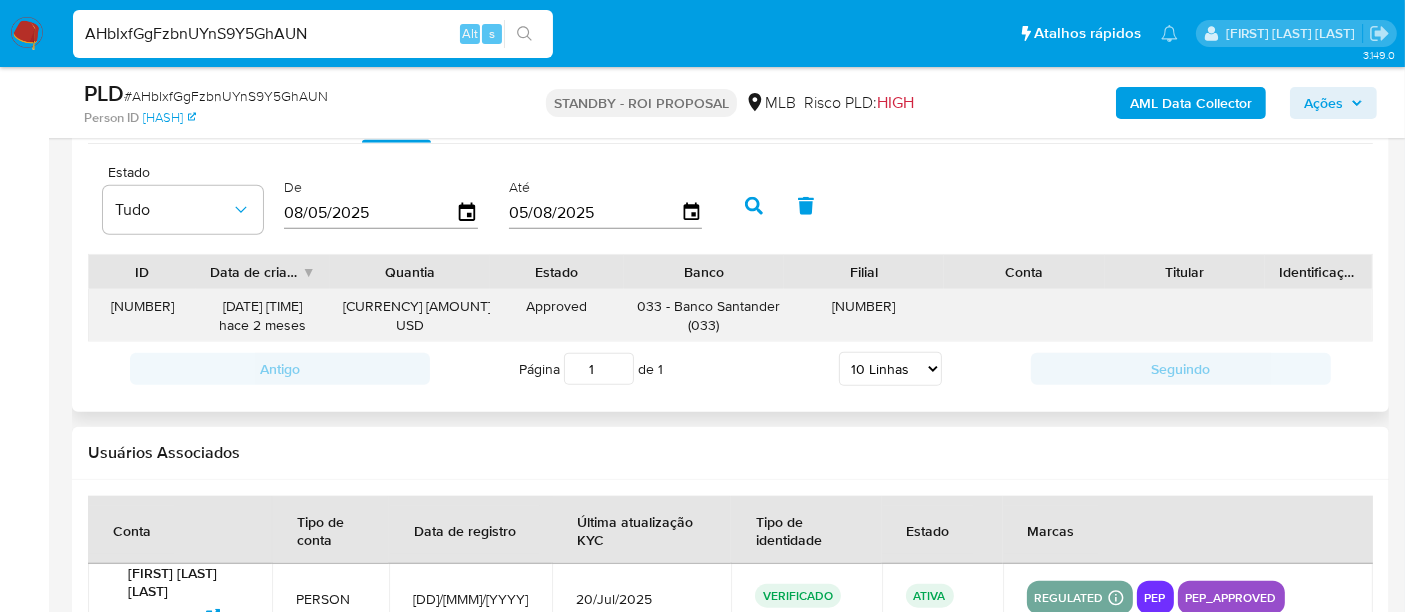 type 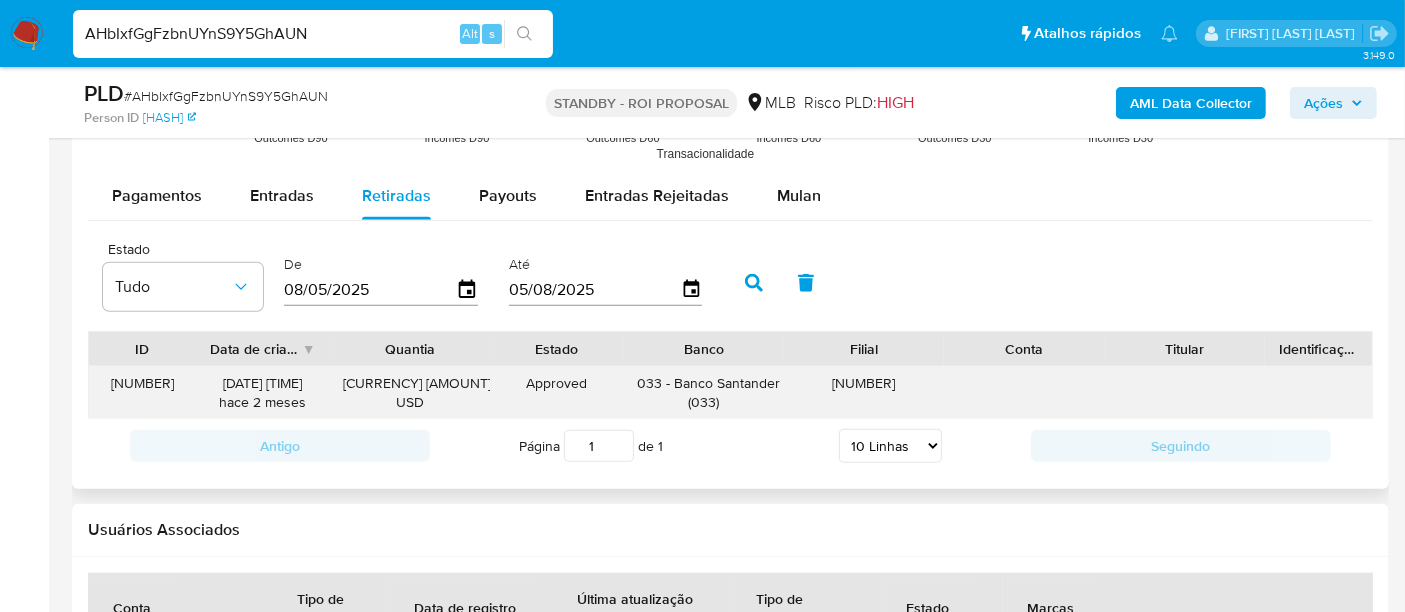 scroll, scrollTop: 2111, scrollLeft: 0, axis: vertical 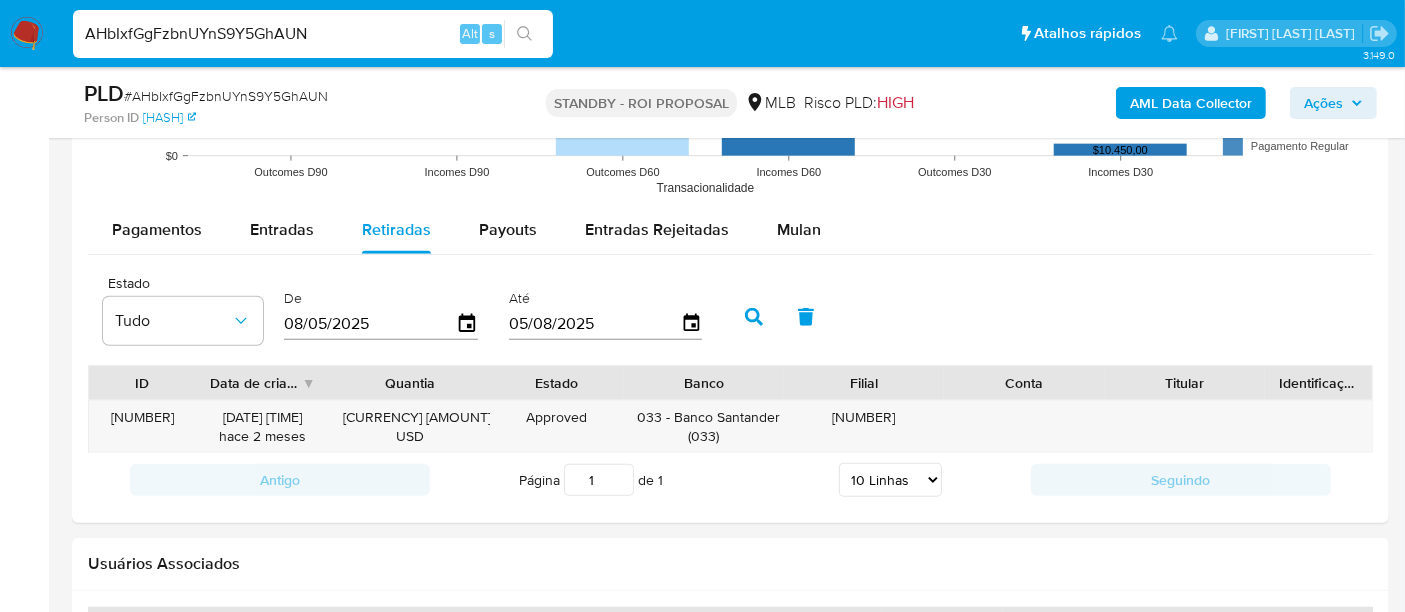 click on "AHbIxfGgFzbnUYnS9Y5GhAUN" at bounding box center [313, 34] 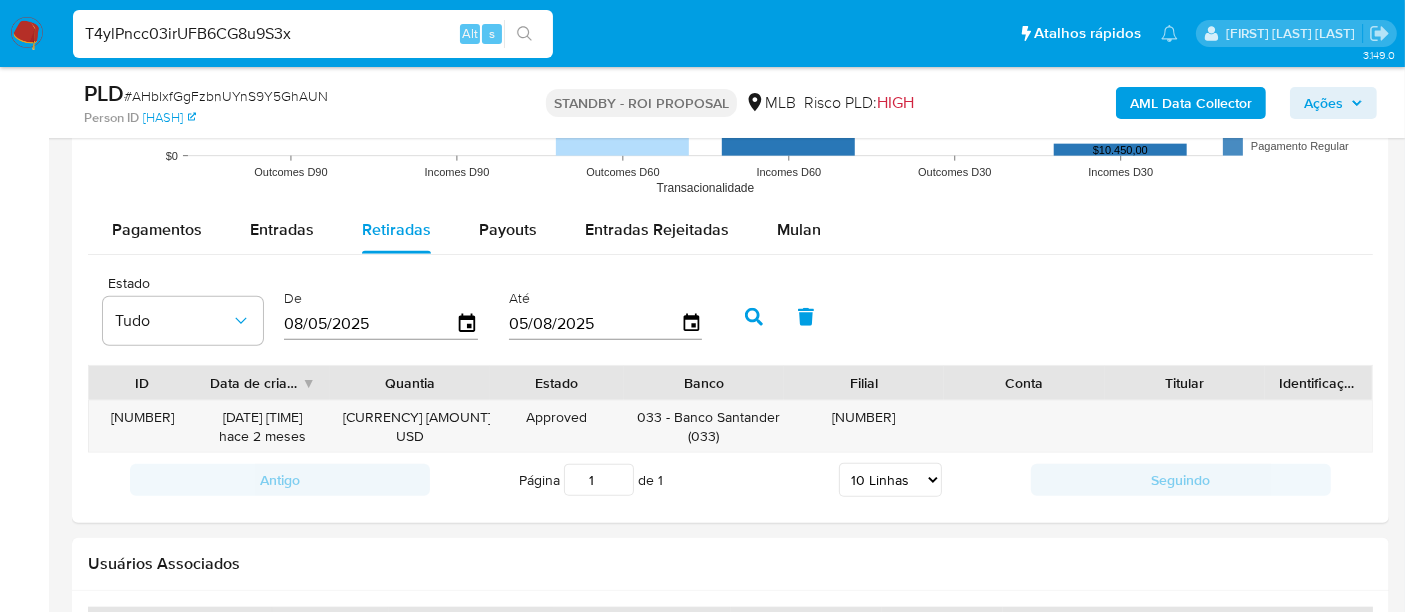 type on "T4ylPncc03irUFB6CG8u9S3x" 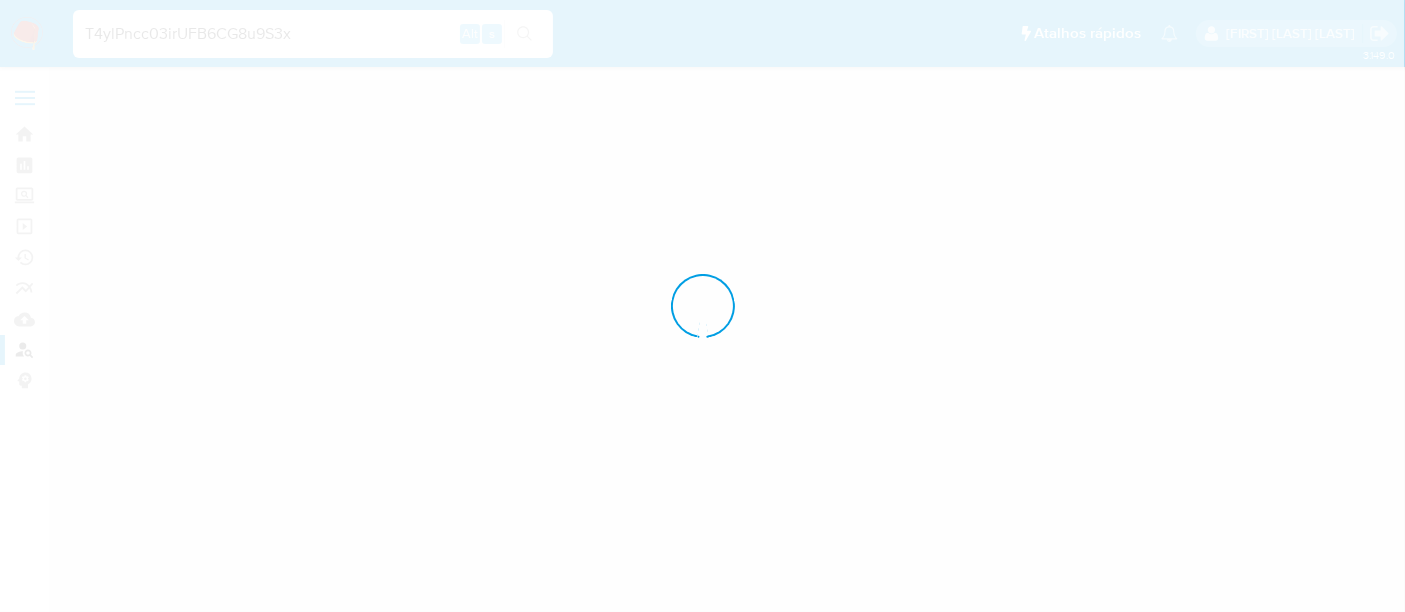 scroll, scrollTop: 0, scrollLeft: 0, axis: both 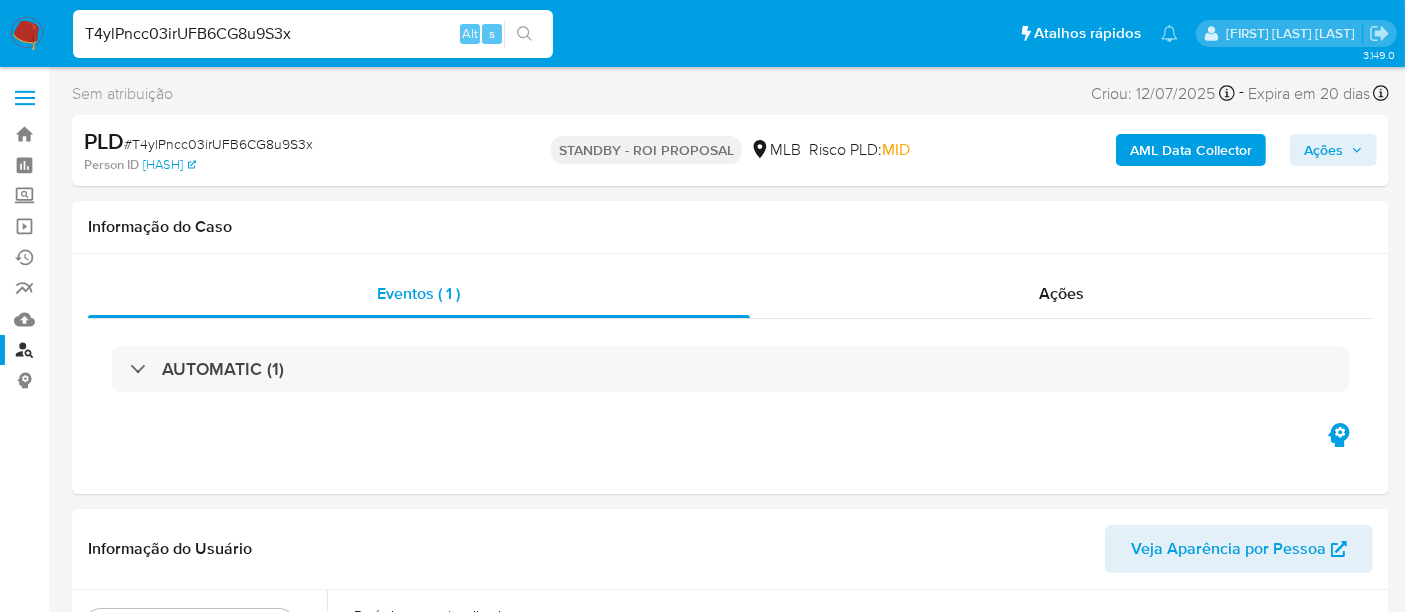 select on "10" 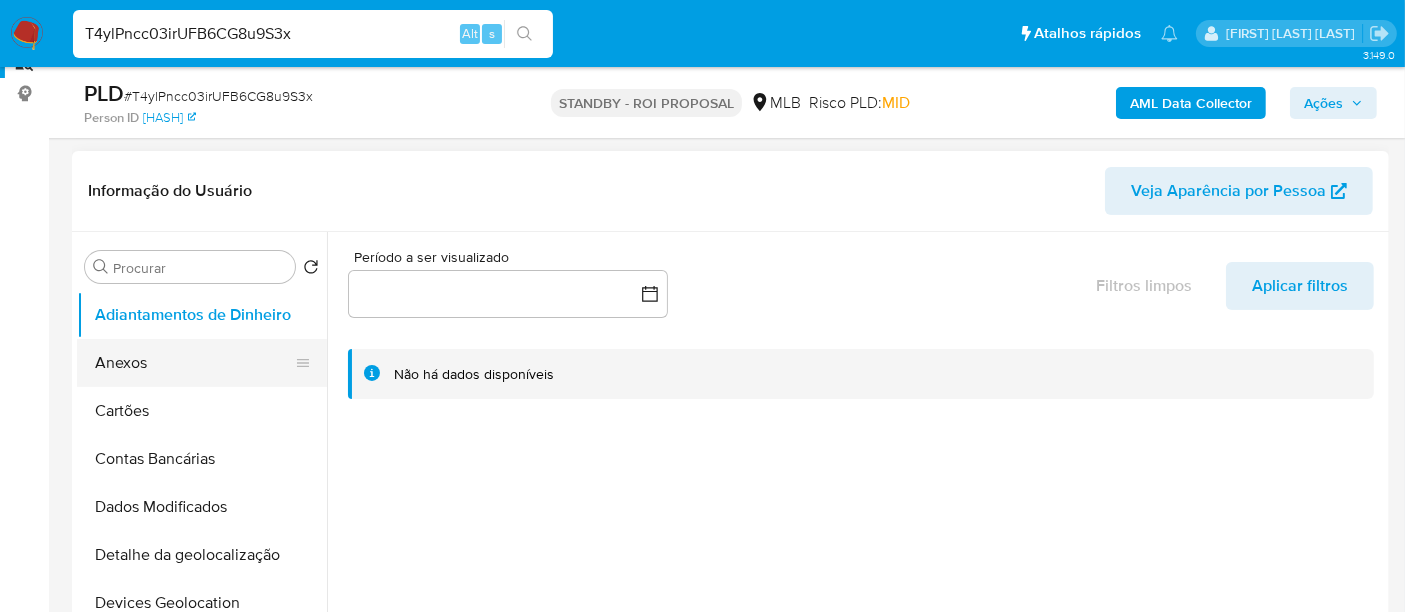 scroll, scrollTop: 444, scrollLeft: 0, axis: vertical 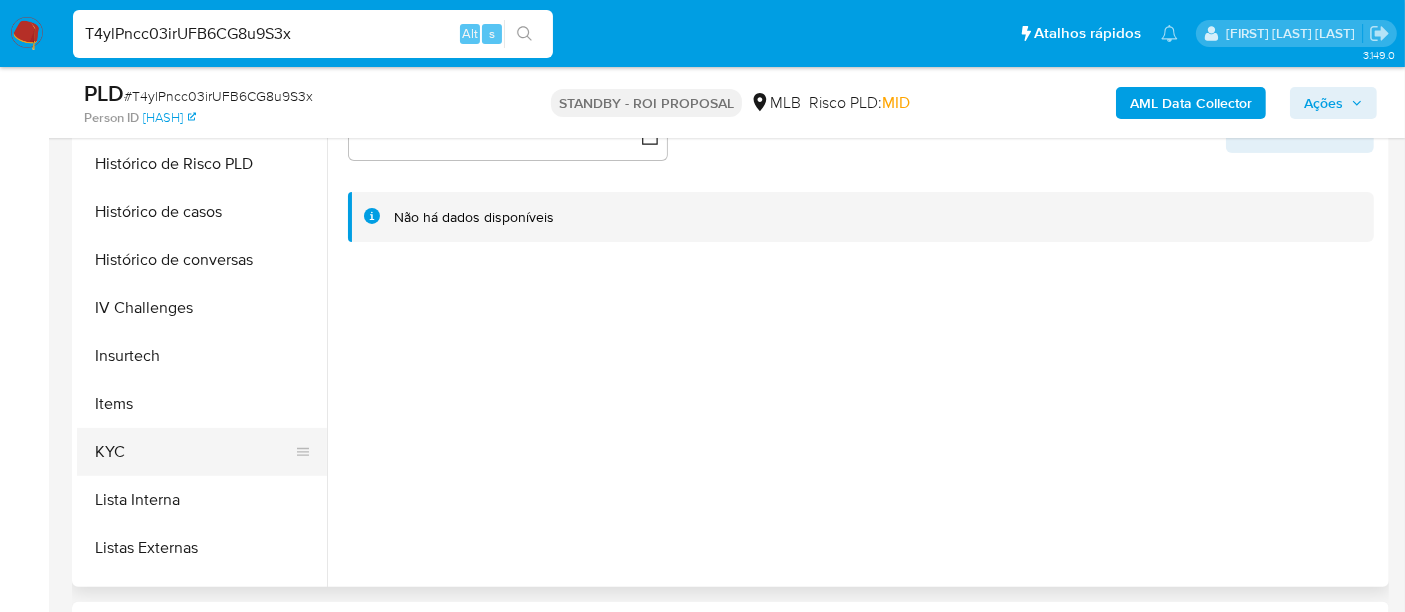 click on "KYC" at bounding box center [194, 452] 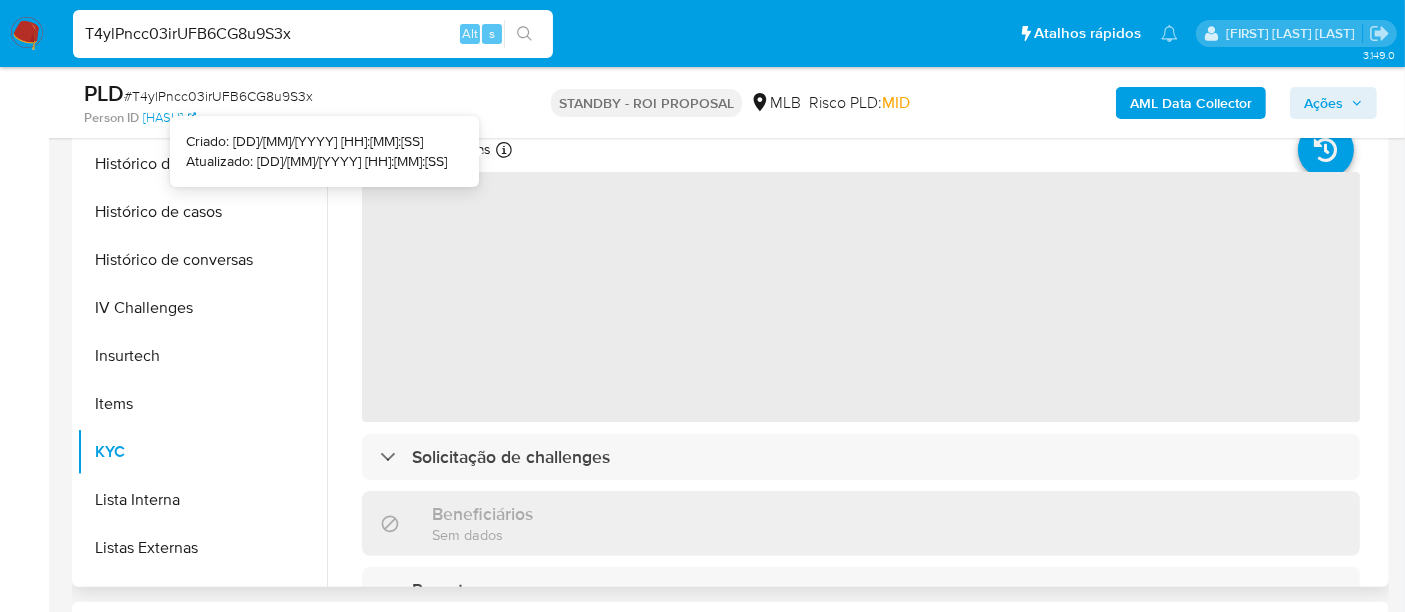 type 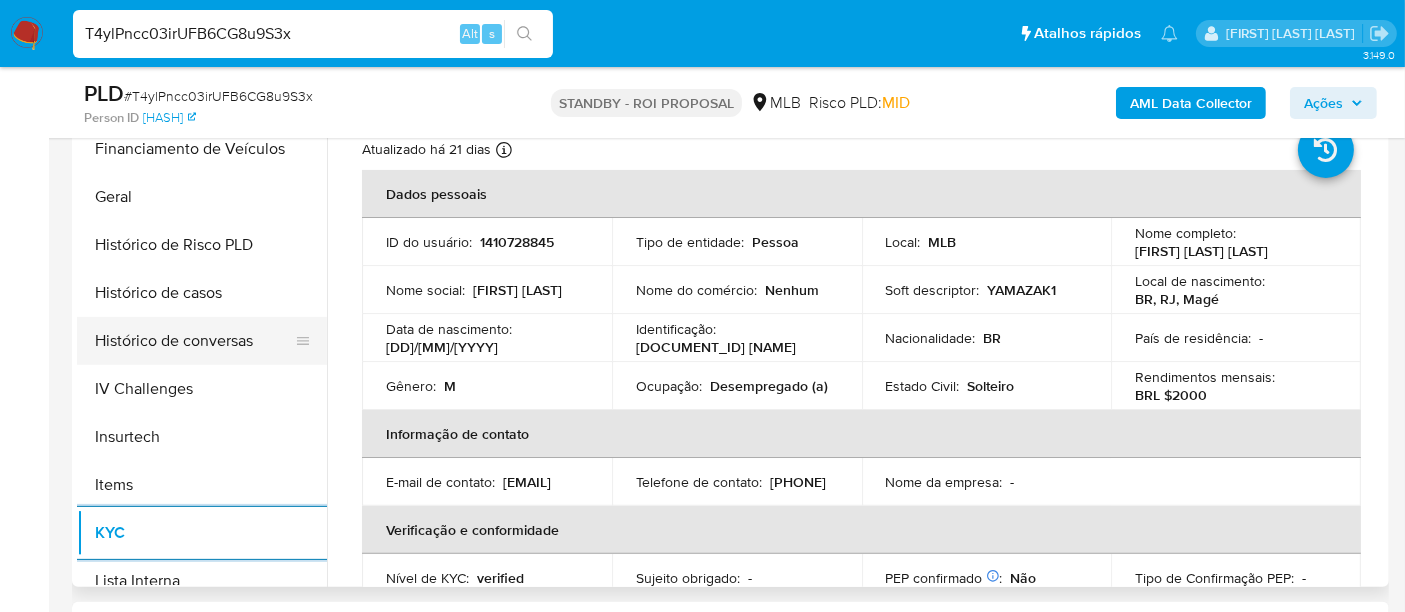 scroll, scrollTop: 555, scrollLeft: 0, axis: vertical 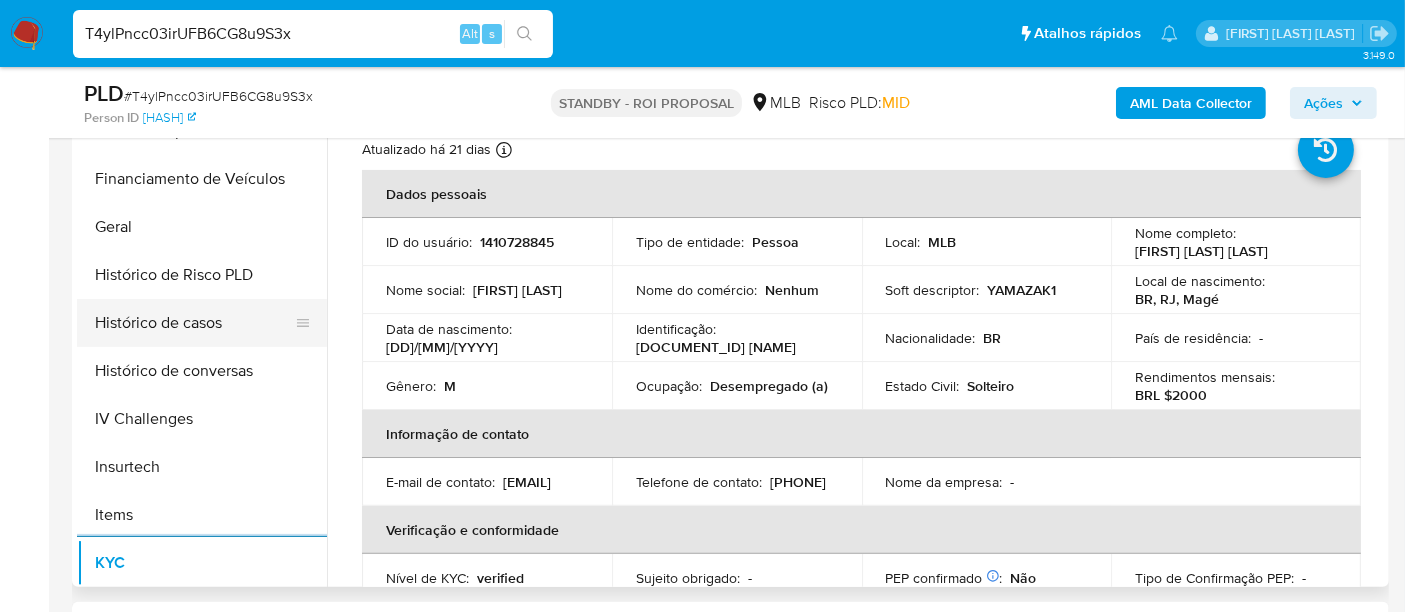 click on "Histórico de casos" at bounding box center (194, 323) 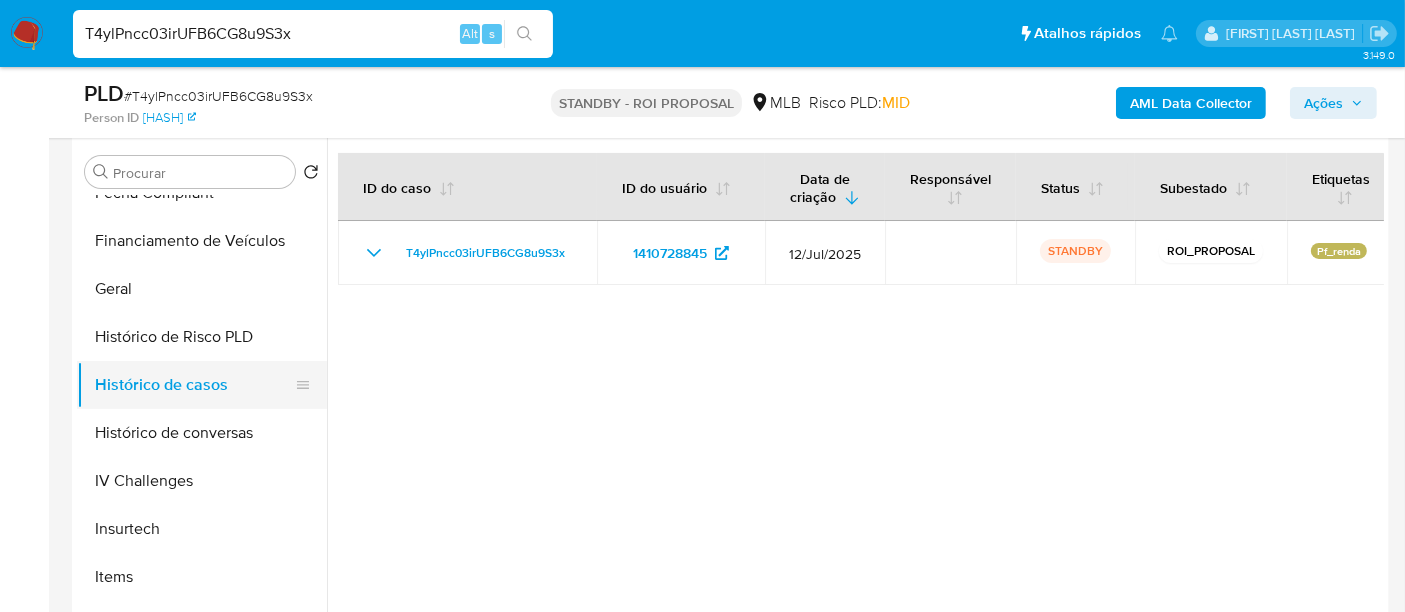 scroll, scrollTop: 333, scrollLeft: 0, axis: vertical 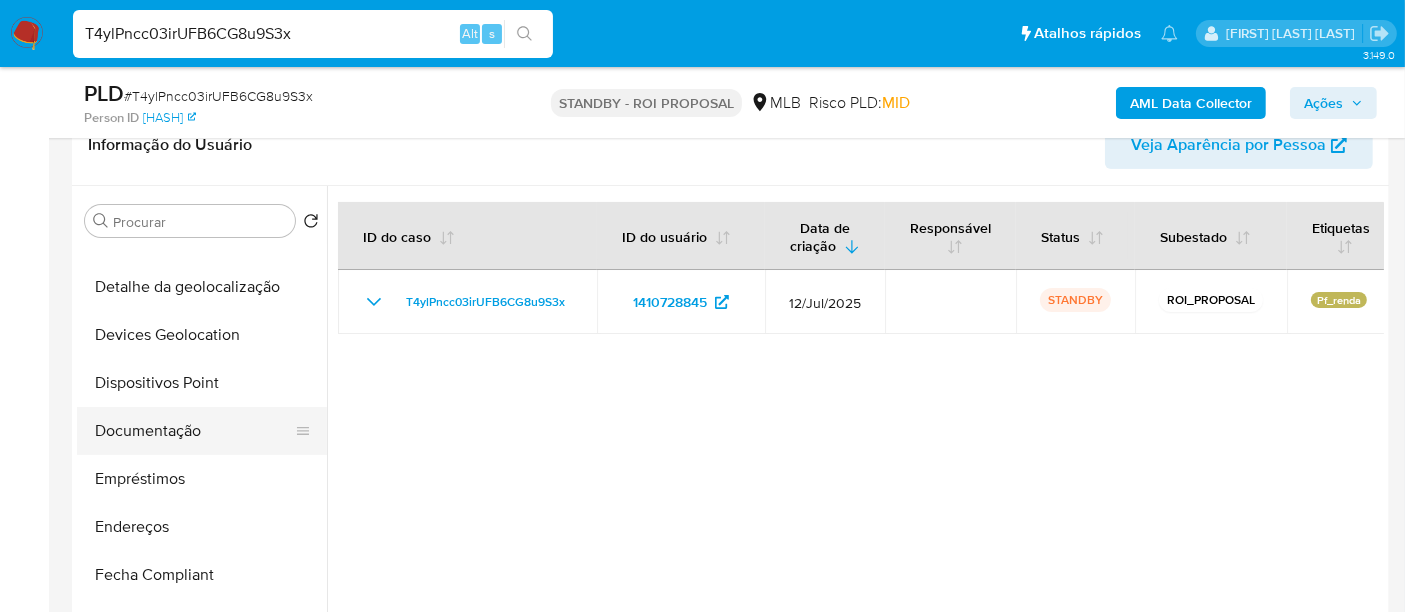 click on "Documentação" at bounding box center [194, 431] 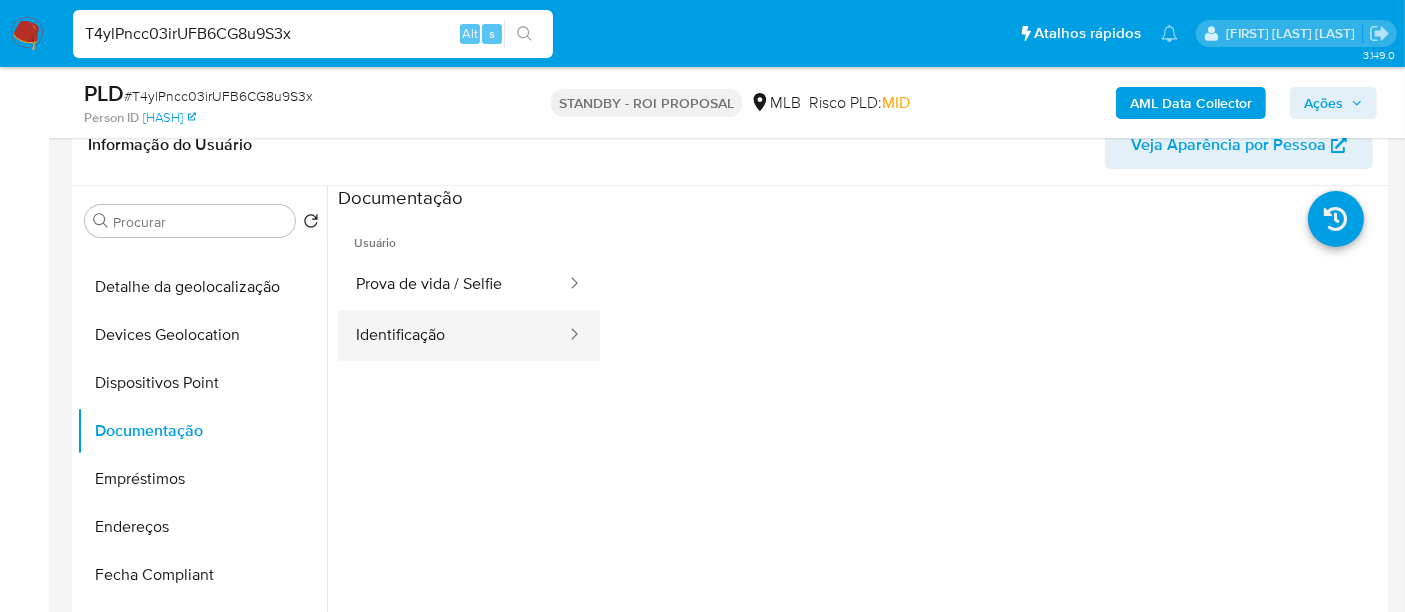 click on "Identificação" at bounding box center [453, 335] 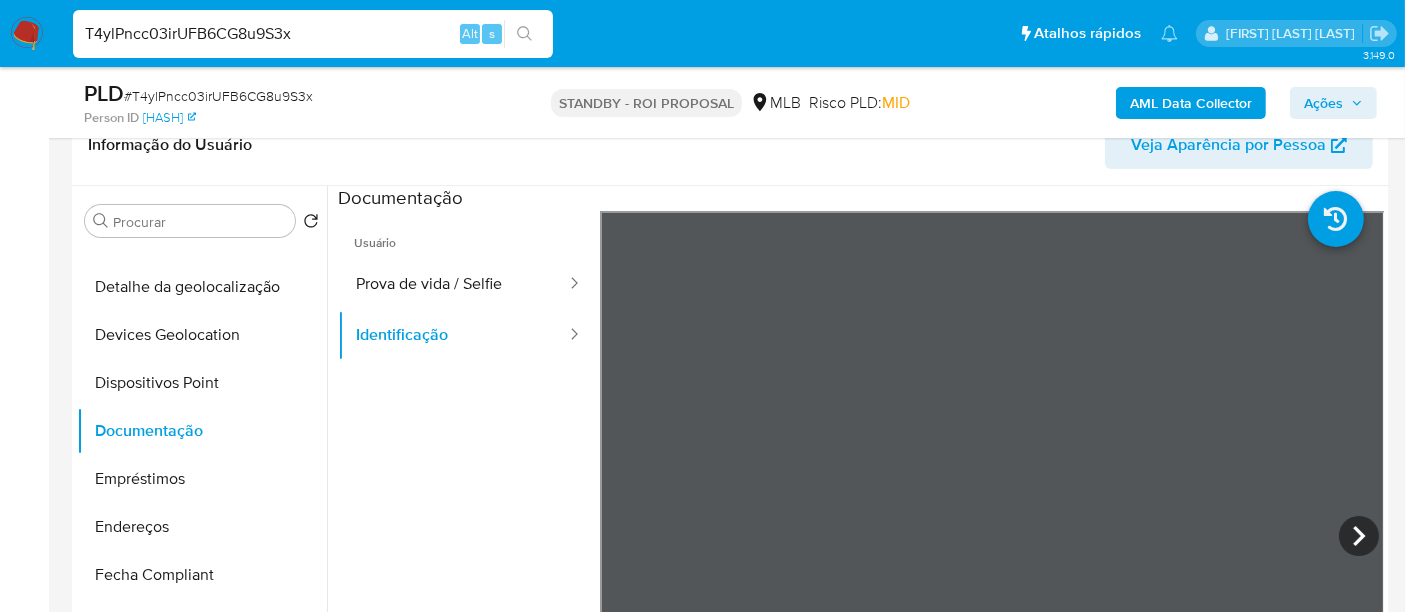 scroll, scrollTop: 444, scrollLeft: 0, axis: vertical 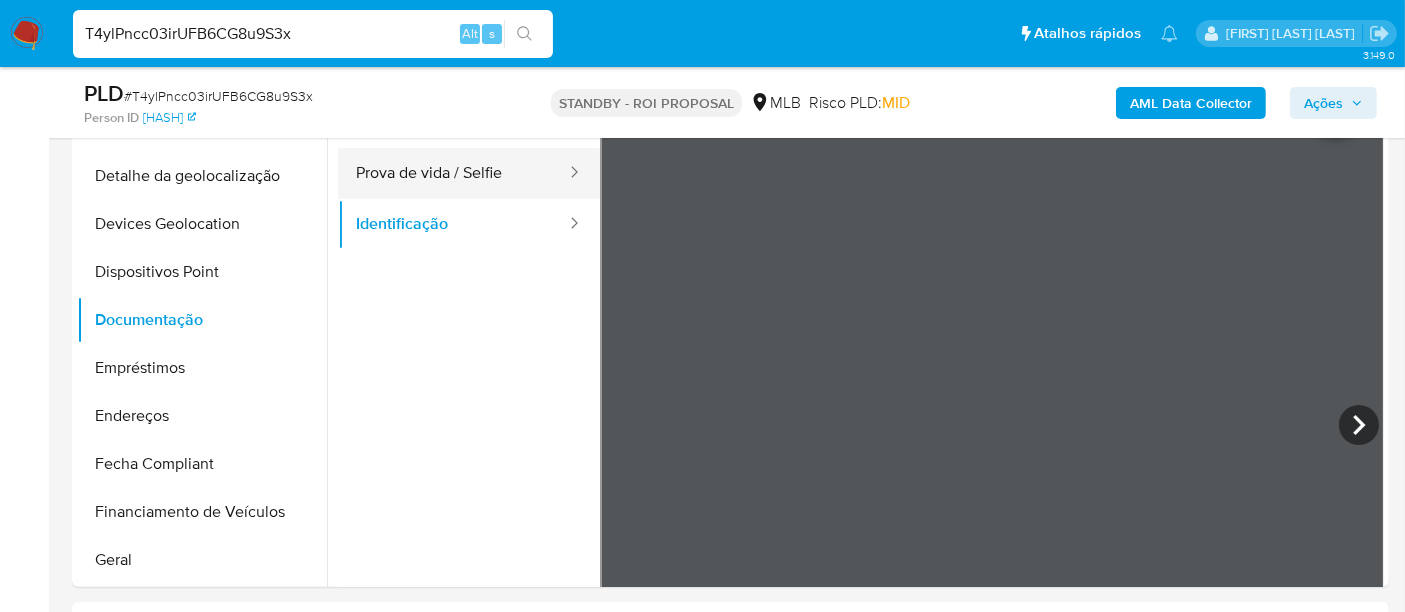 click on "Prova de vida / Selfie" at bounding box center [453, 173] 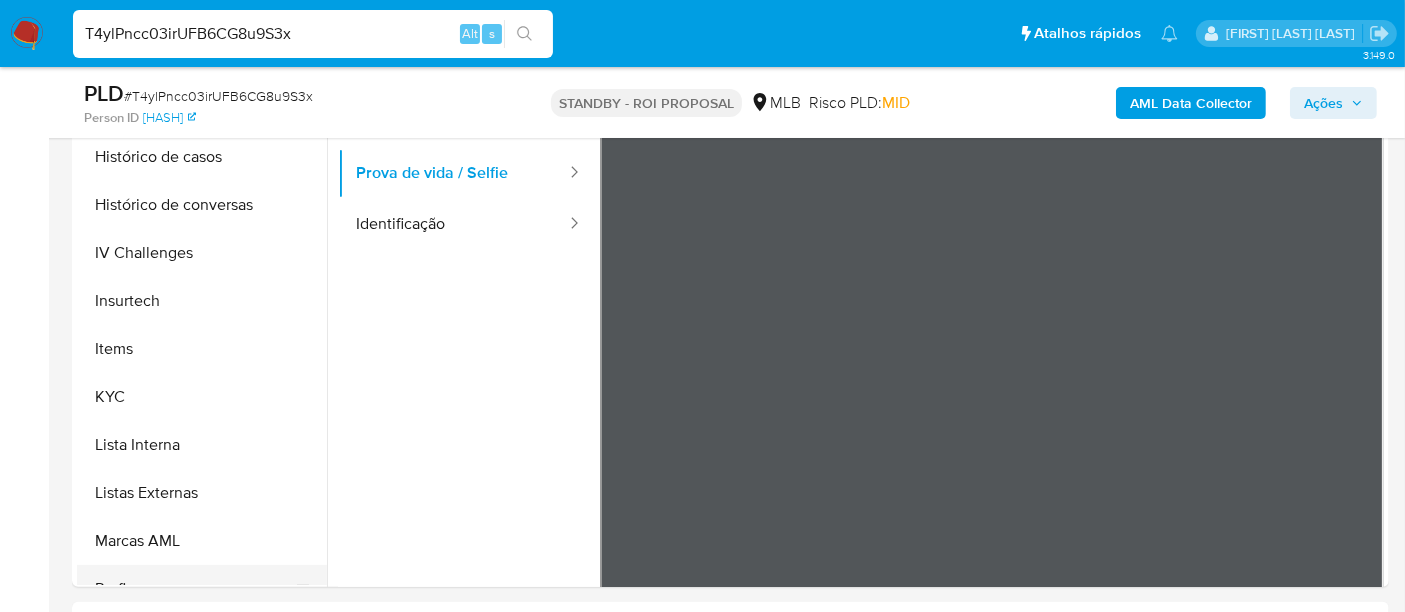 scroll, scrollTop: 844, scrollLeft: 0, axis: vertical 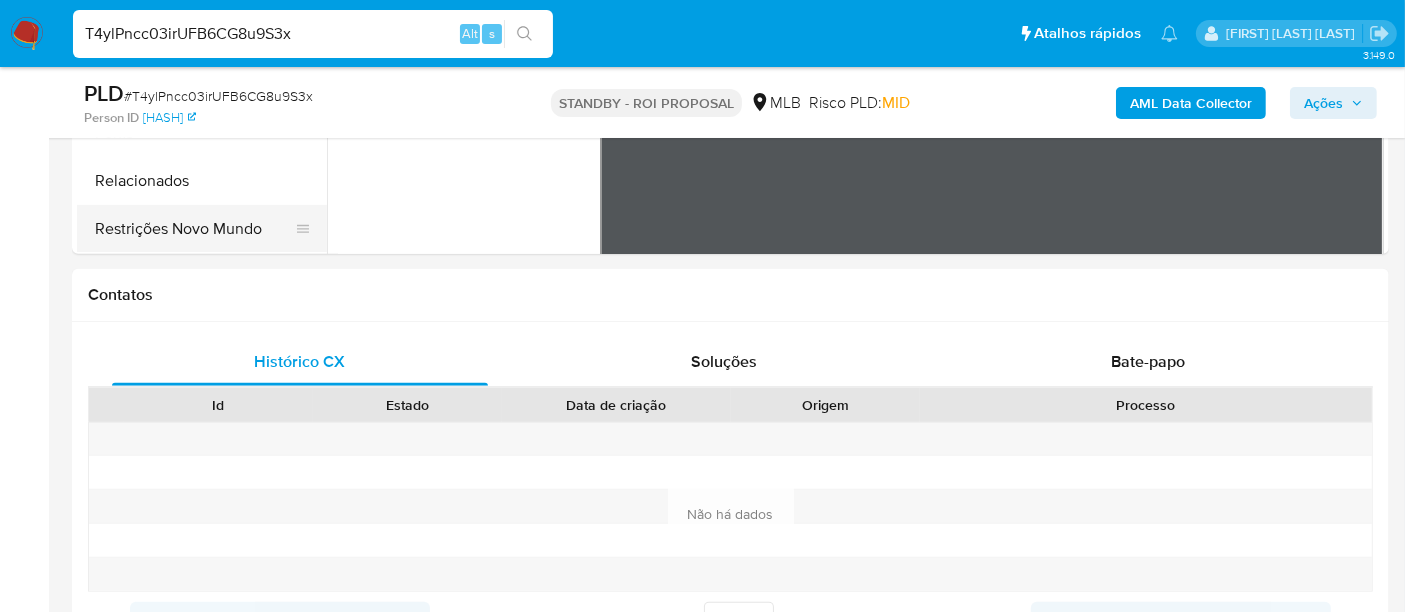 click on "Restrições Novo Mundo" at bounding box center [194, 229] 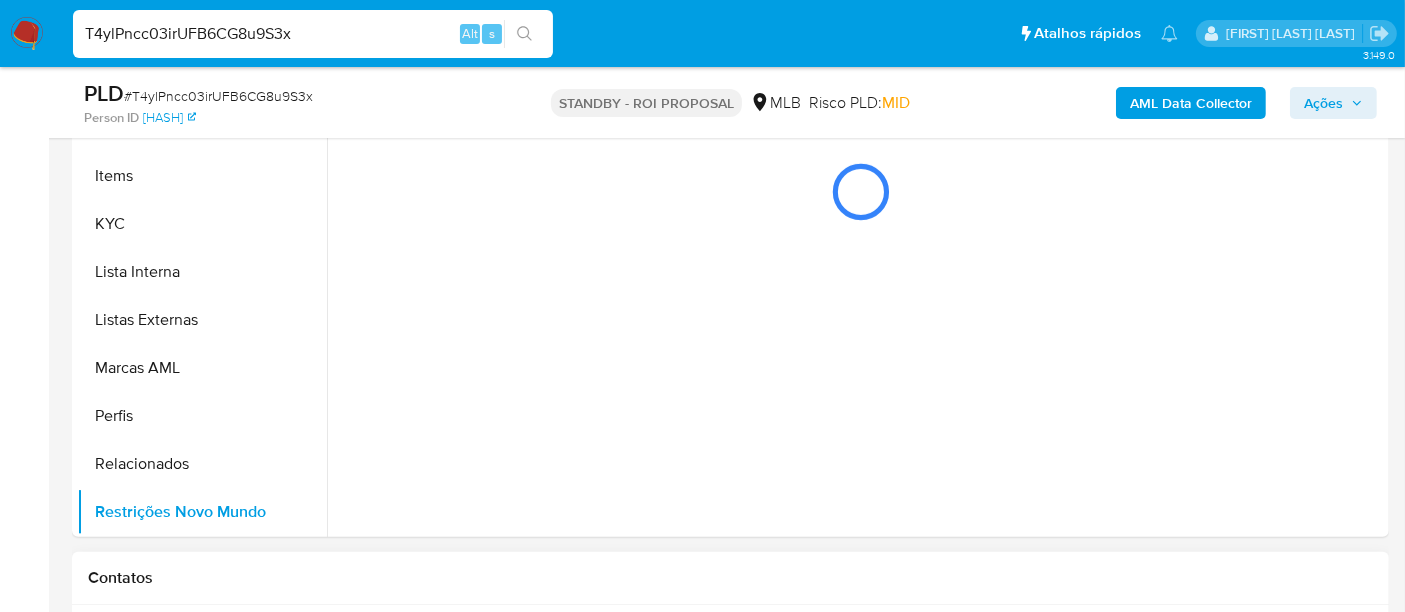scroll, scrollTop: 444, scrollLeft: 0, axis: vertical 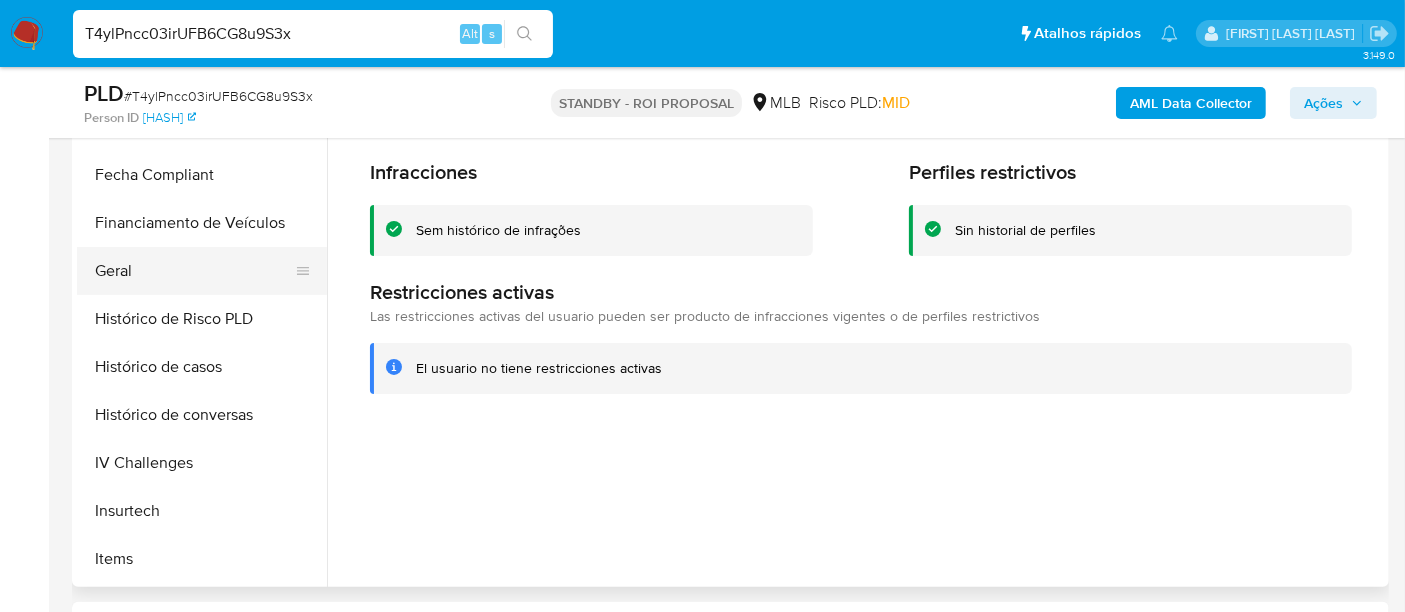 click on "Geral" at bounding box center [194, 271] 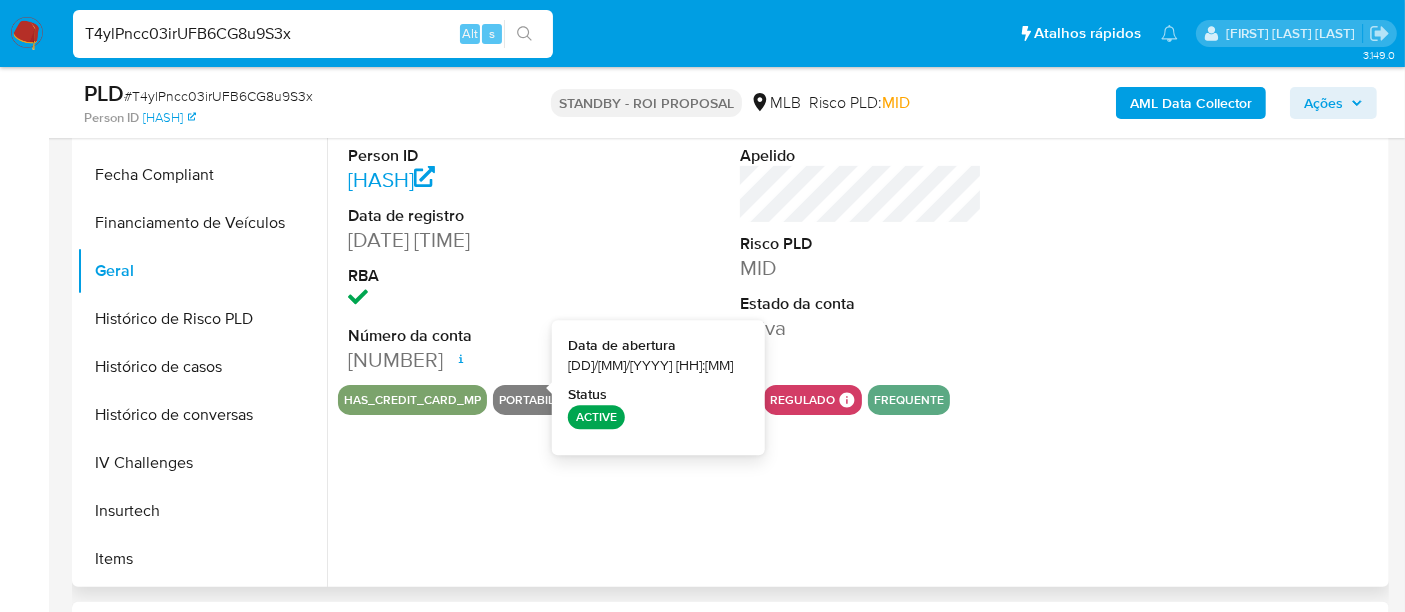 type 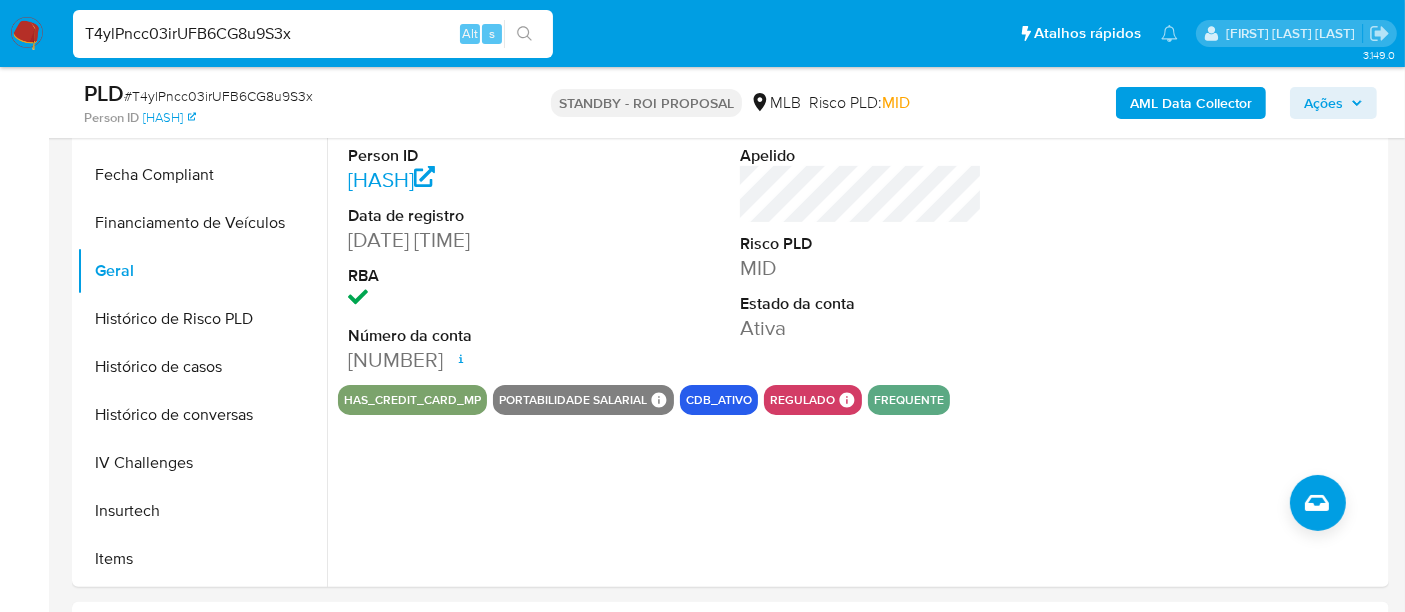 click on "T4ylPncc03irUFB6CG8u9S3x" at bounding box center (313, 34) 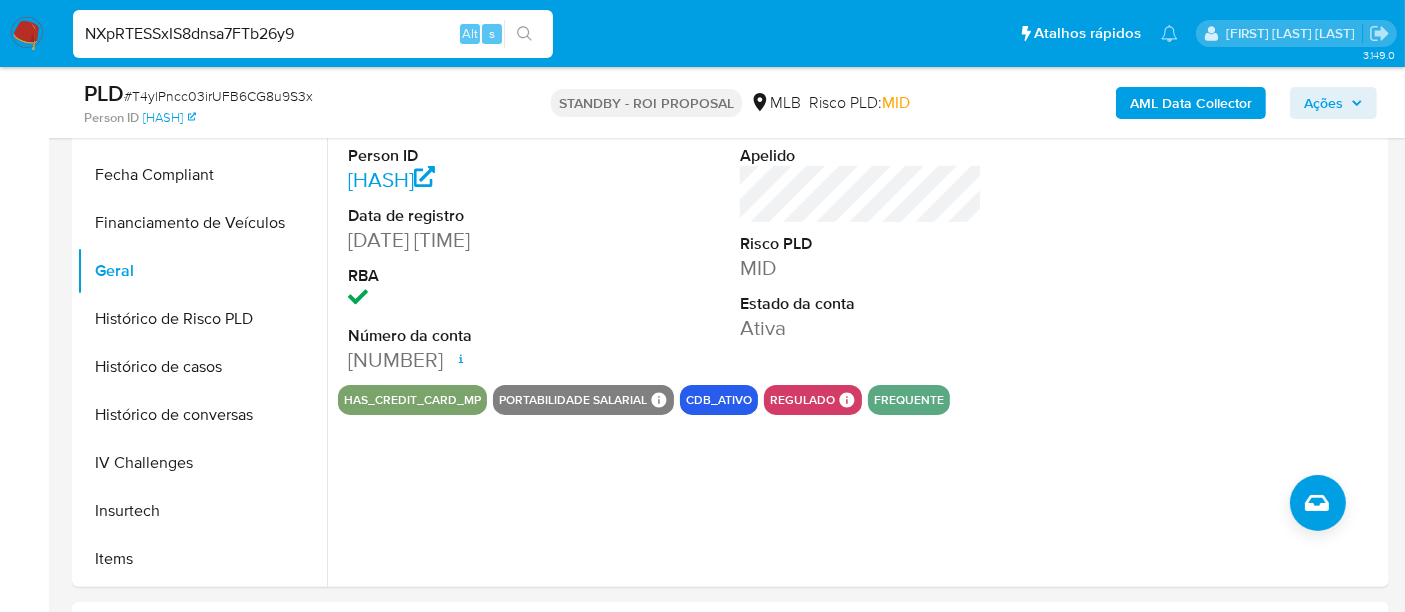 type on "NXpRTESSxIS8dnsa7FTb26y9" 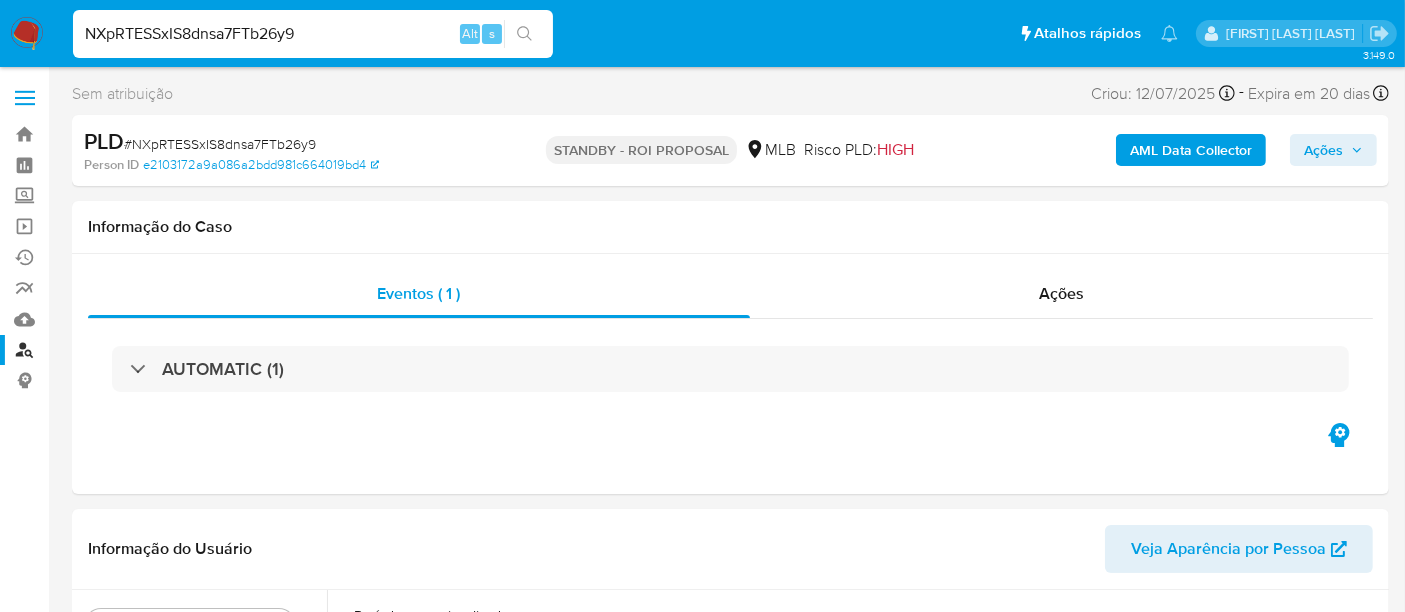 select on "10" 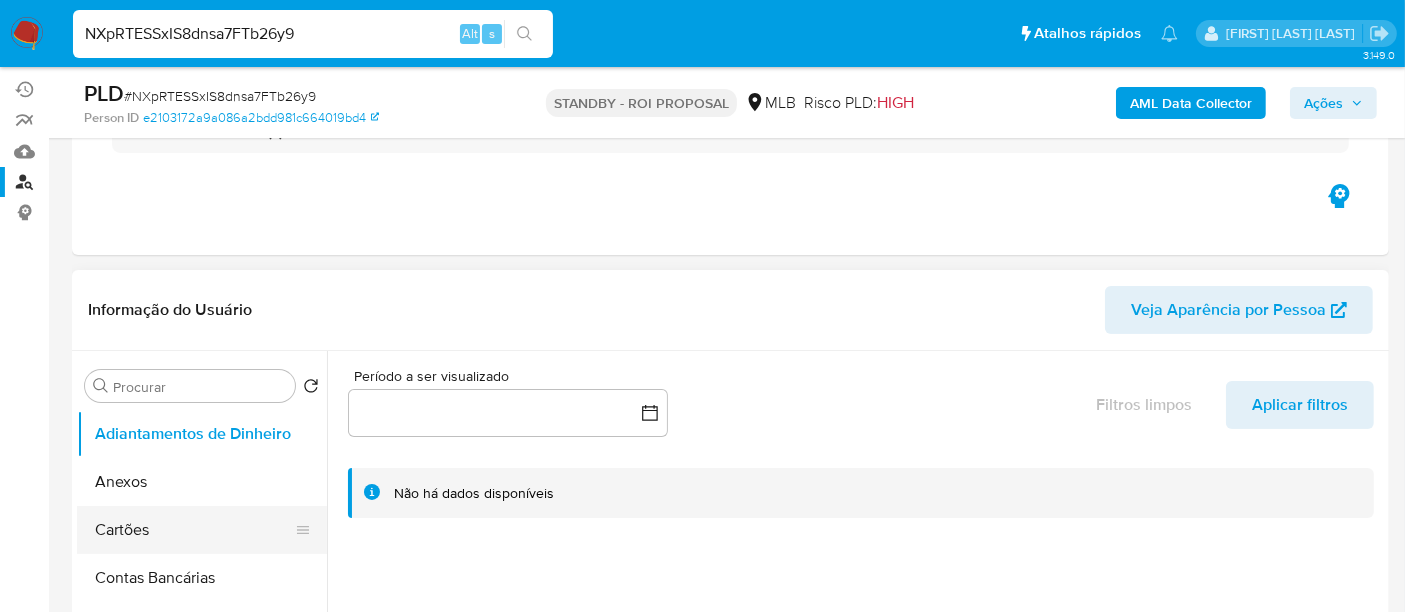 scroll, scrollTop: 333, scrollLeft: 0, axis: vertical 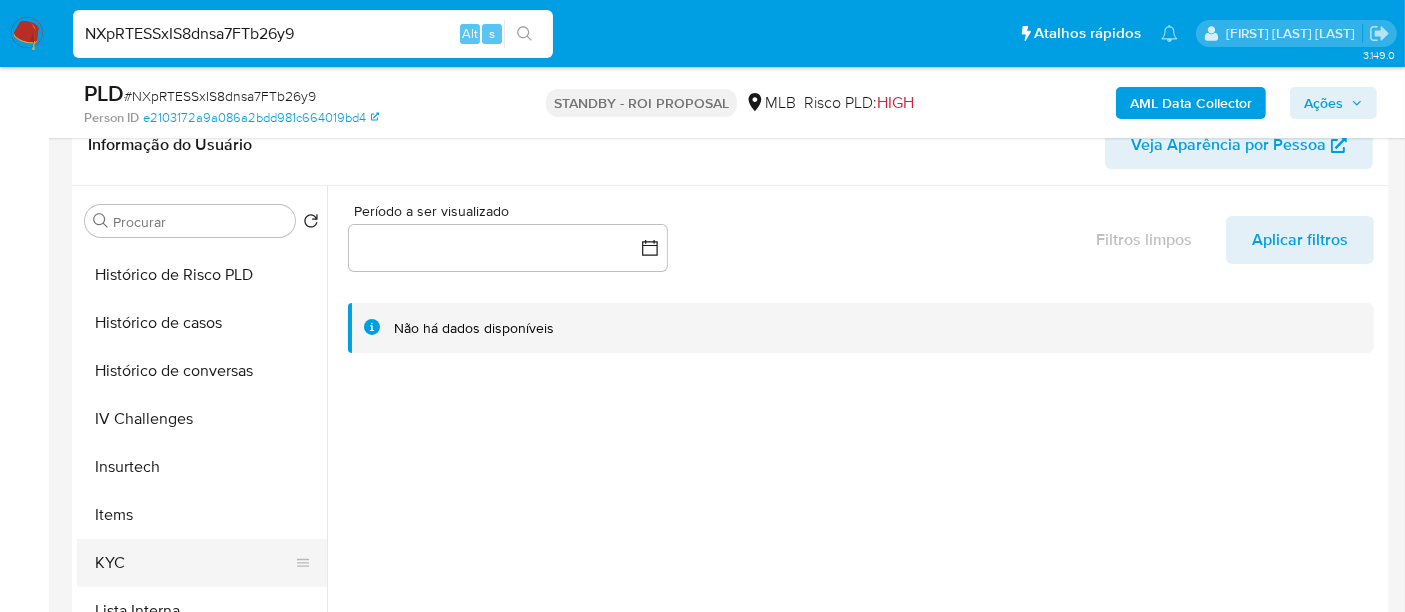 click on "KYC" at bounding box center (194, 563) 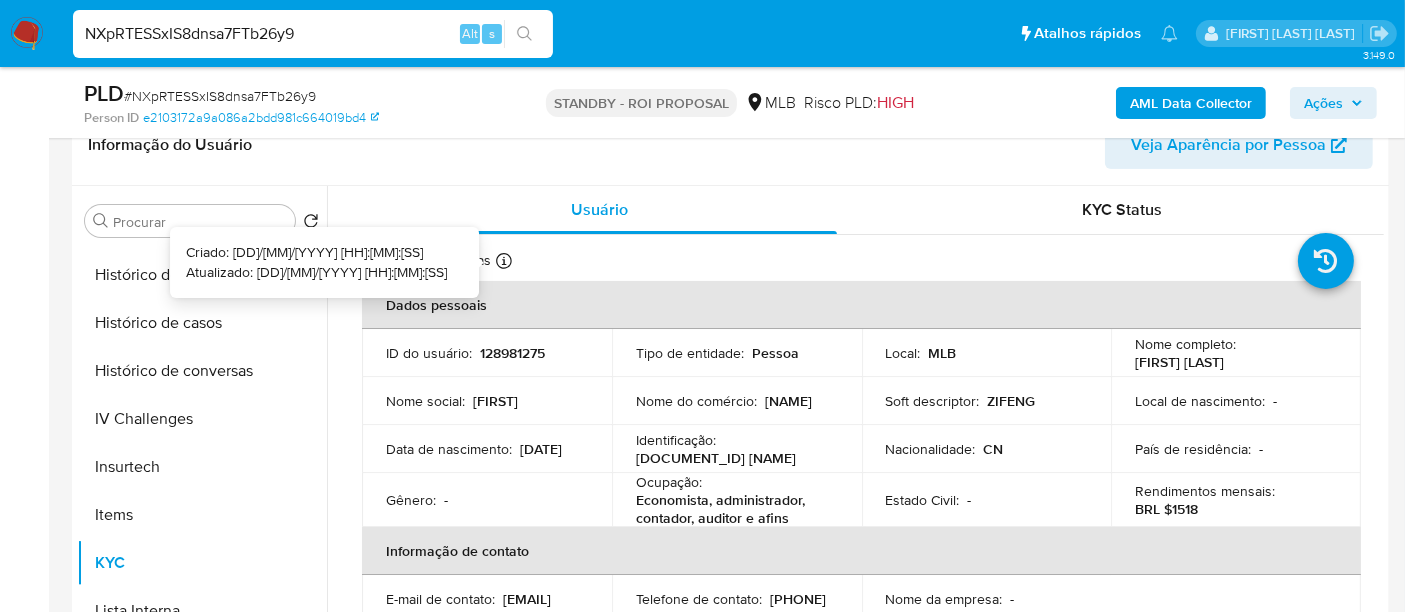 type 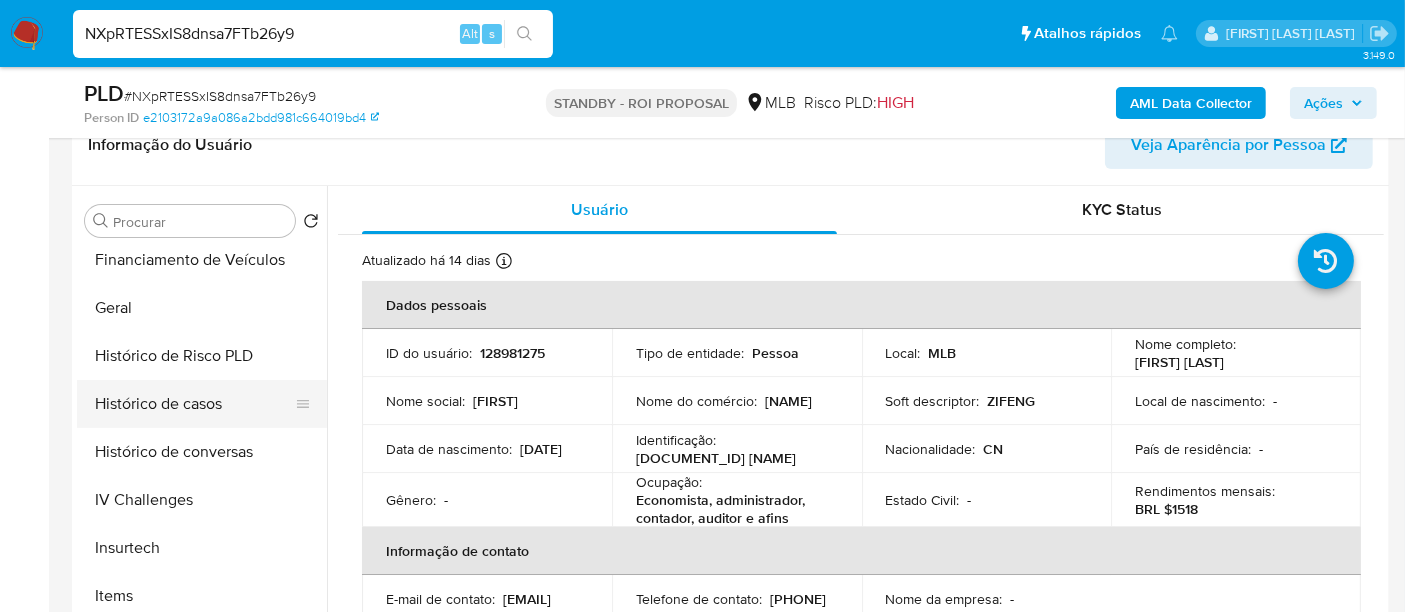 scroll, scrollTop: 555, scrollLeft: 0, axis: vertical 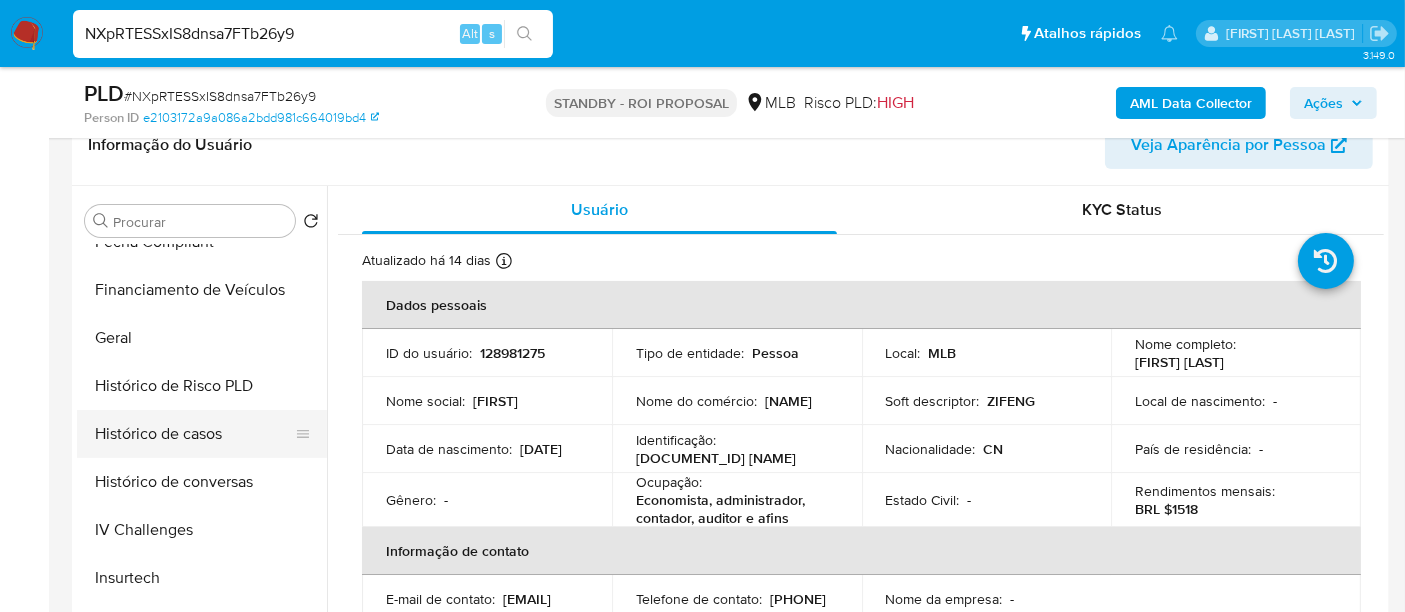 click on "Histórico de casos" at bounding box center [194, 434] 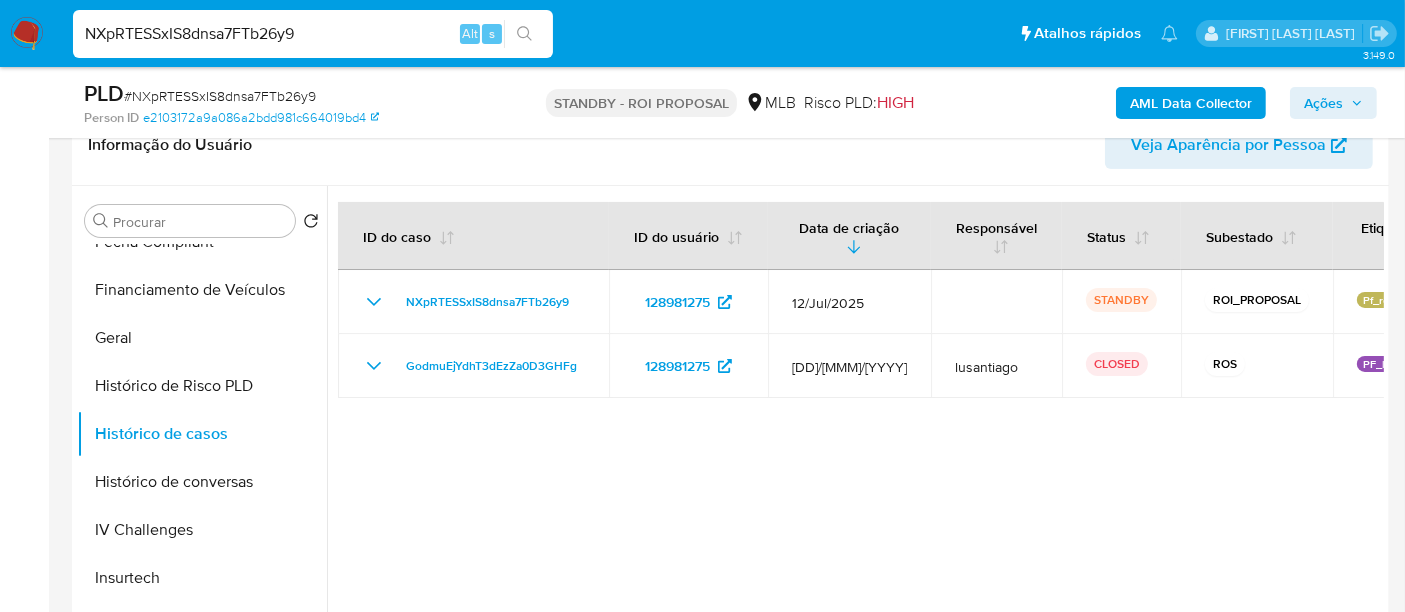 type 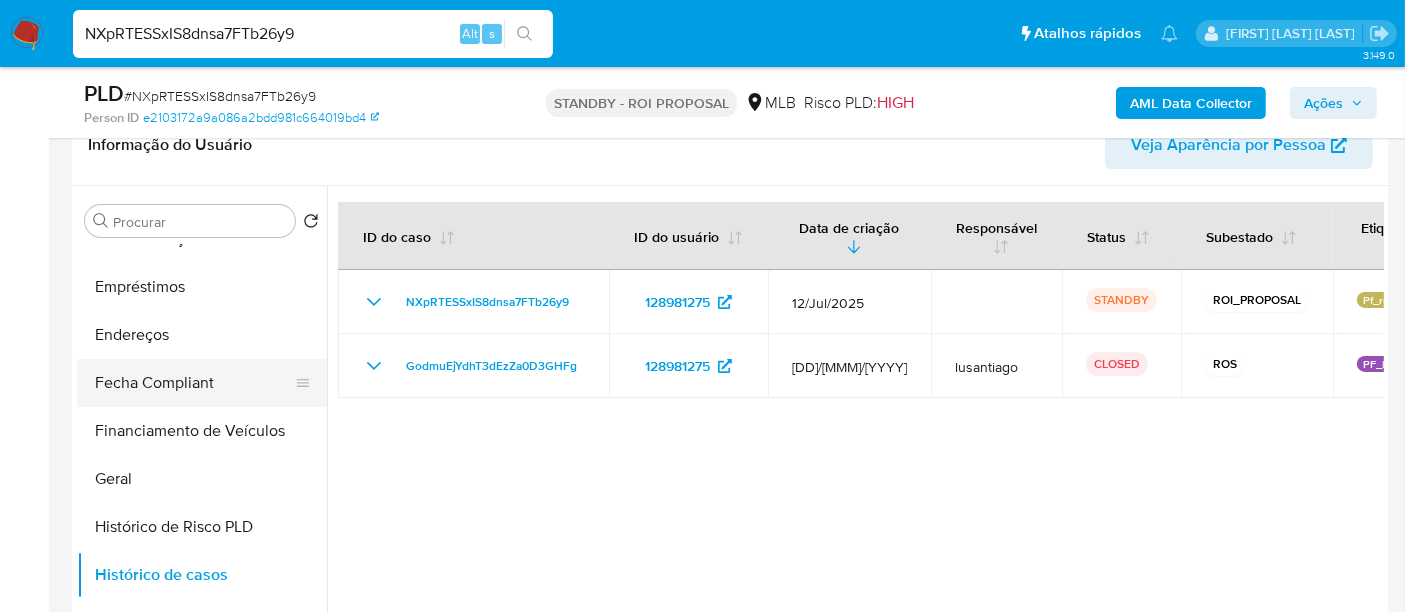 scroll, scrollTop: 333, scrollLeft: 0, axis: vertical 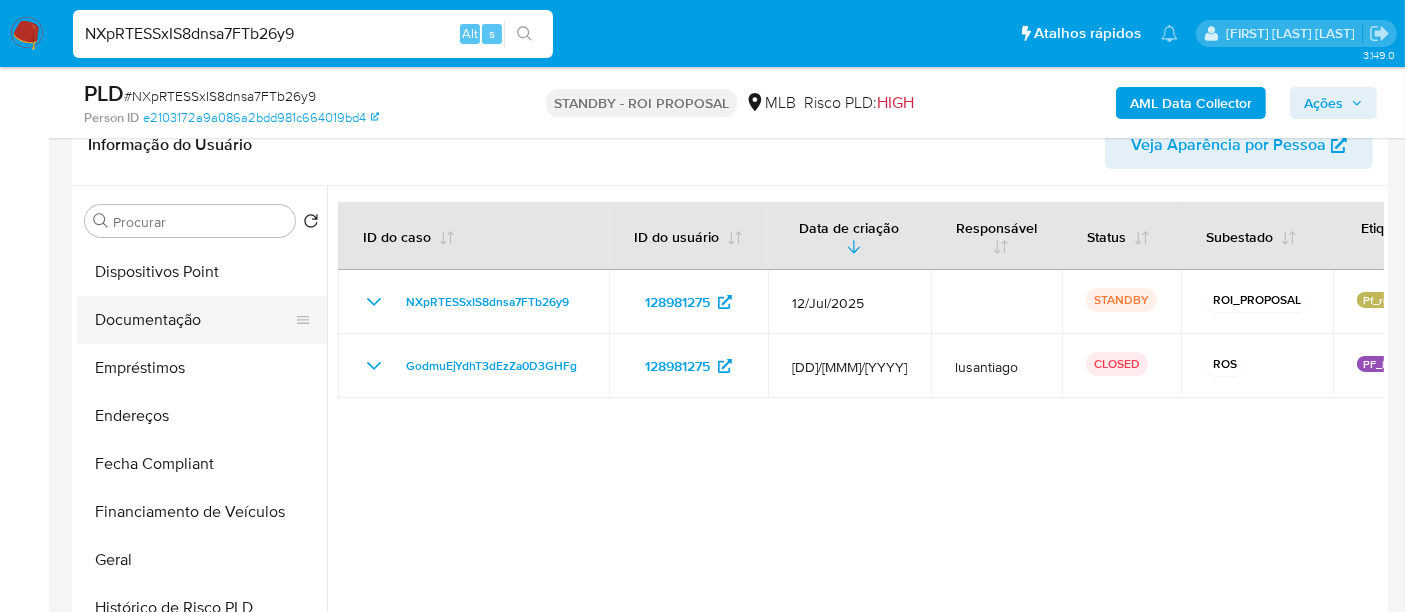 click on "Documentação" at bounding box center [194, 320] 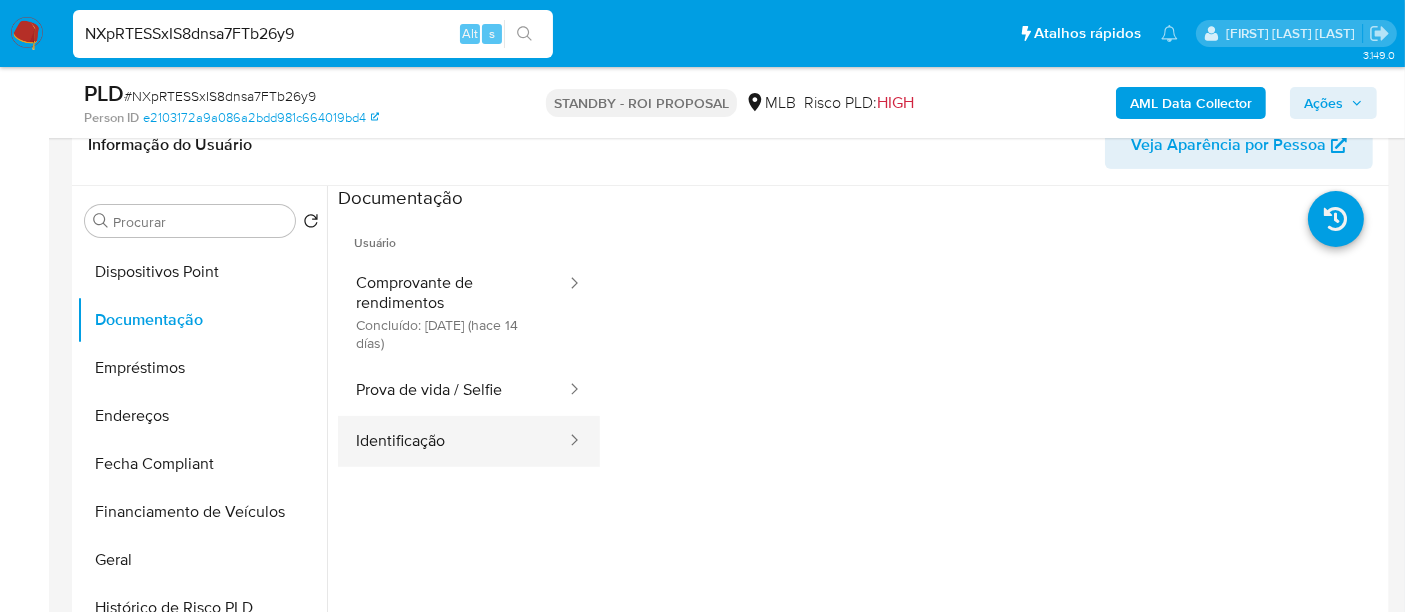 click on "Identificação" at bounding box center (453, 441) 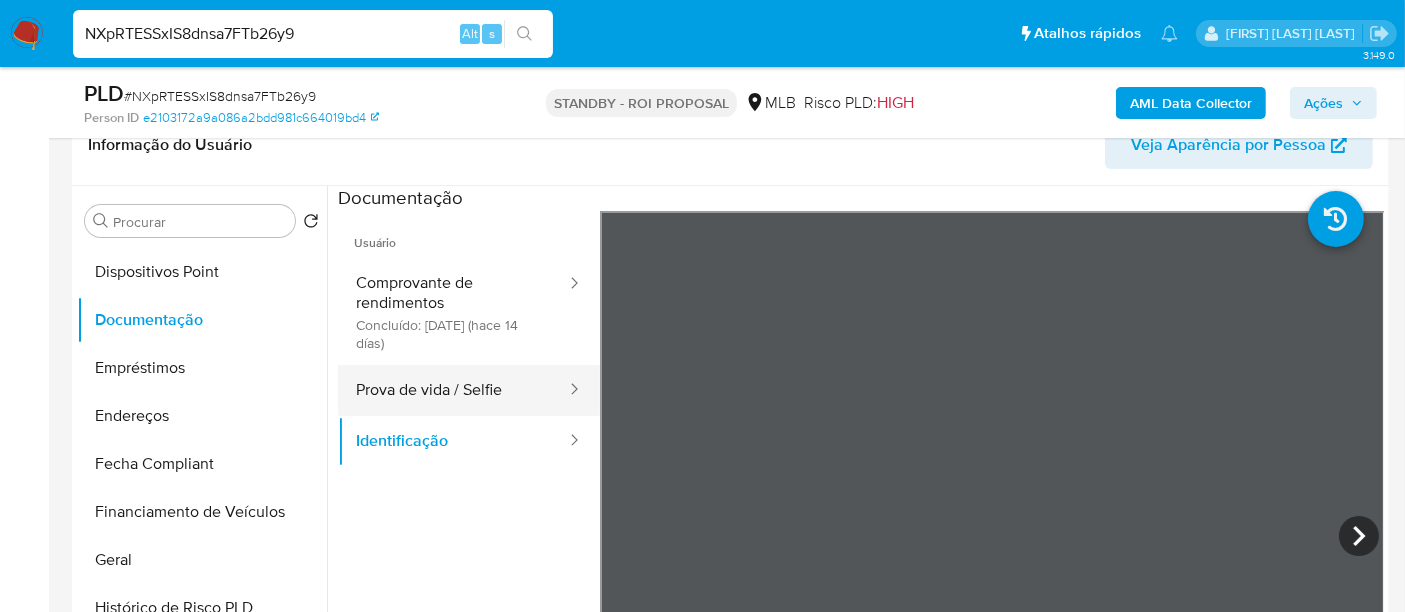 click on "Prova de vida / Selfie" at bounding box center (453, 390) 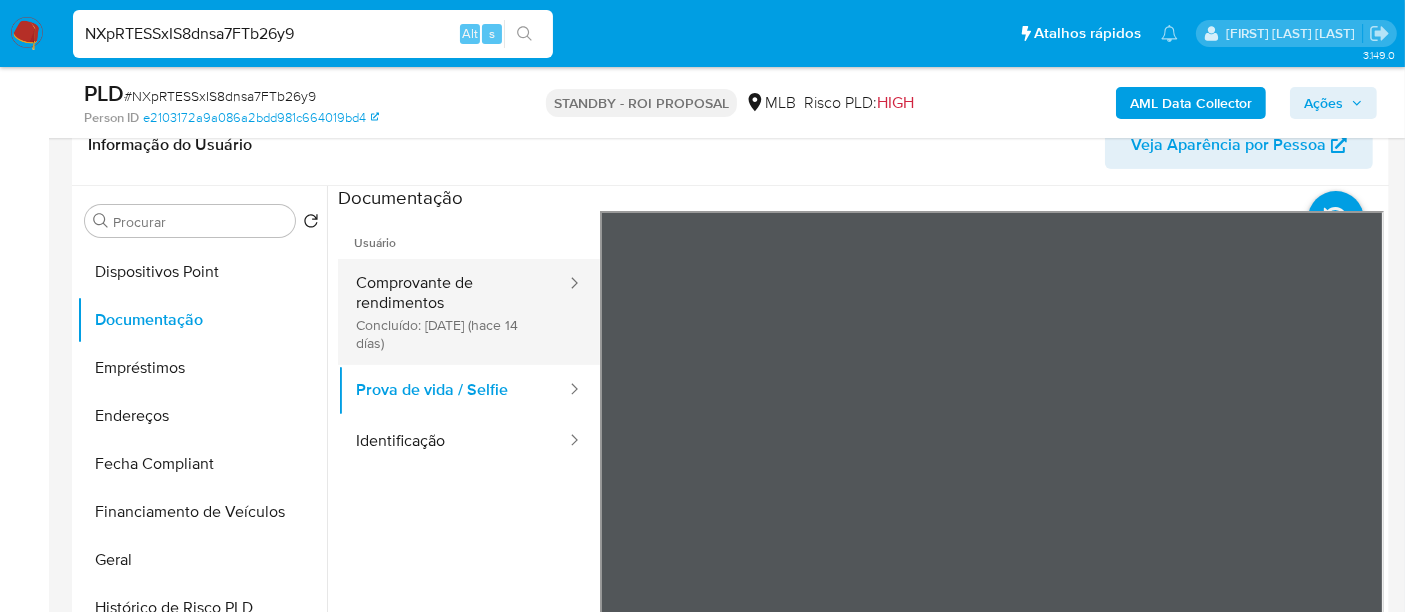 click on "Comprovante de rendimentos Concluído: [DATE] (hace 14 días)" at bounding box center [453, 312] 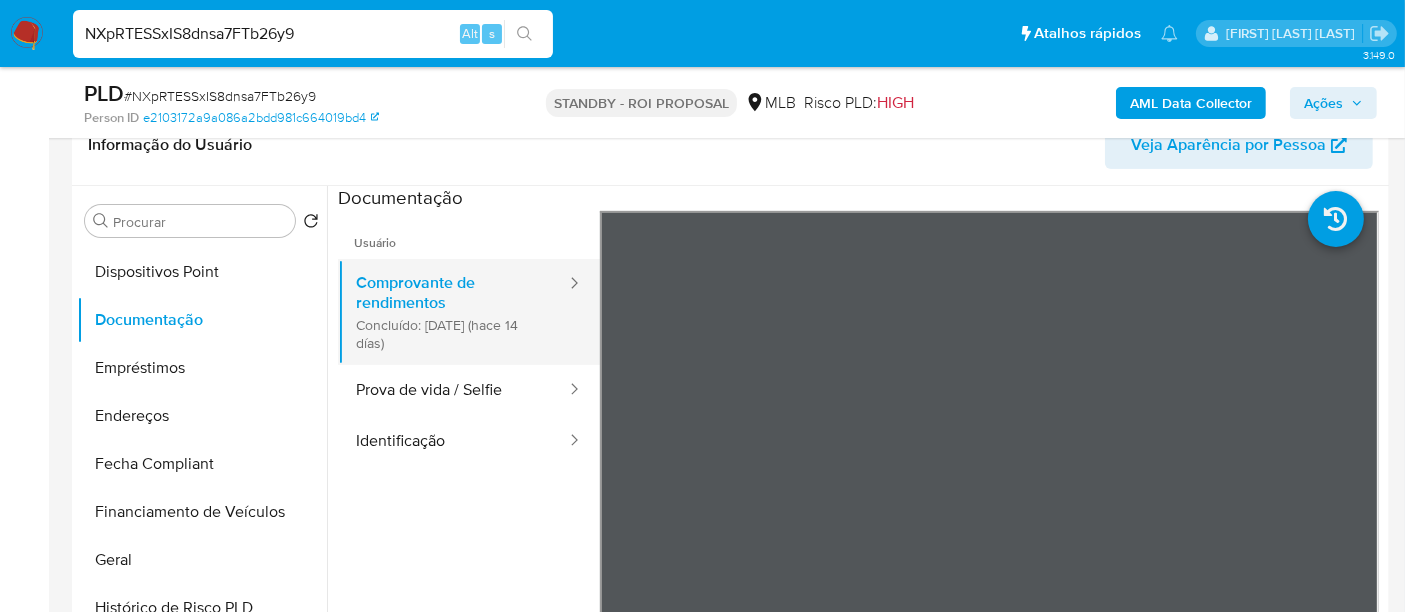type 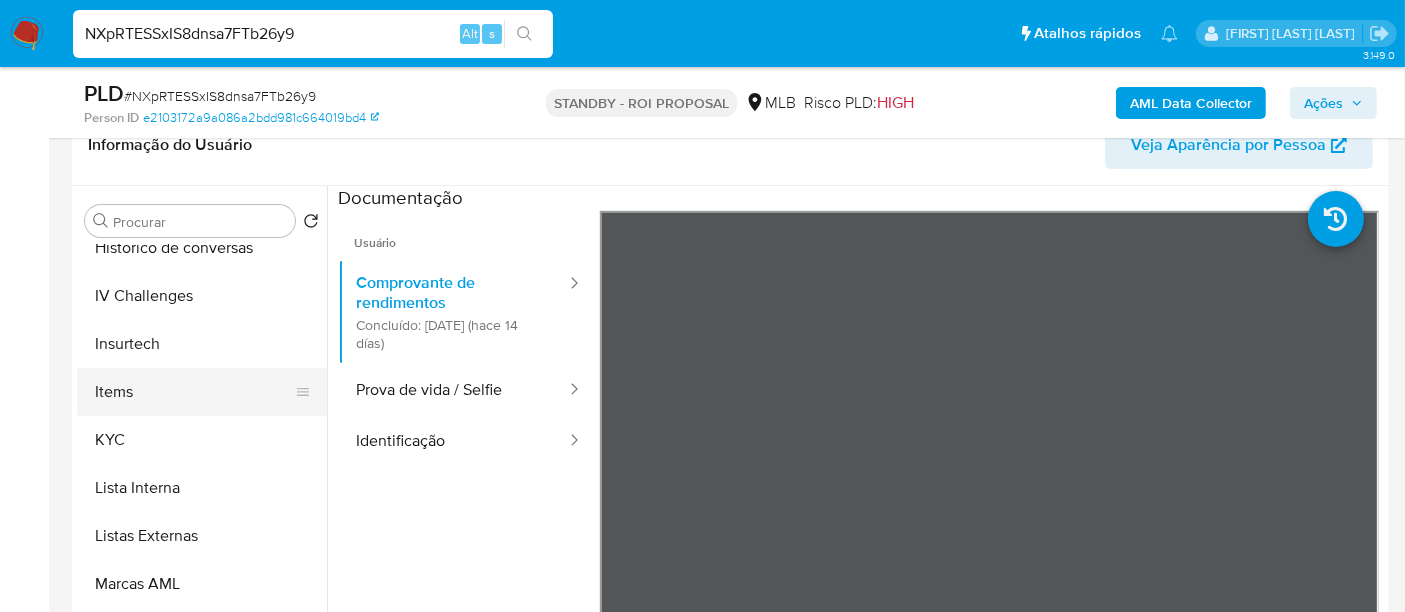 scroll, scrollTop: 844, scrollLeft: 0, axis: vertical 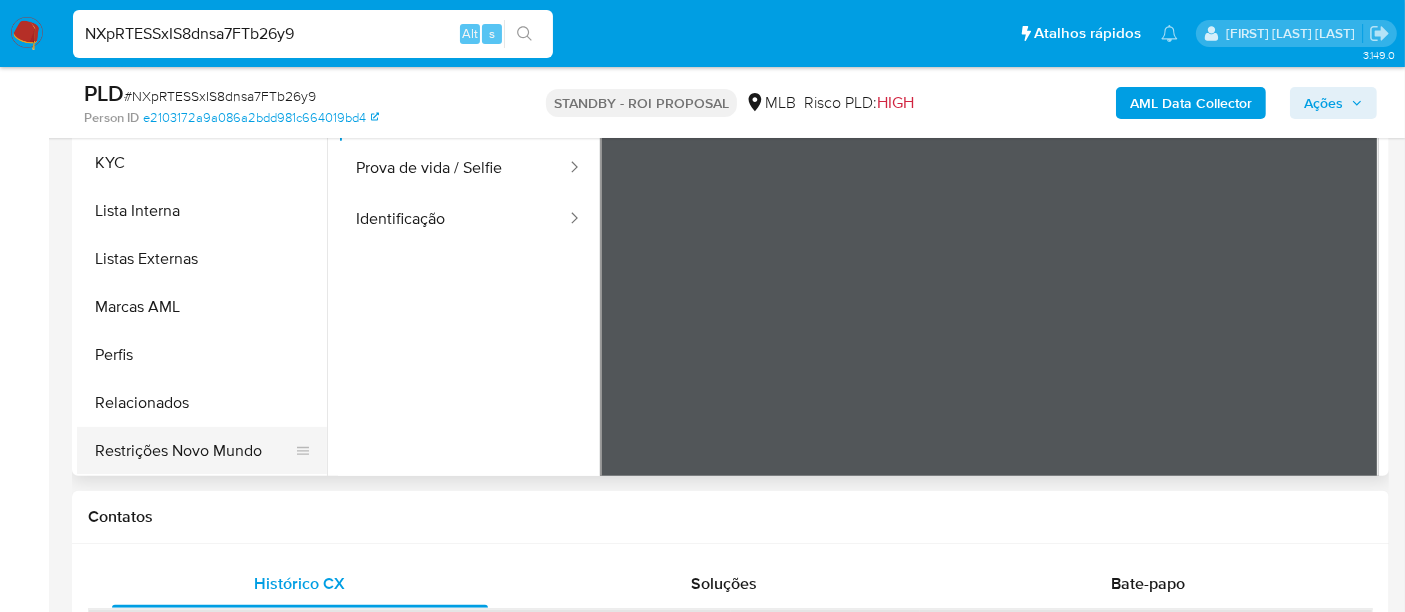 click on "Restrições Novo Mundo" at bounding box center [194, 451] 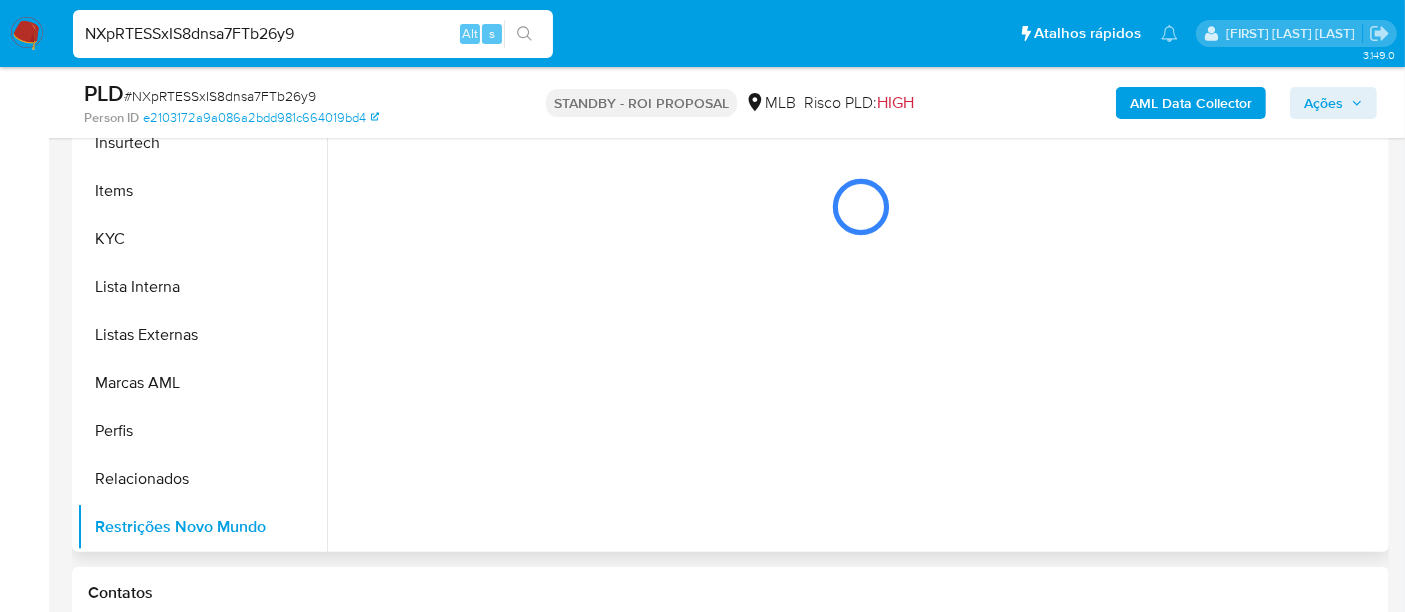 scroll, scrollTop: 444, scrollLeft: 0, axis: vertical 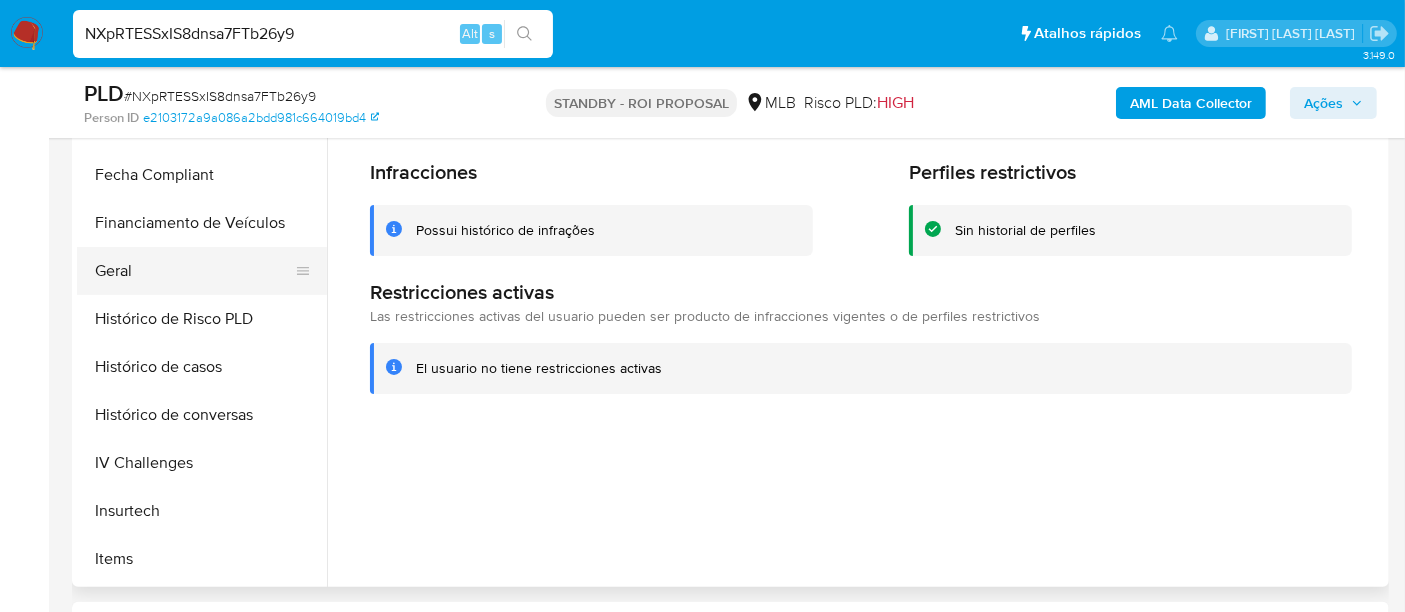 click on "Geral" at bounding box center [194, 271] 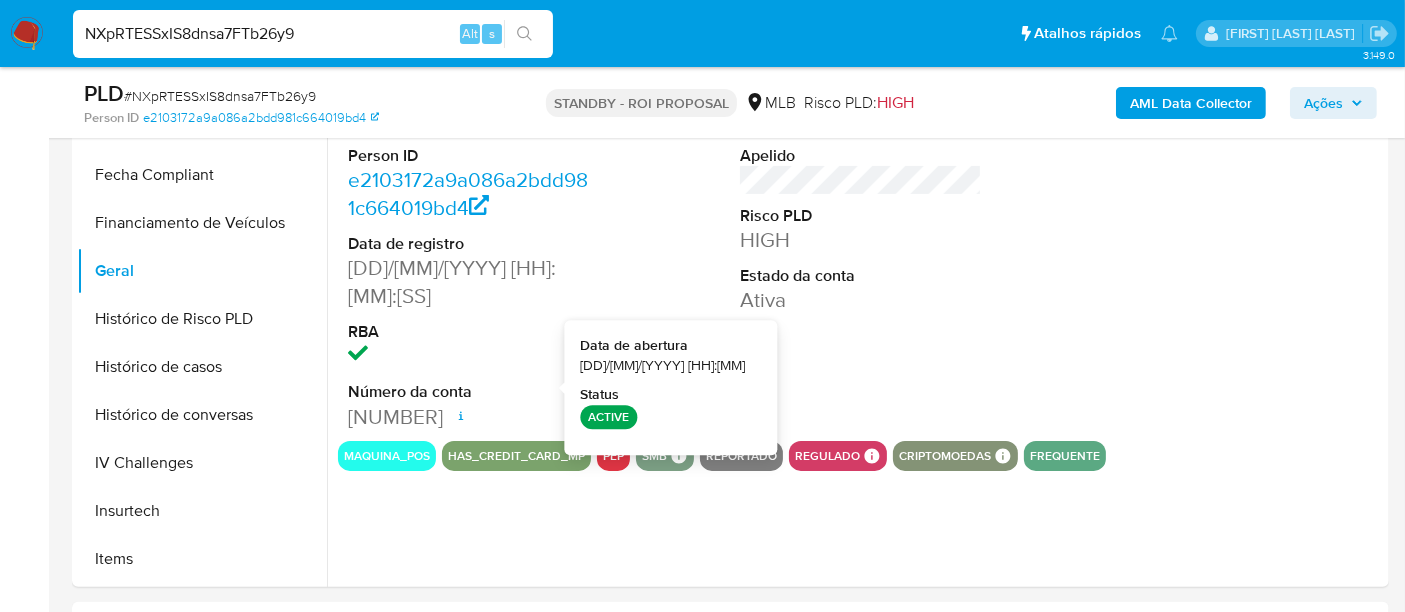 type 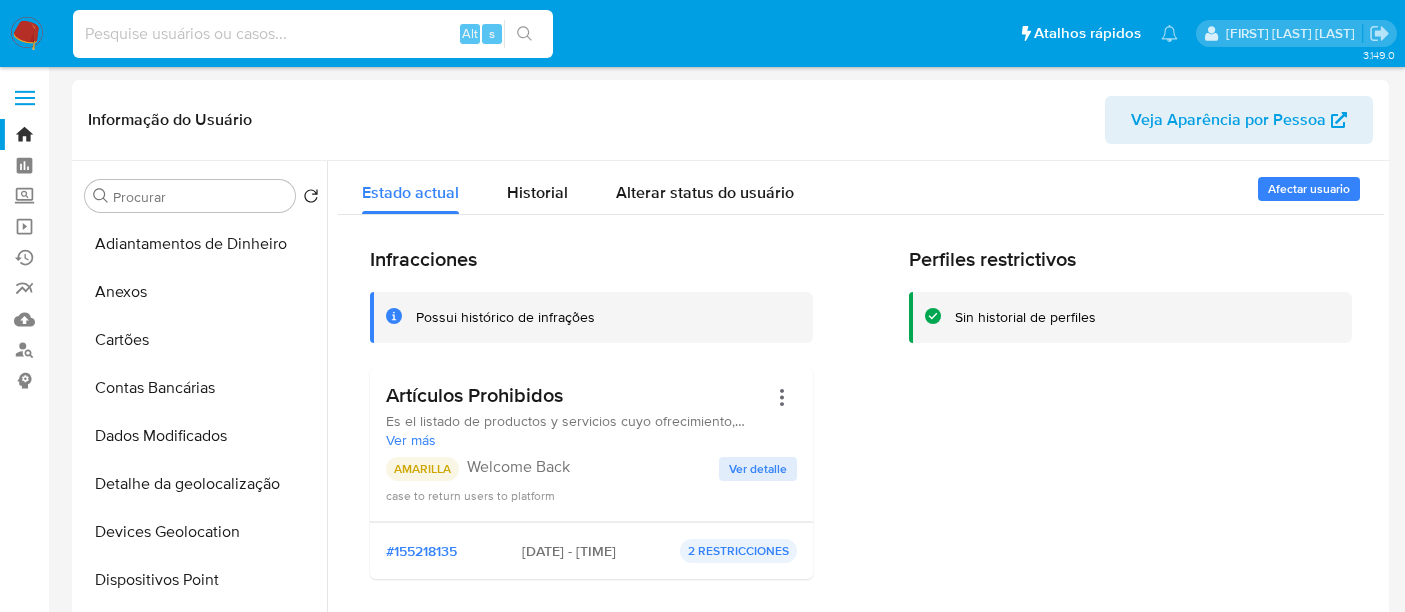 select on "10" 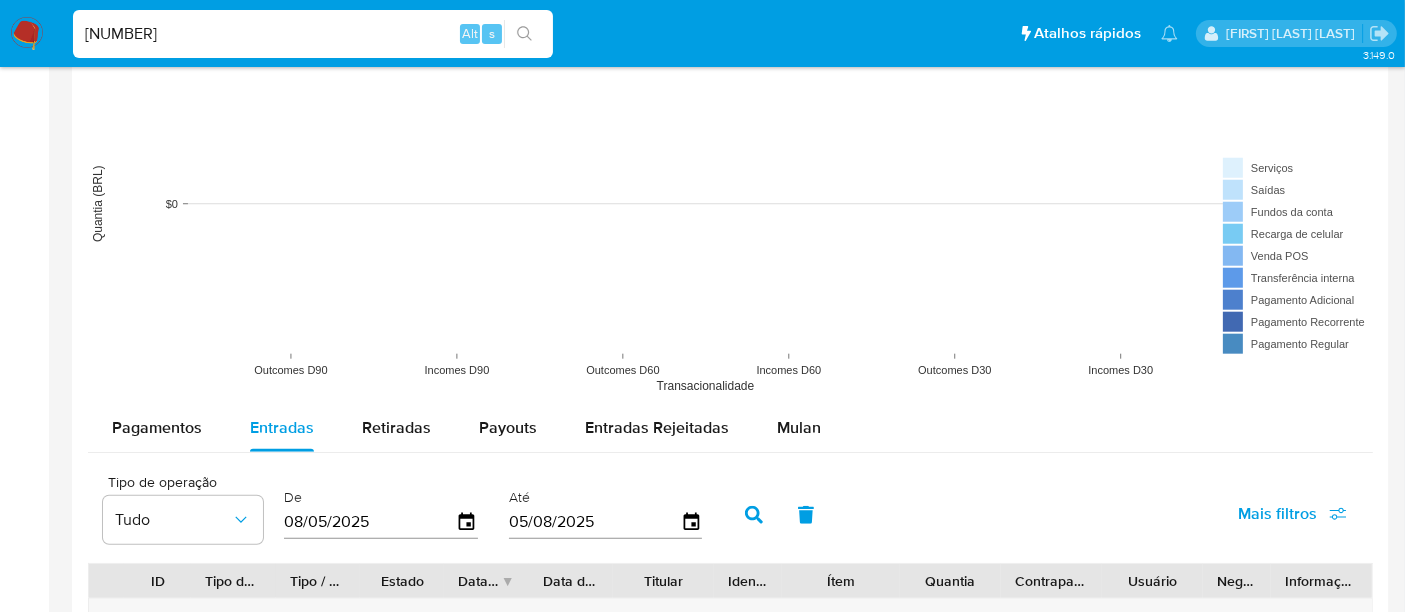 scroll, scrollTop: 844, scrollLeft: 0, axis: vertical 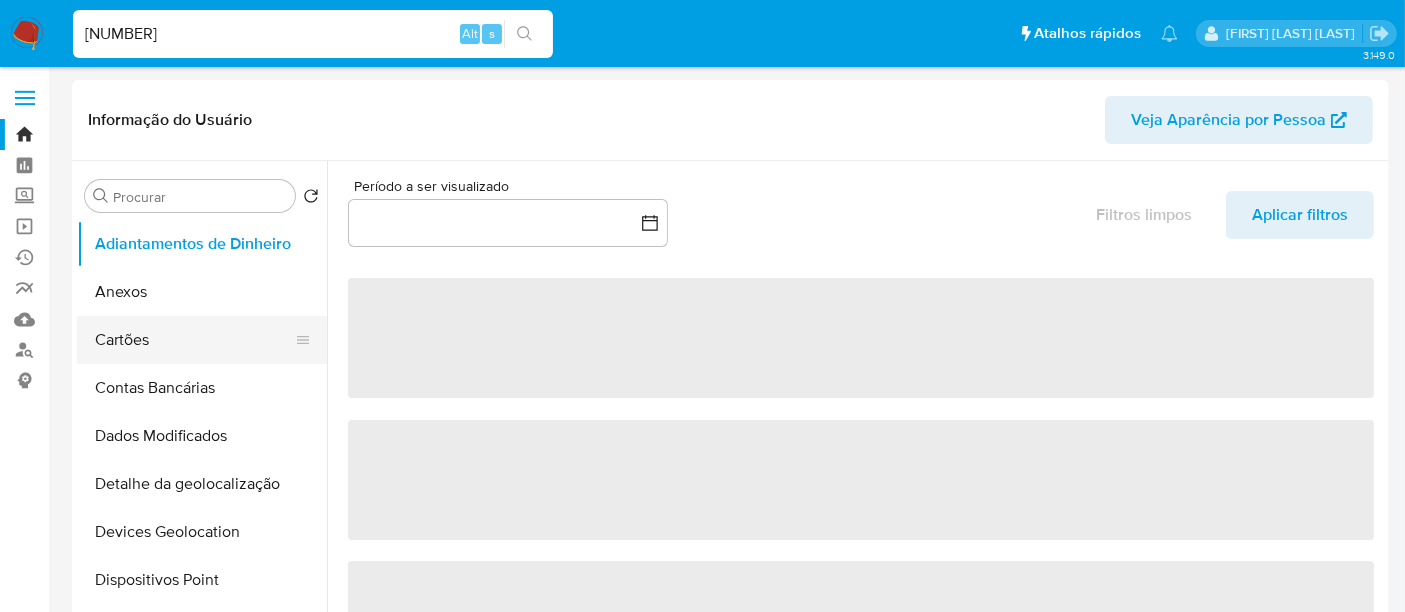 select on "10" 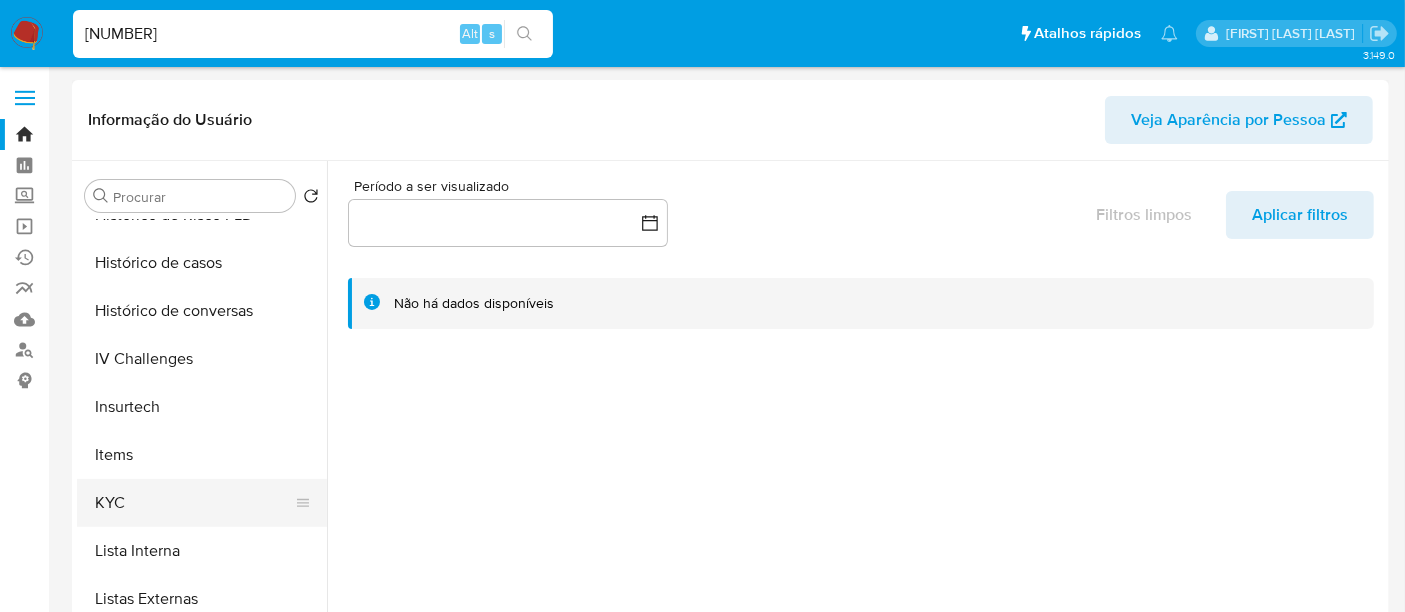 scroll, scrollTop: 777, scrollLeft: 0, axis: vertical 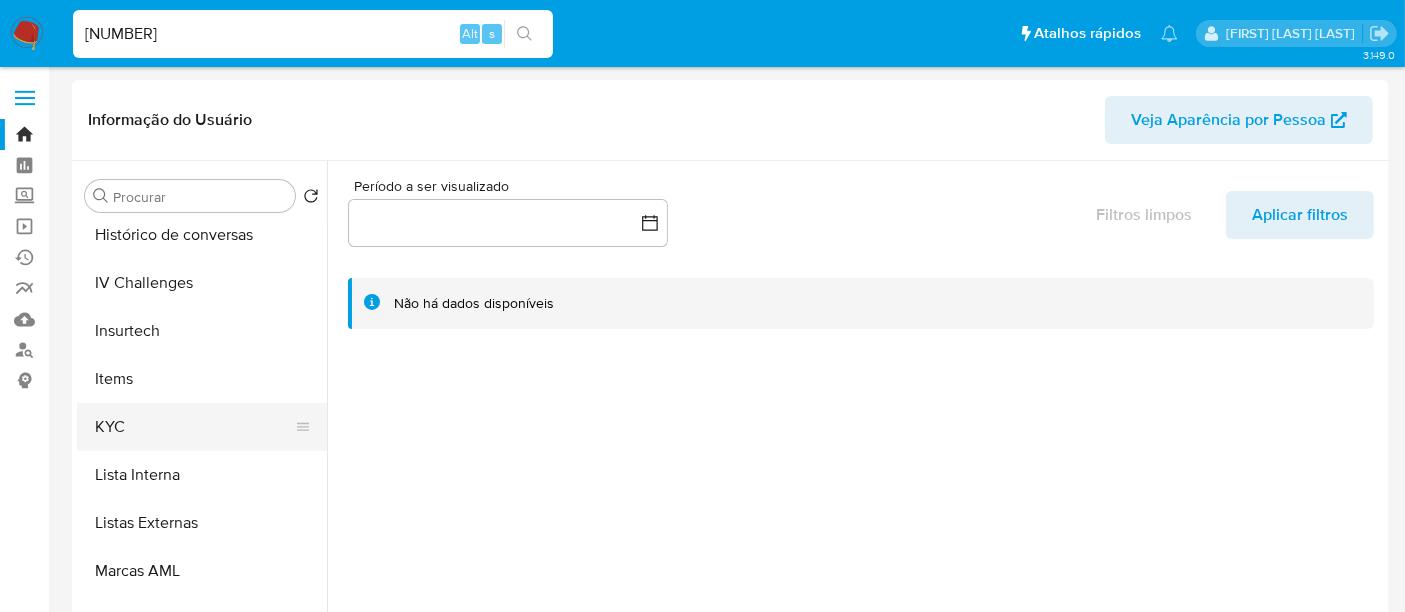 click on "KYC" at bounding box center (194, 427) 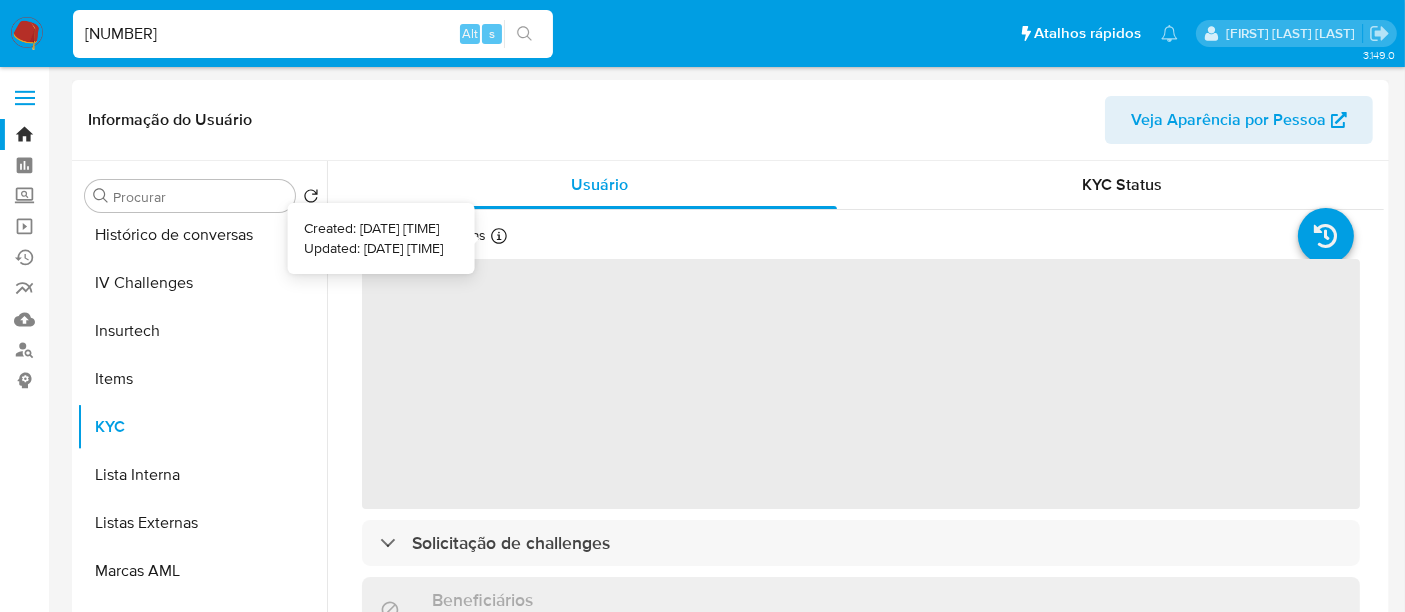 type 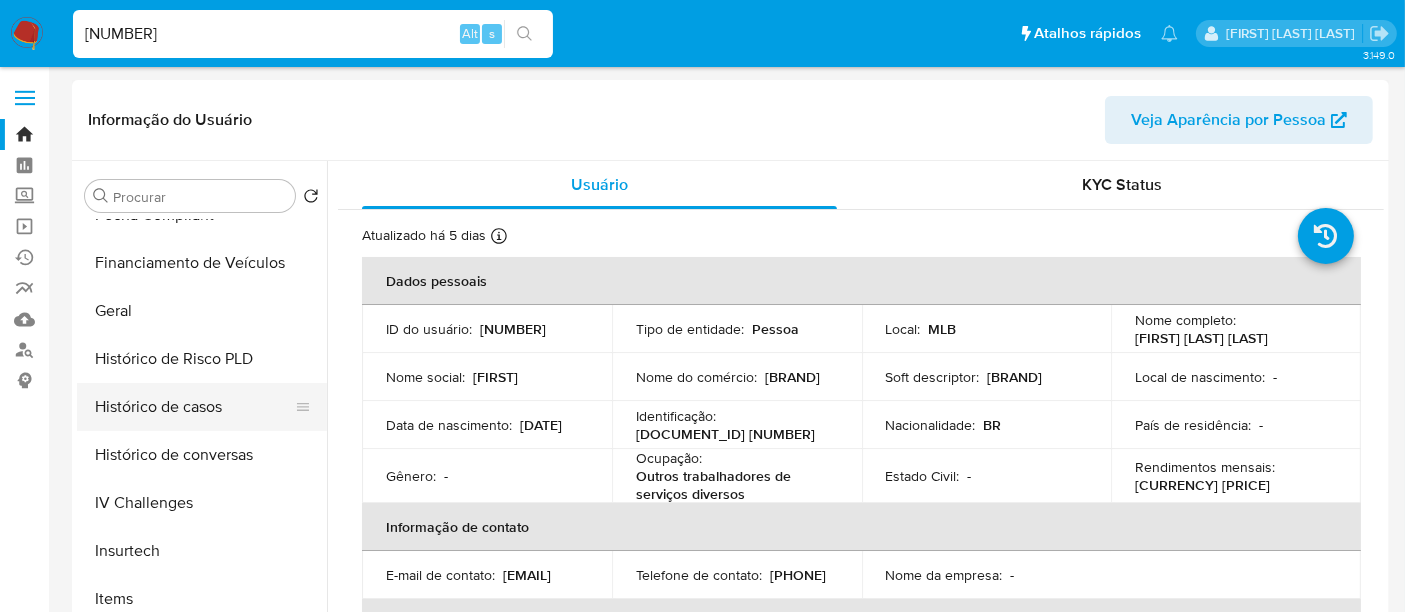 scroll, scrollTop: 555, scrollLeft: 0, axis: vertical 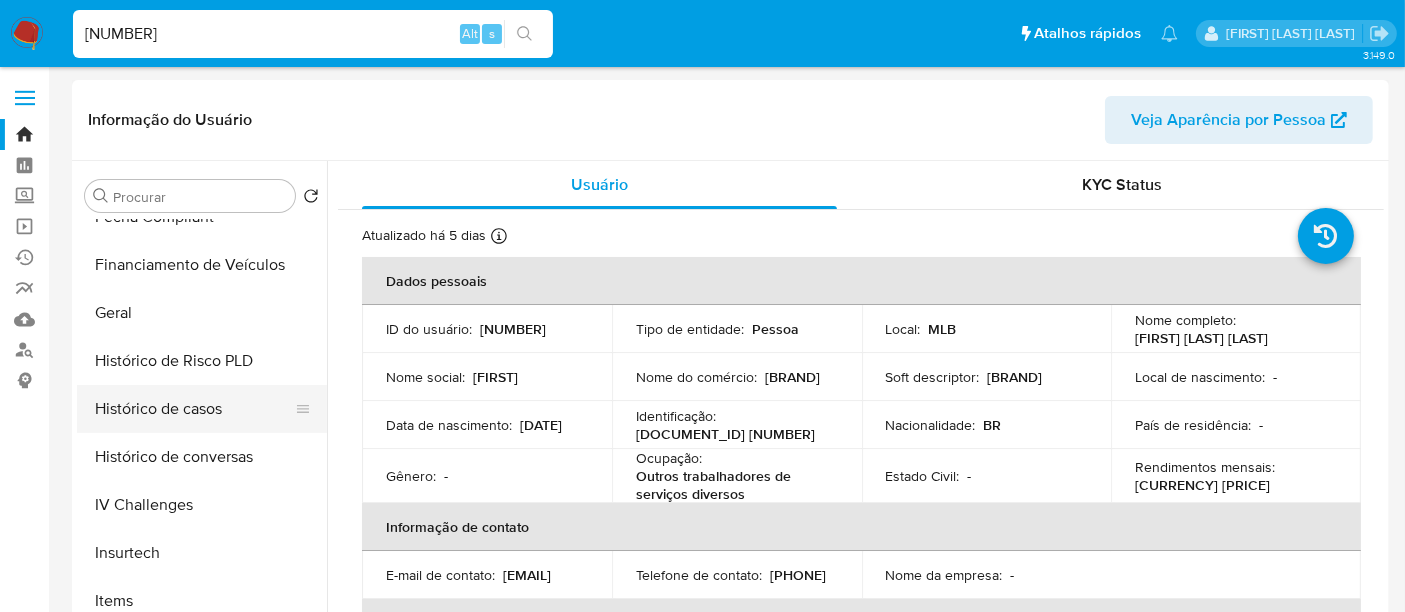 click on "Histórico de casos" at bounding box center [194, 409] 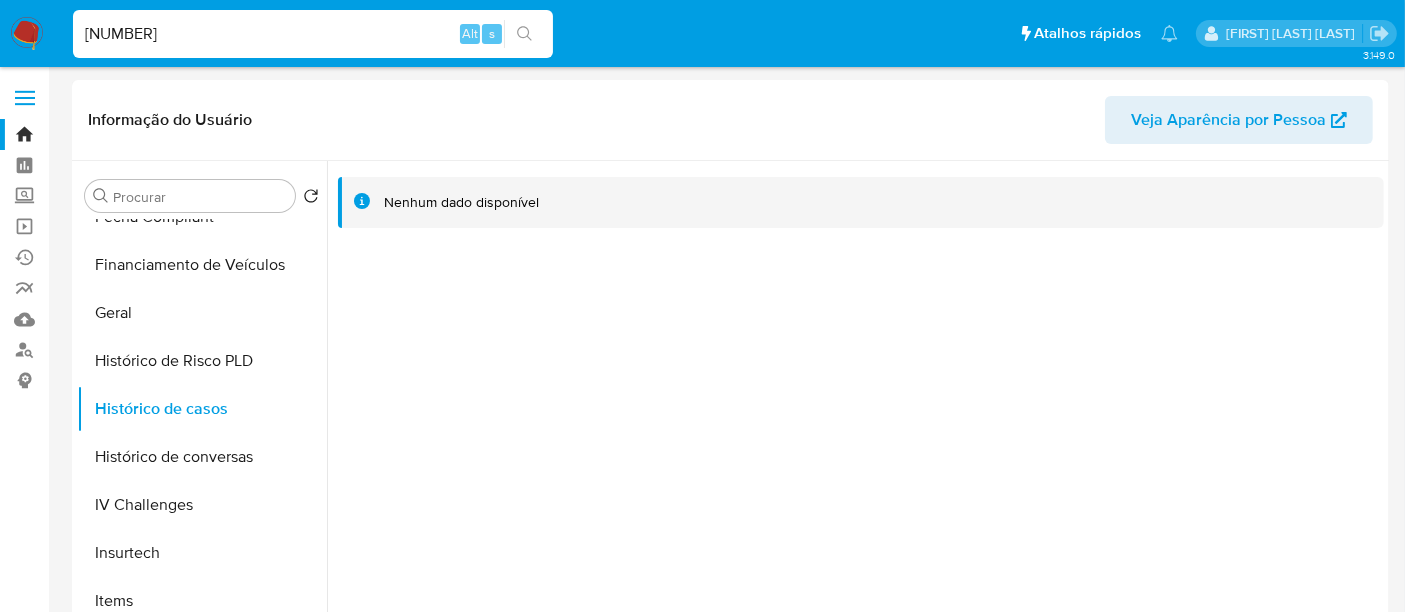 type 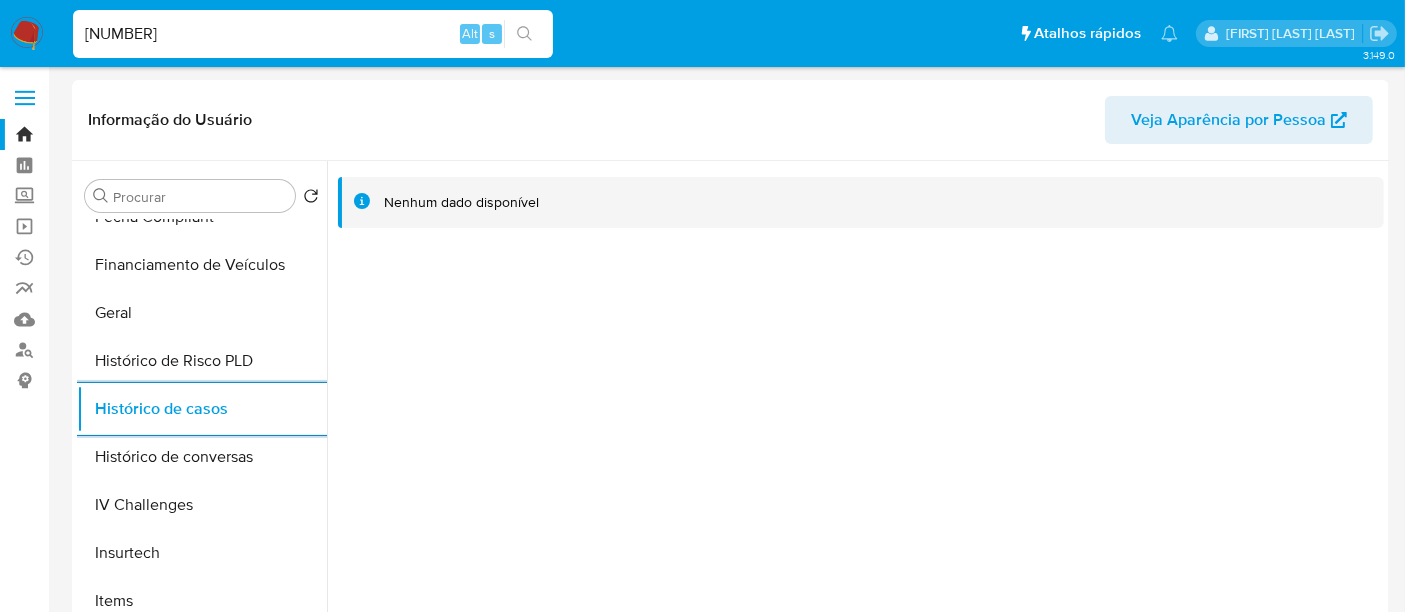 click on "218824010" at bounding box center [313, 34] 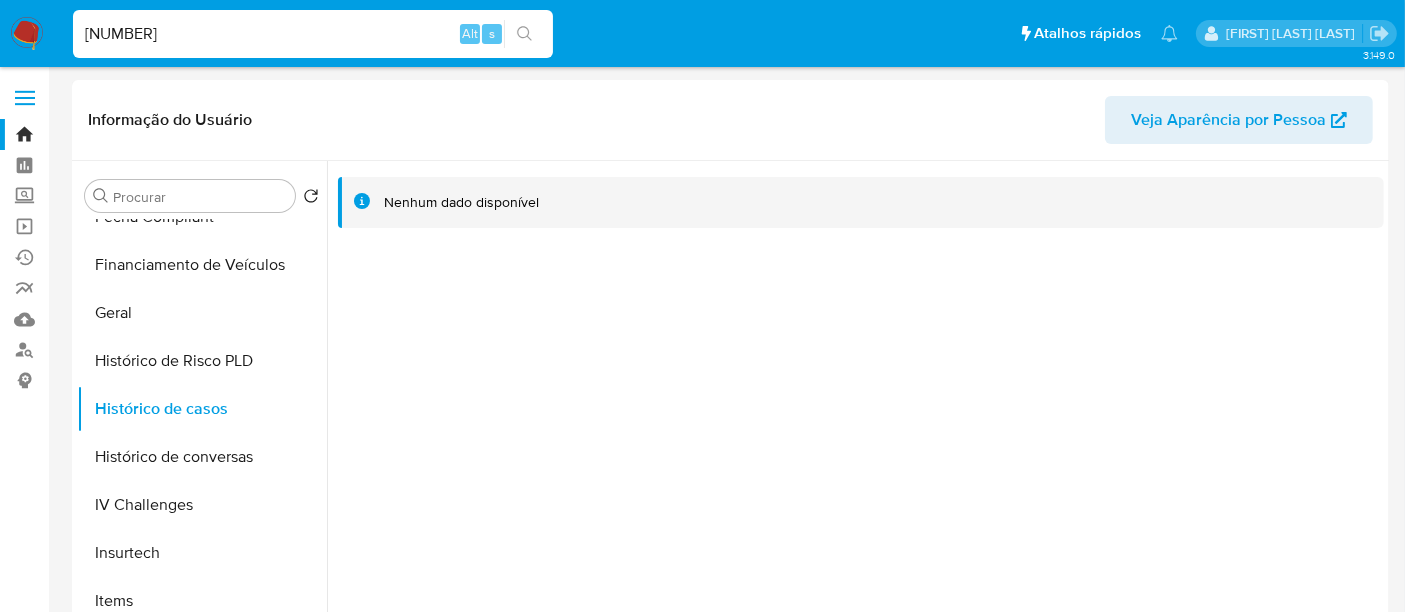 click on "218824010" at bounding box center [313, 34] 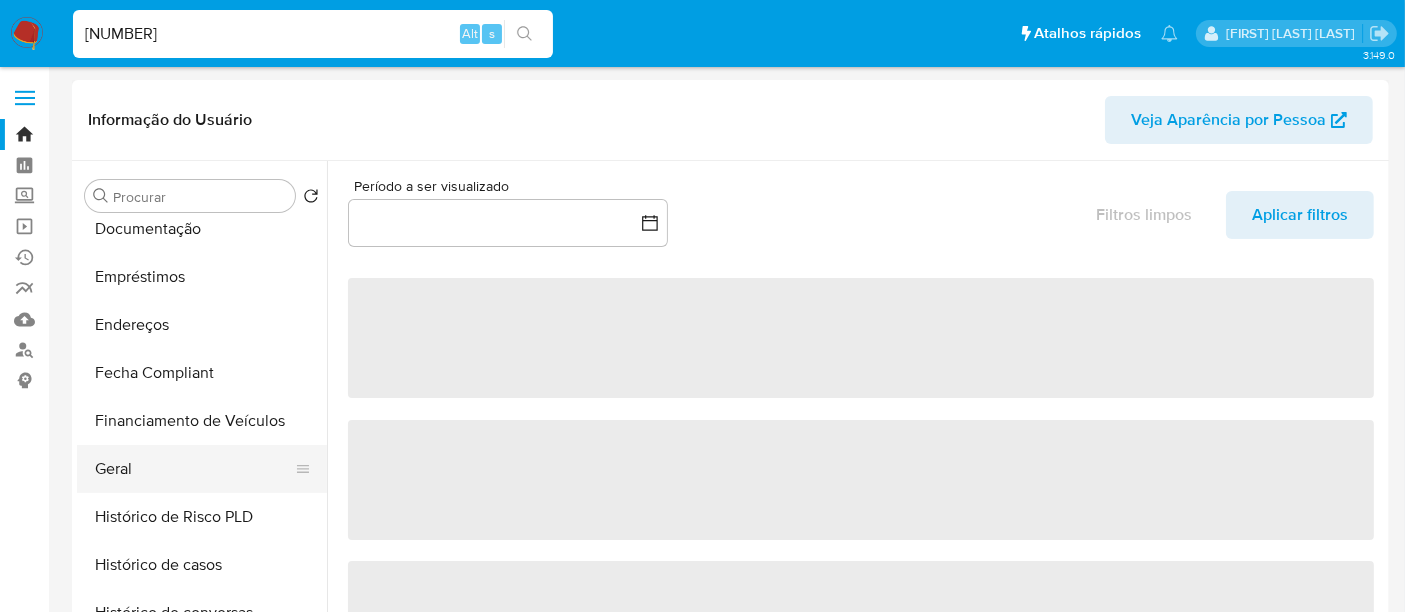 scroll, scrollTop: 444, scrollLeft: 0, axis: vertical 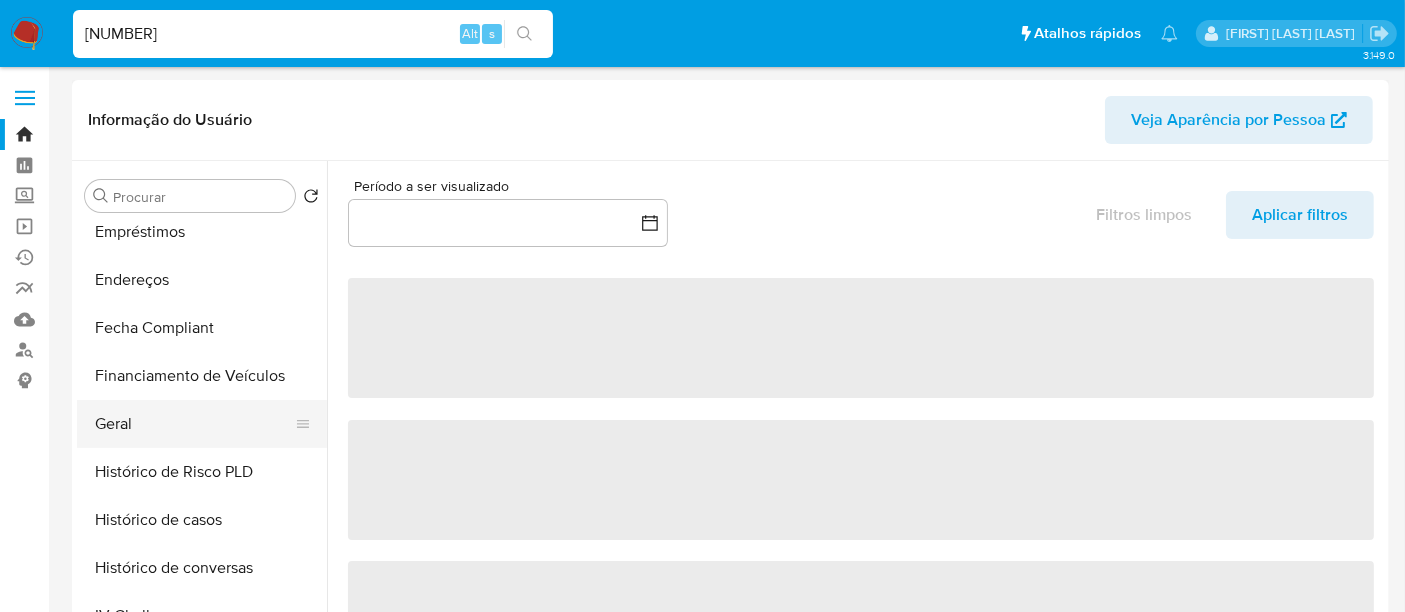 select on "10" 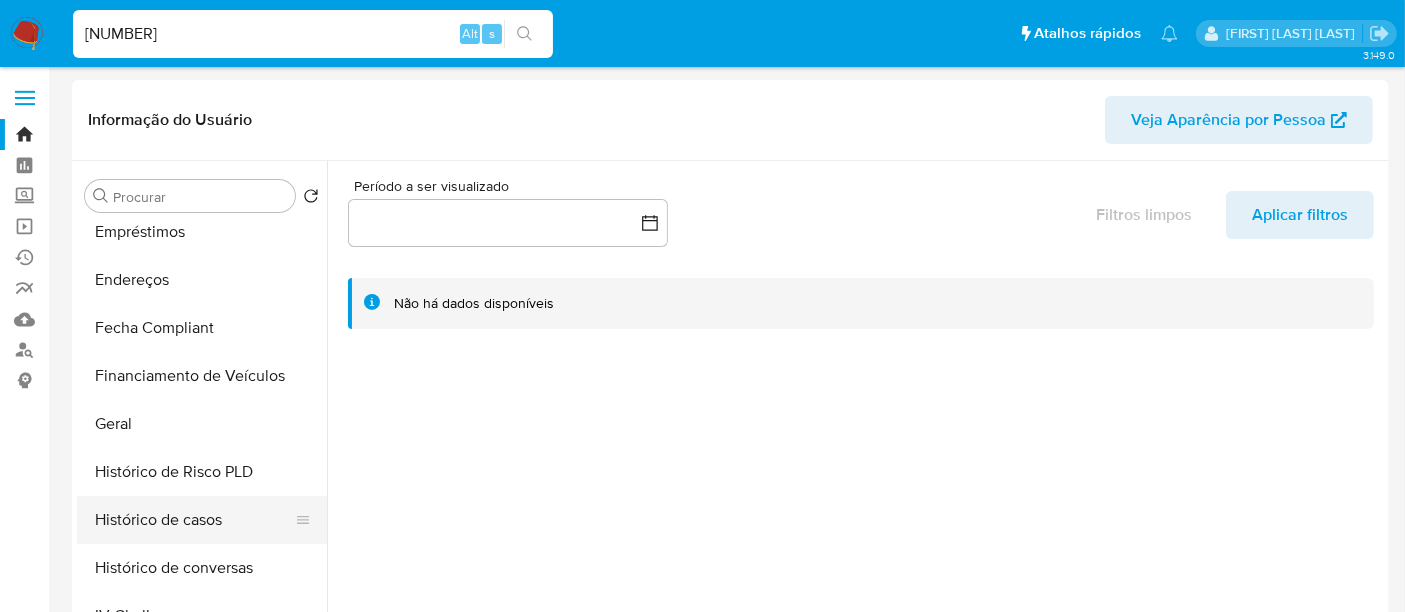 click on "Histórico de casos" at bounding box center (194, 520) 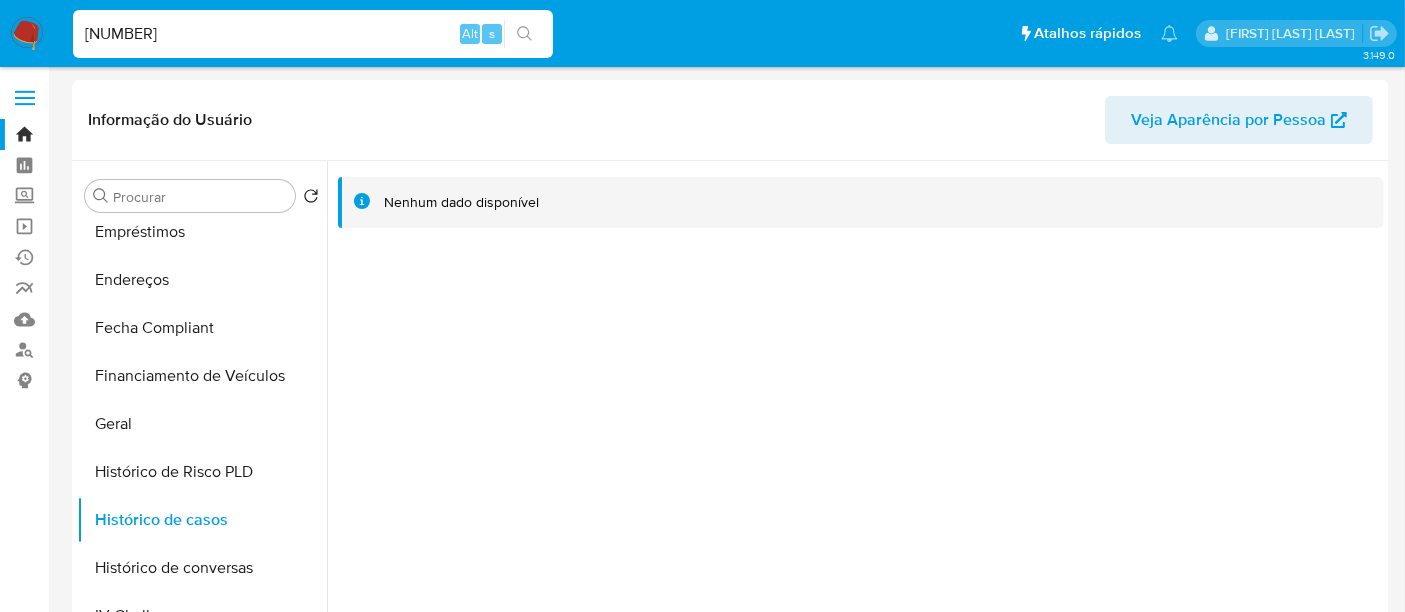 type 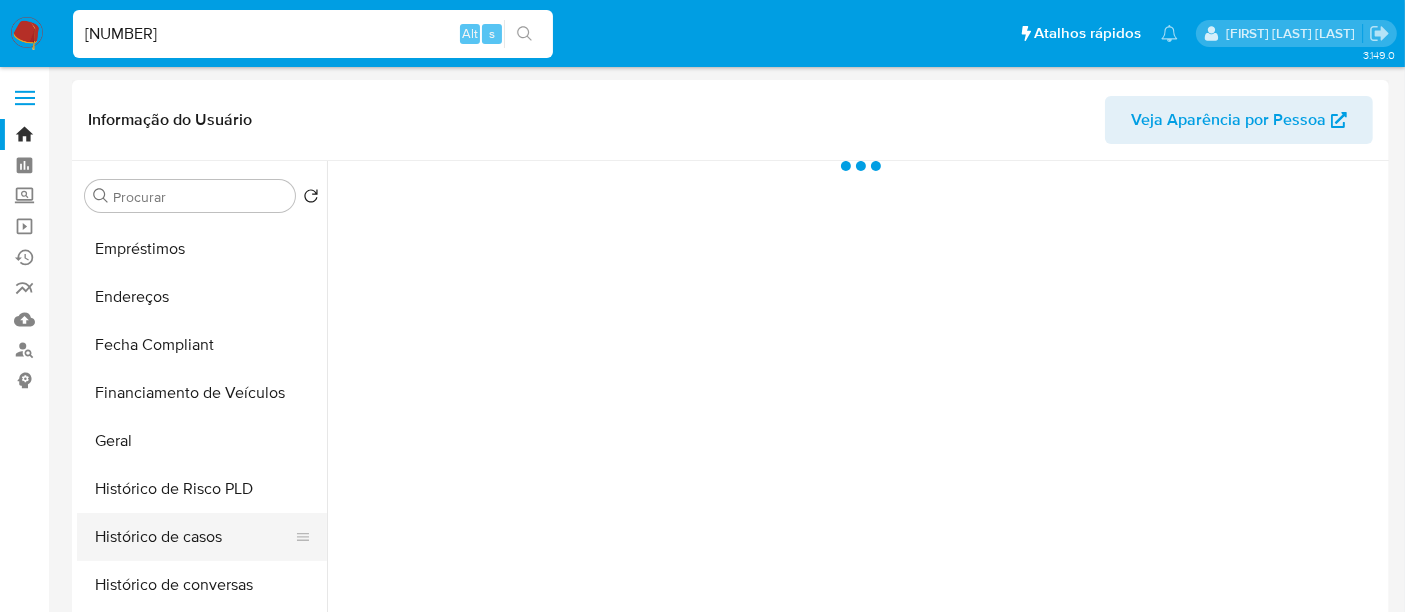 scroll, scrollTop: 554, scrollLeft: 0, axis: vertical 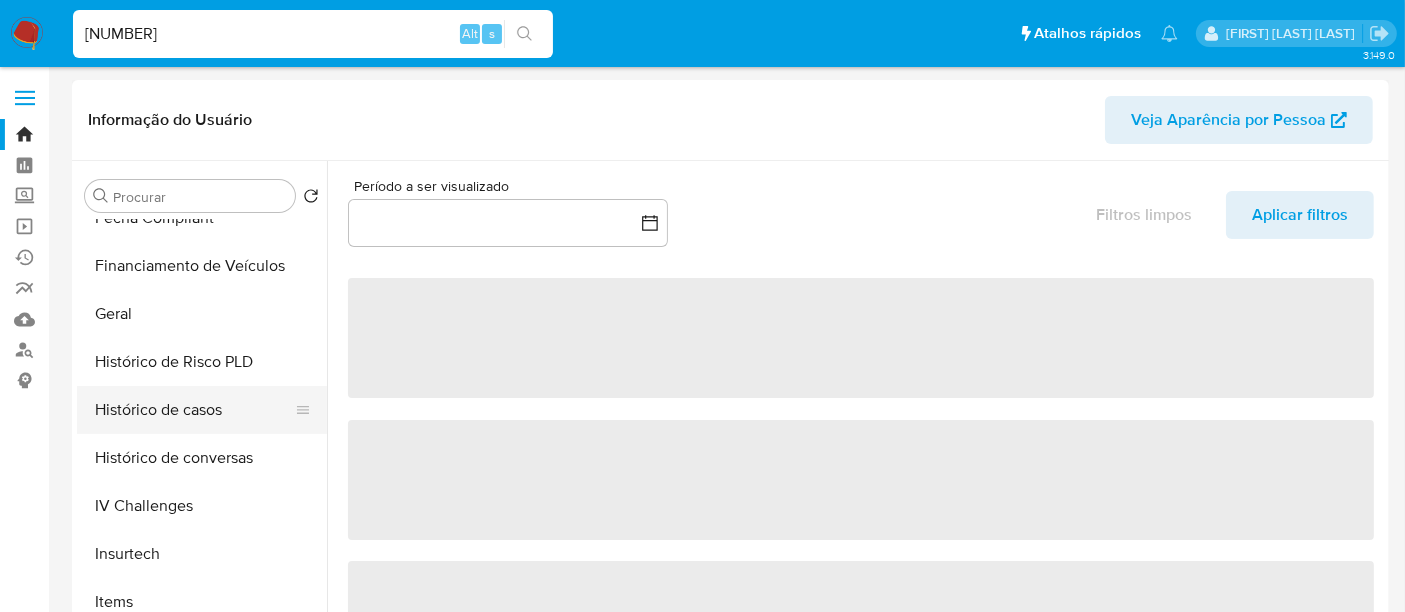 click on "Histórico de casos" at bounding box center [194, 410] 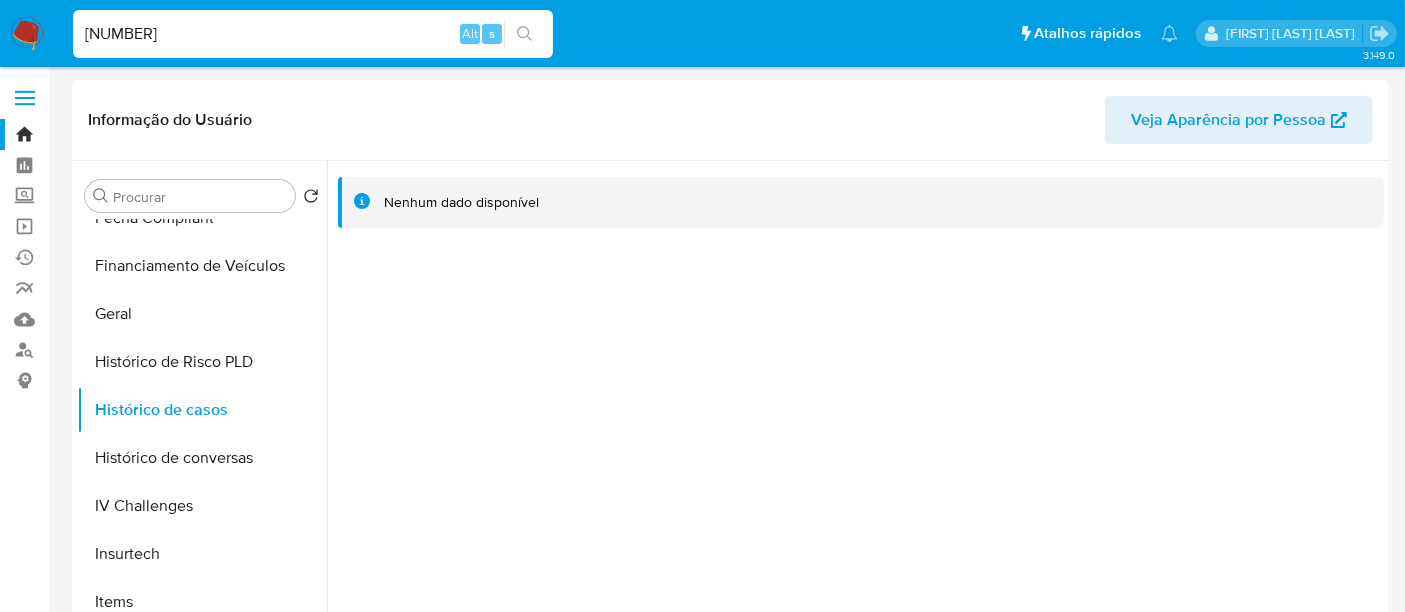 type 